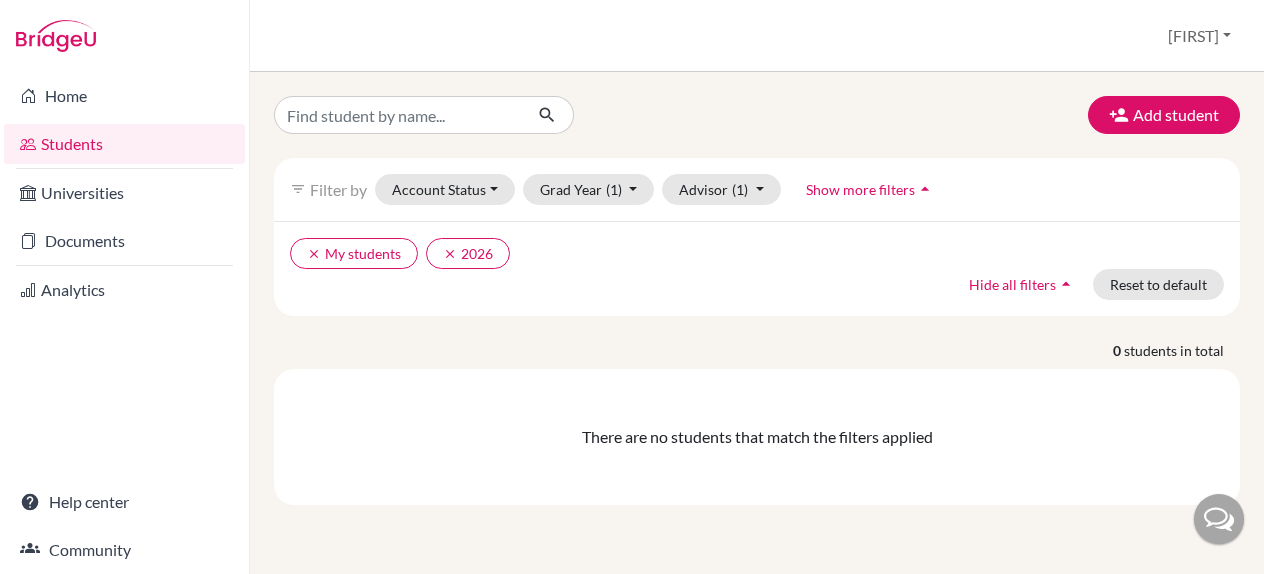 scroll, scrollTop: 0, scrollLeft: 0, axis: both 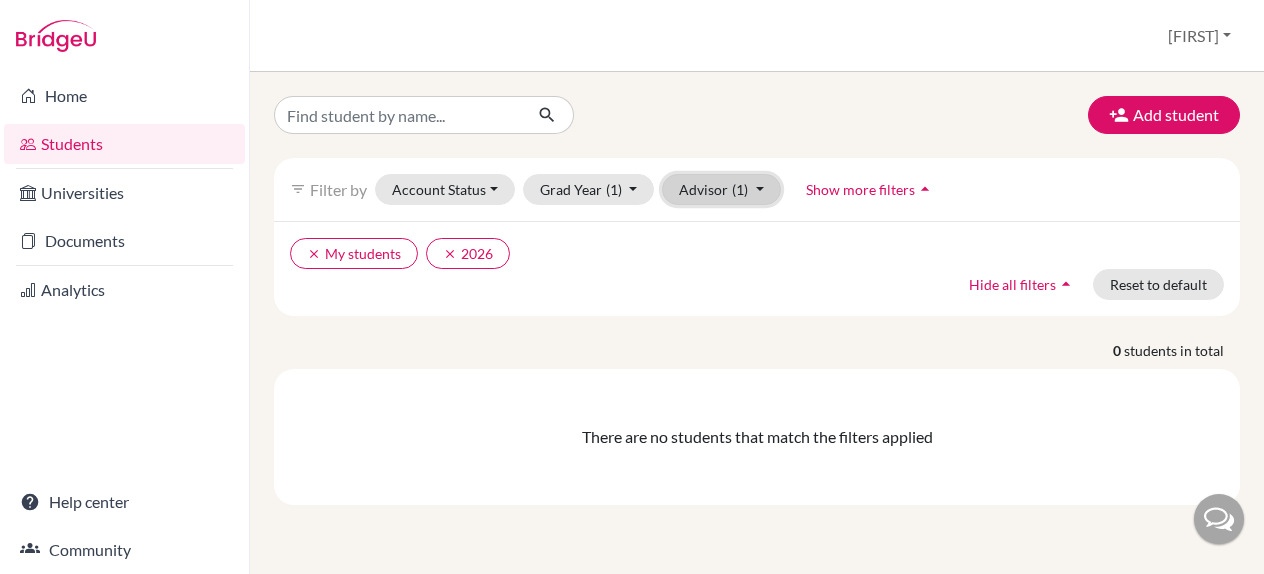 click on "Advisor (1)" at bounding box center [721, 189] 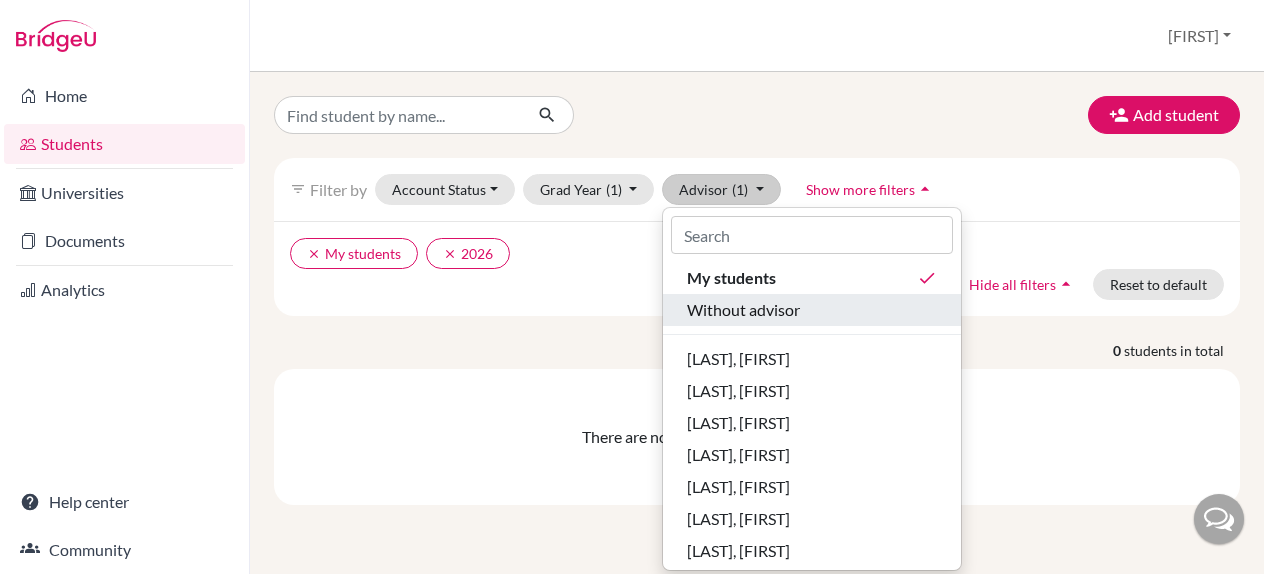 click on "Without advisor" at bounding box center (743, 310) 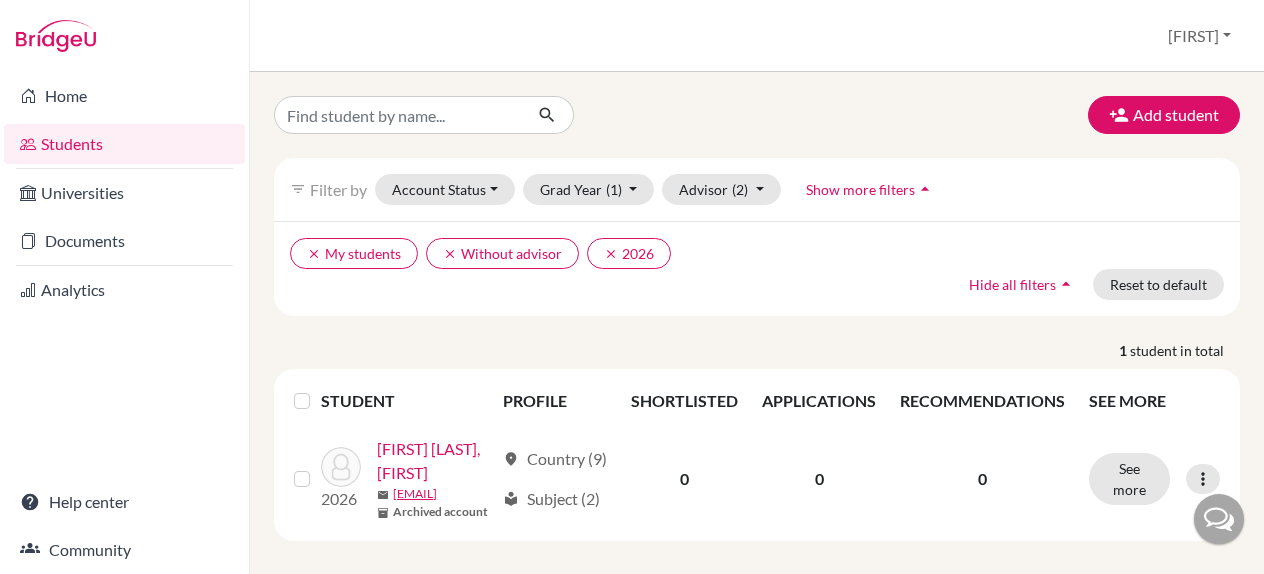scroll, scrollTop: 55, scrollLeft: 0, axis: vertical 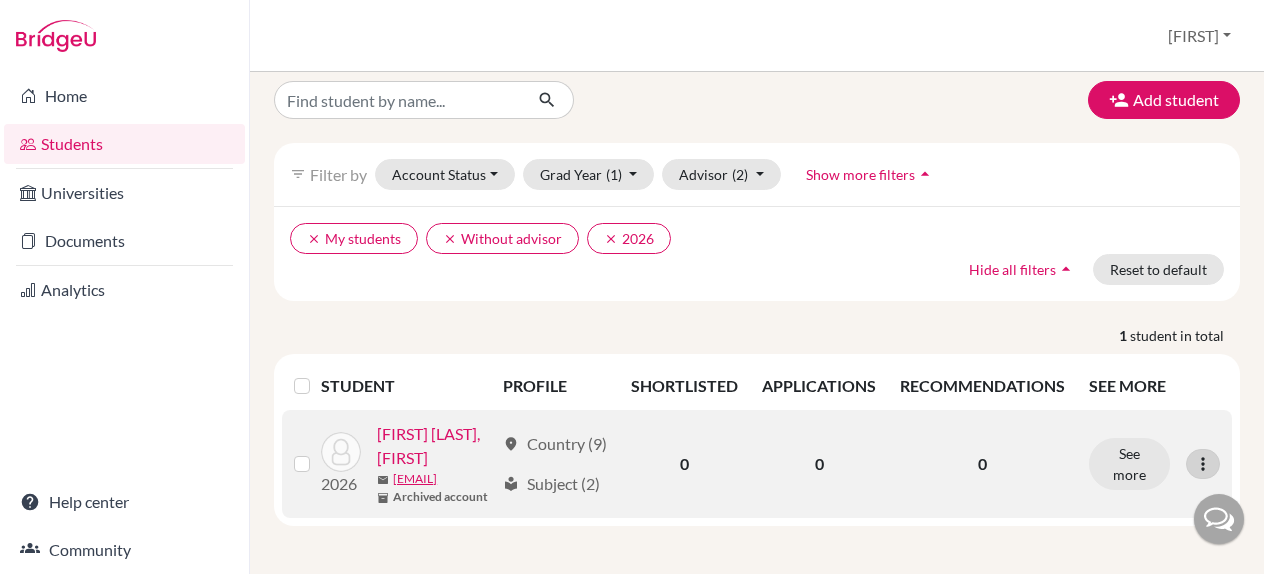 click at bounding box center [1203, 464] 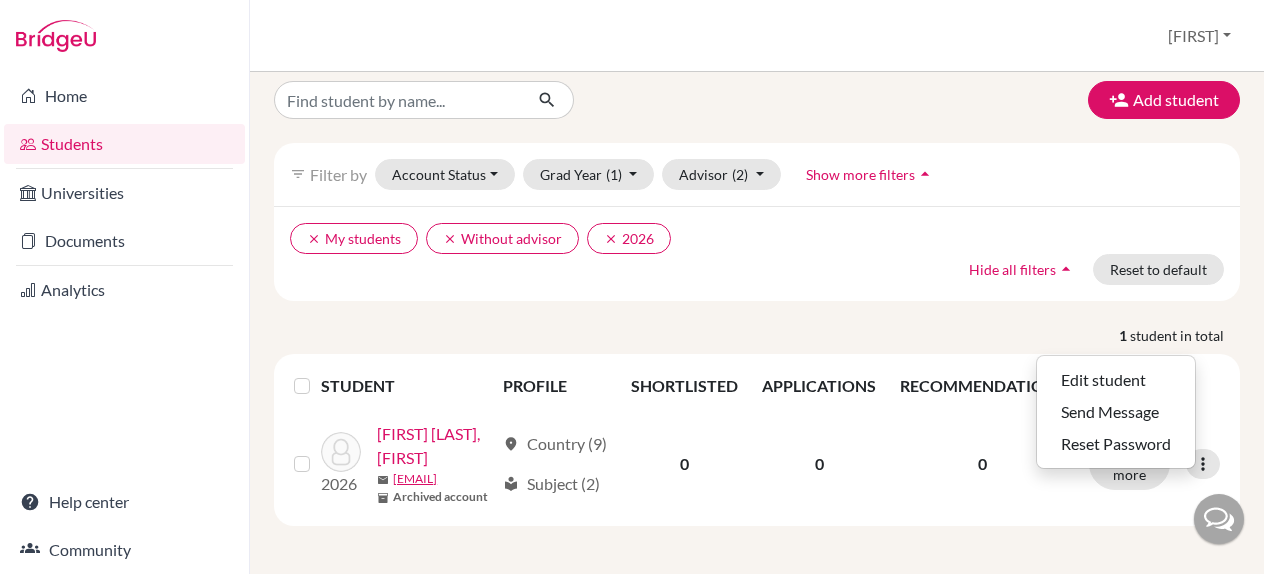 click on "Add student filter_list Filter by Account Status Active accounts Archived accounts Registered Unregistered Grad Year (1) 2027 2026 done 2025 2024 Advisor (2) My students done Without advisor done [LAST], [FIRST] [LAST], [FIRST]  [LAST], [FIRST] [LAST], [FIRST] [LAST], [FIRST] [LAST], [FIRST] [LAST], [FIRST] [LAST], [FIRST] Upreti, Deepak Show more filters arrow_drop_up clear My students clear Without advisor clear 2026 Hide all filters arrow_drop_up Reset to default 1  student in total STUDENT PROFILE SHORTLISTED APPLICATIONS RECOMMENDATIONS SEE MORE 2026 [FIRST] [LAST], [FIRST] mail [EMAIL] inventory_2 Archived account location_on Country (9) local_library Subject (2) 0 0 0 See more Edit student Send Message Reset Password" at bounding box center (757, 303) 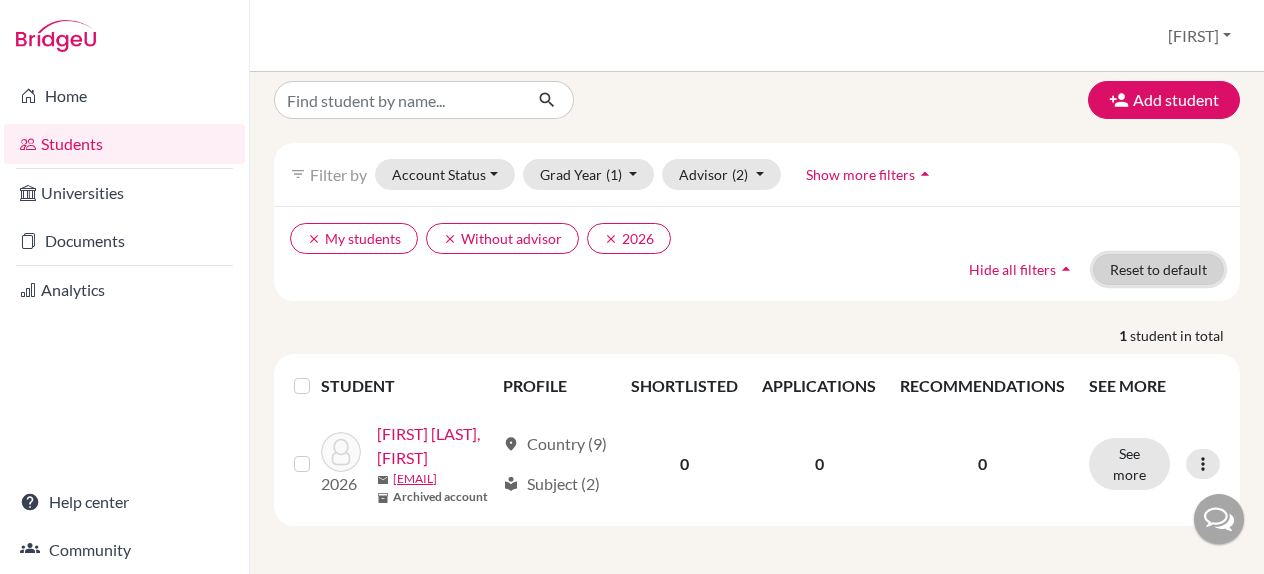 click on "Reset to default" at bounding box center (1158, 269) 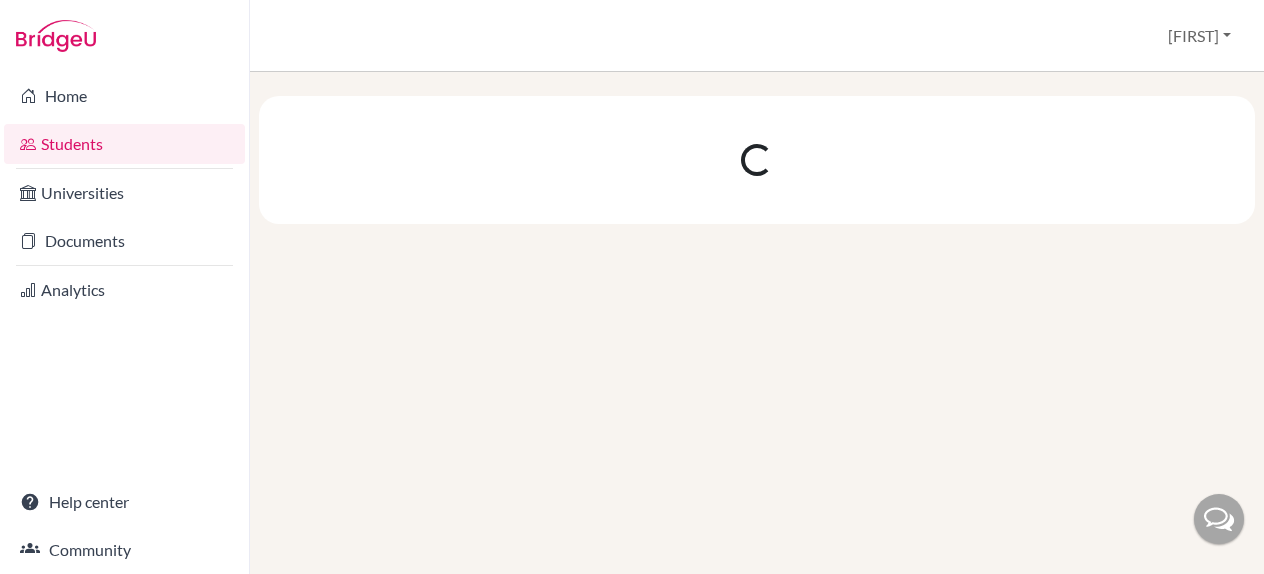 scroll, scrollTop: 0, scrollLeft: 0, axis: both 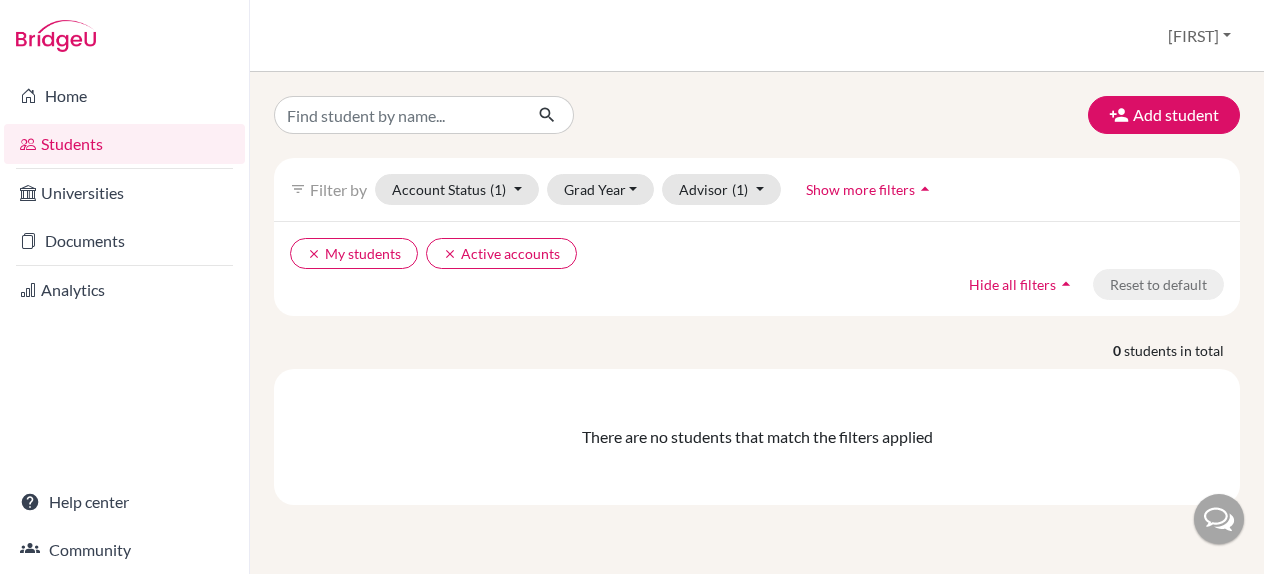 click on "Students" at bounding box center [124, 144] 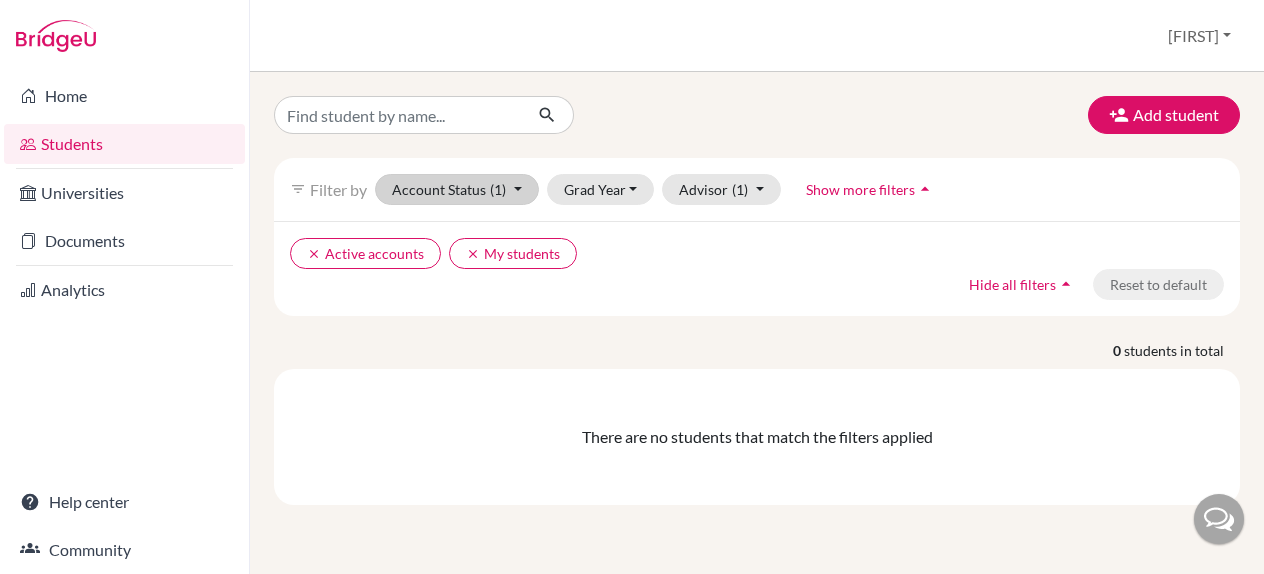 scroll, scrollTop: 0, scrollLeft: 0, axis: both 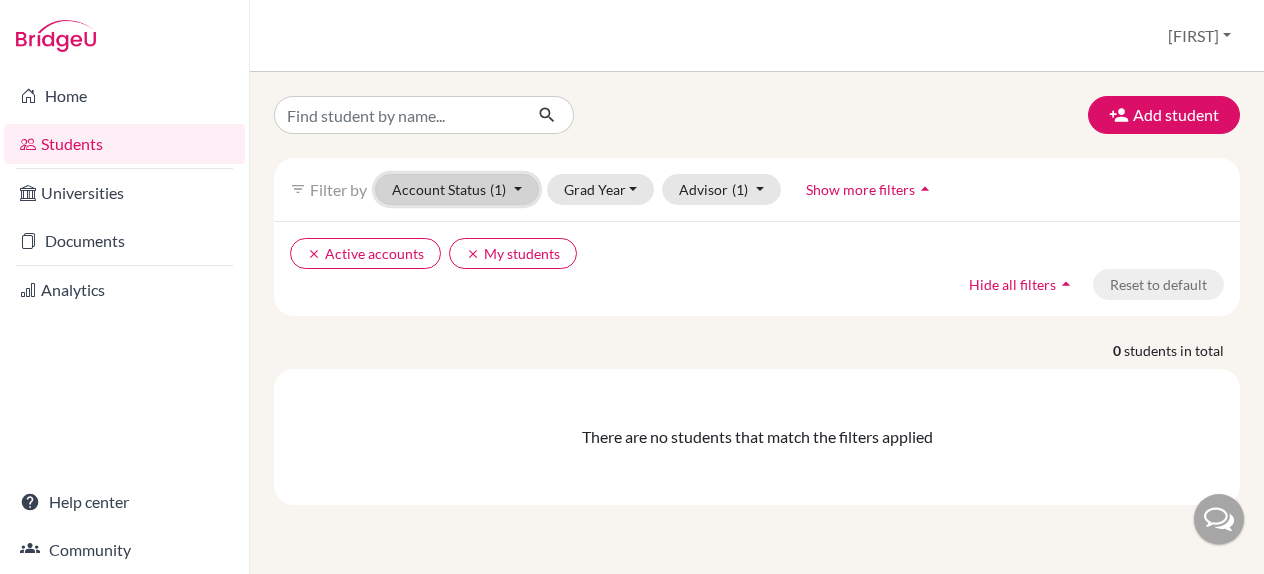 click on "Account Status (1)" at bounding box center [457, 189] 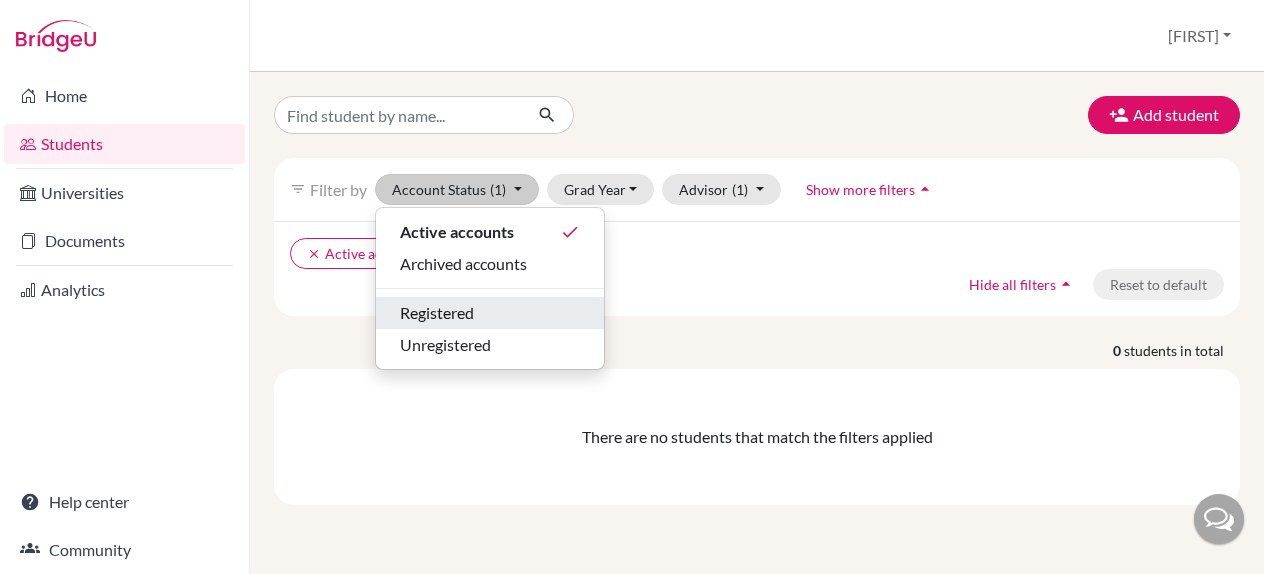 click on "Registered" at bounding box center (490, 313) 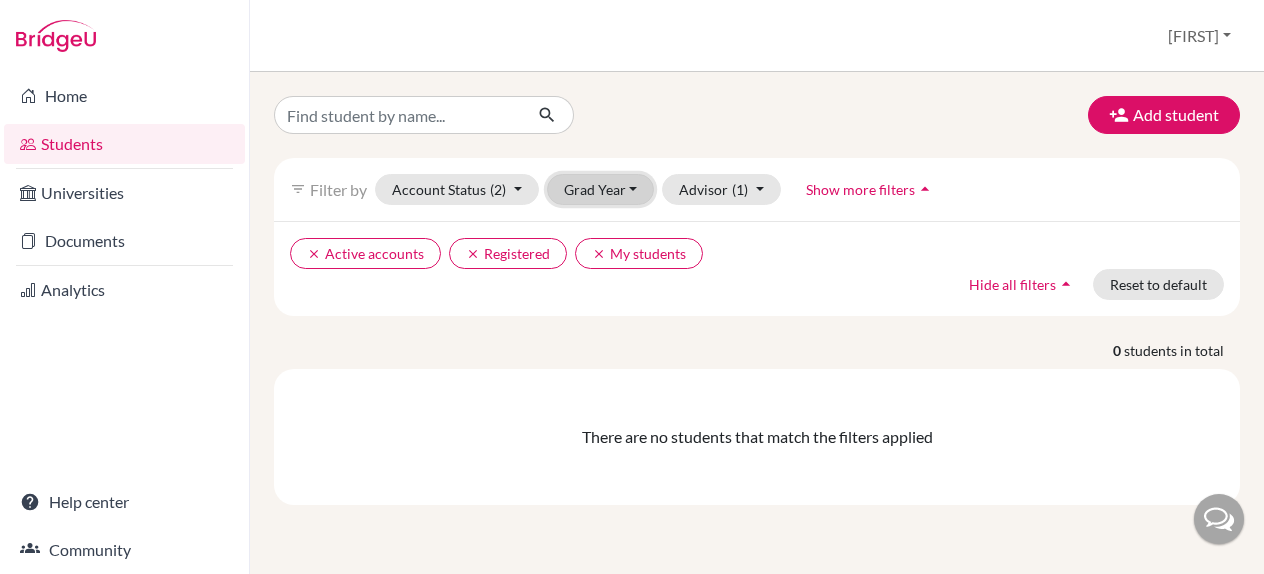 click on "Grad Year" at bounding box center (601, 189) 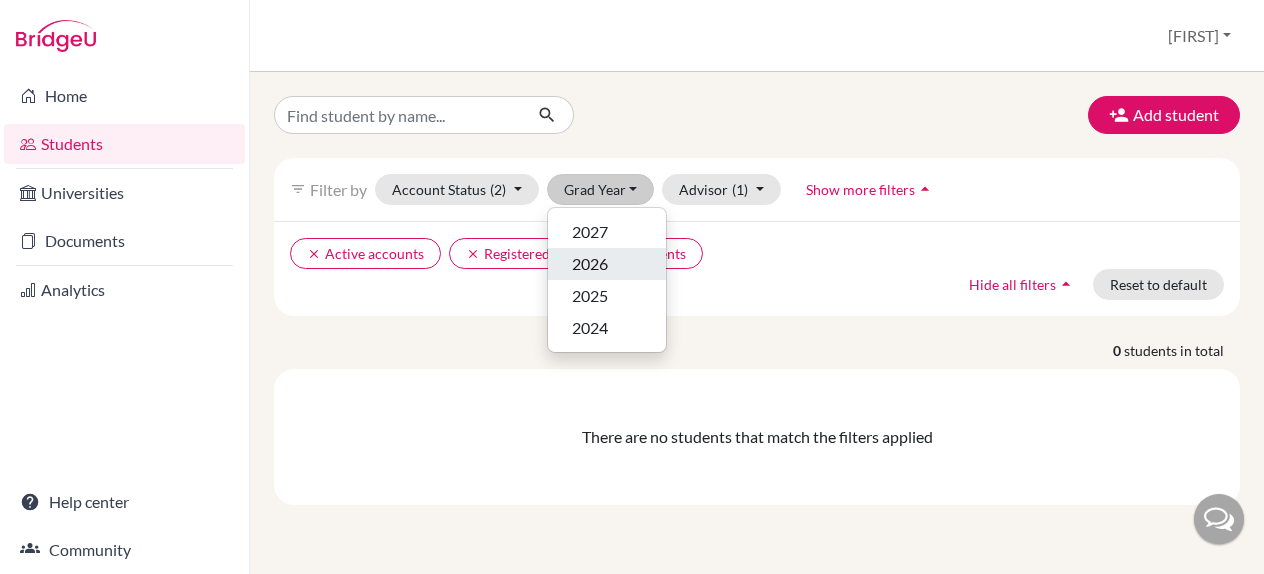 click on "2026" at bounding box center [590, 264] 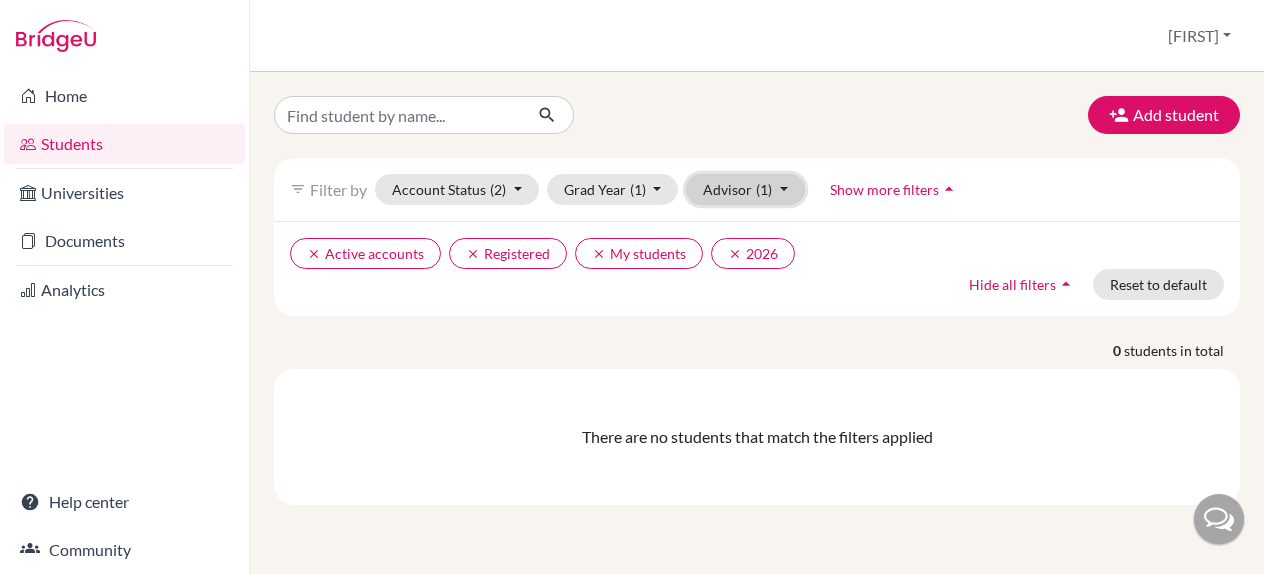 click on "Advisor (1)" at bounding box center (745, 189) 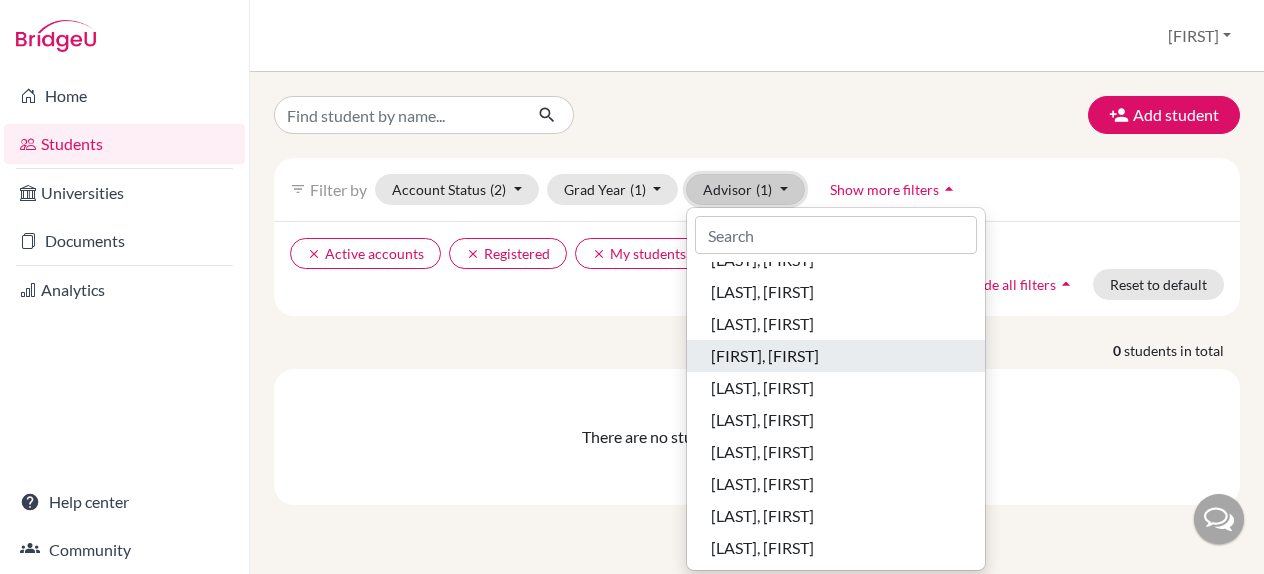 scroll, scrollTop: 133, scrollLeft: 0, axis: vertical 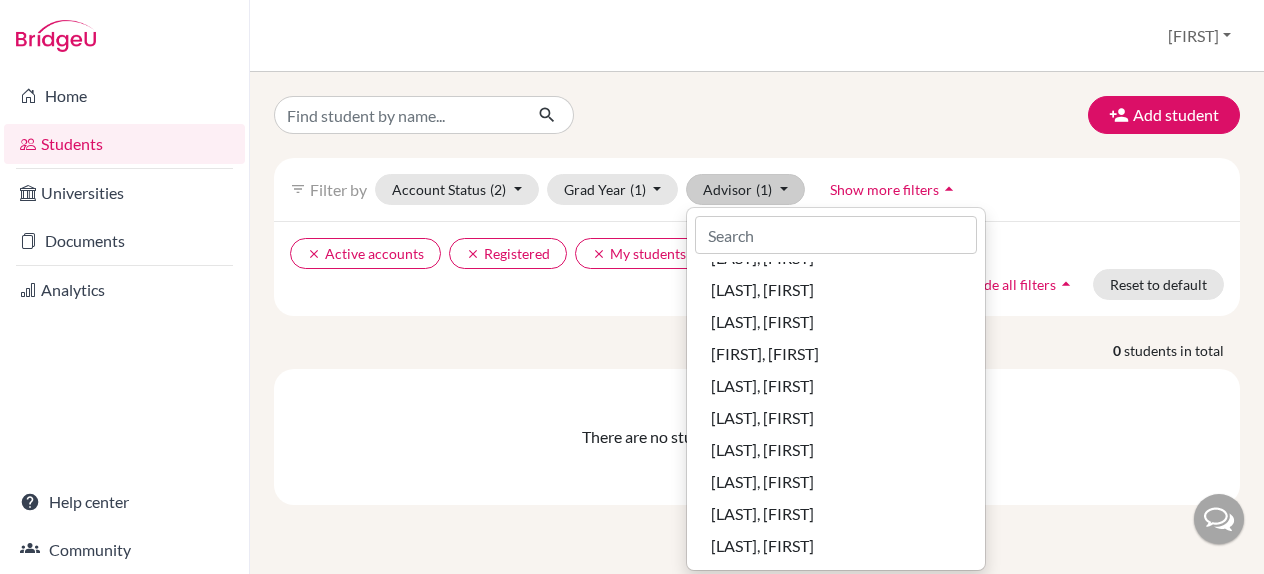 click on "Add student" at bounding box center (757, 115) 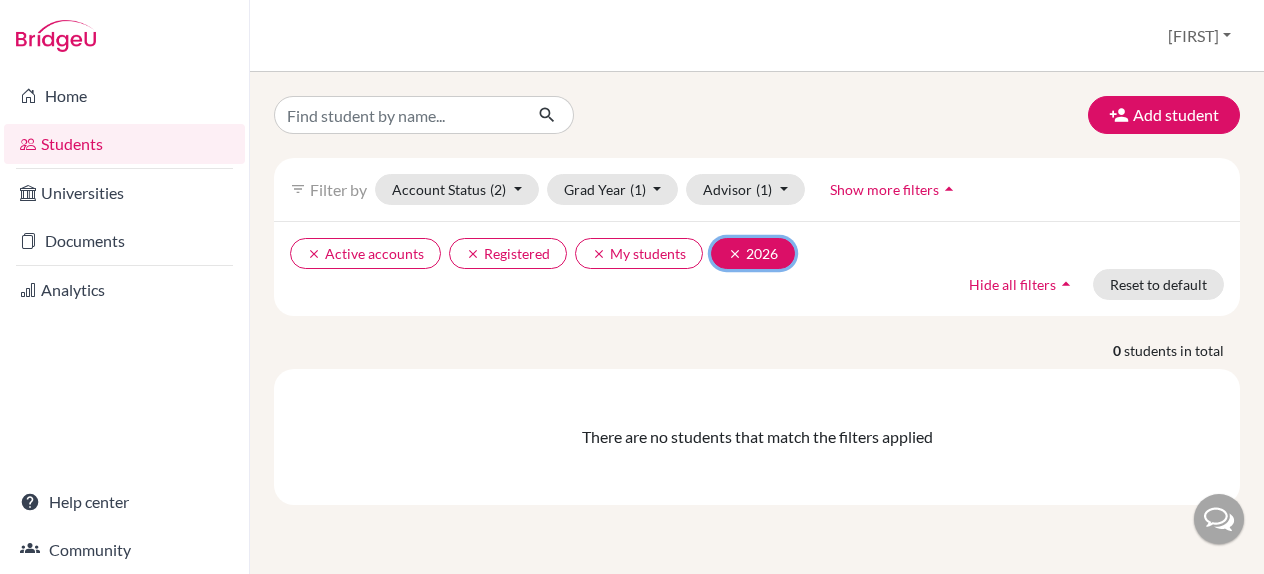 click on "clear" at bounding box center (735, 254) 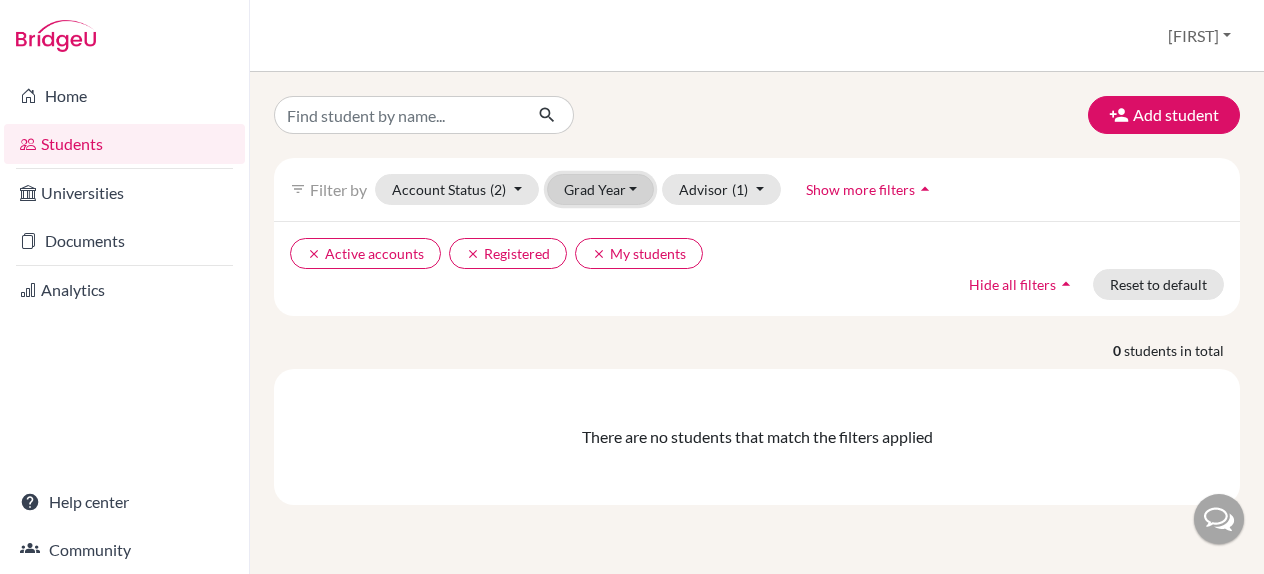 click on "Grad Year" at bounding box center (601, 189) 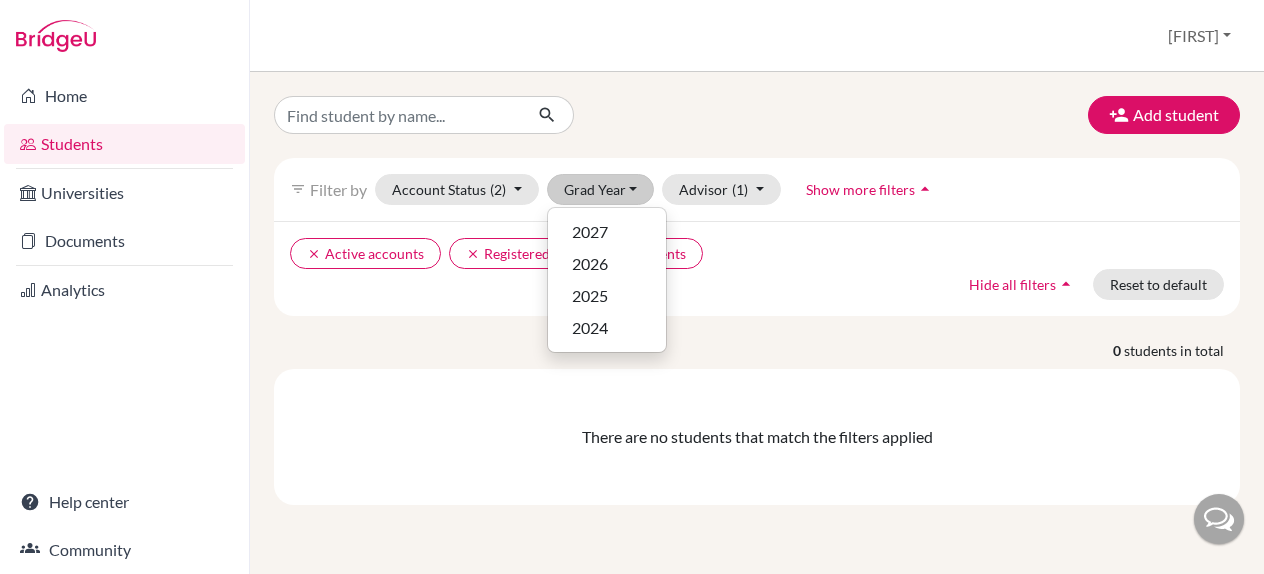 click on "clear Active accounts clear Registered clear My students Hide all filters arrow_drop_up Reset to default" at bounding box center (757, 268) 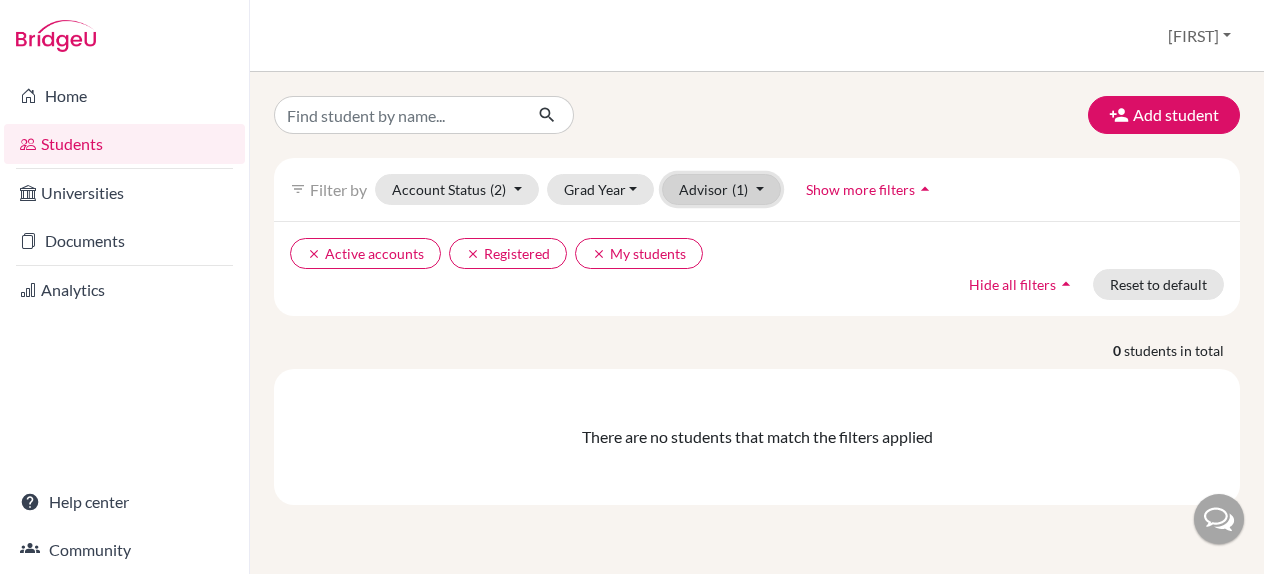 click on "Advisor (1)" at bounding box center [721, 189] 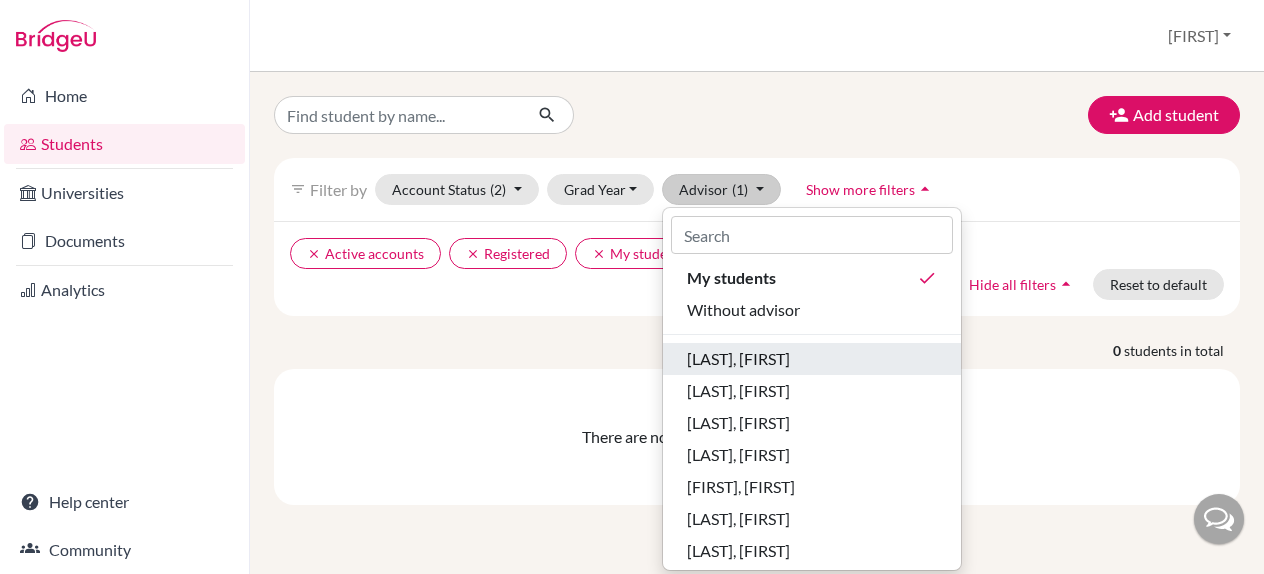 click on "[LAST], [FIRST]" at bounding box center (812, 359) 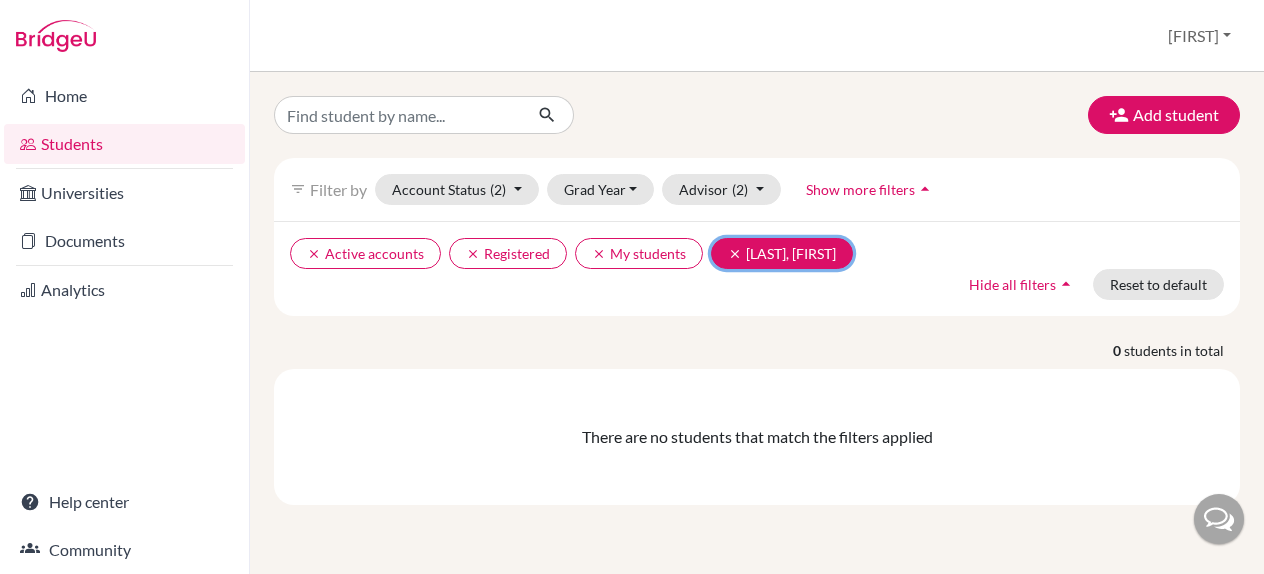 click on "clear" at bounding box center [735, 254] 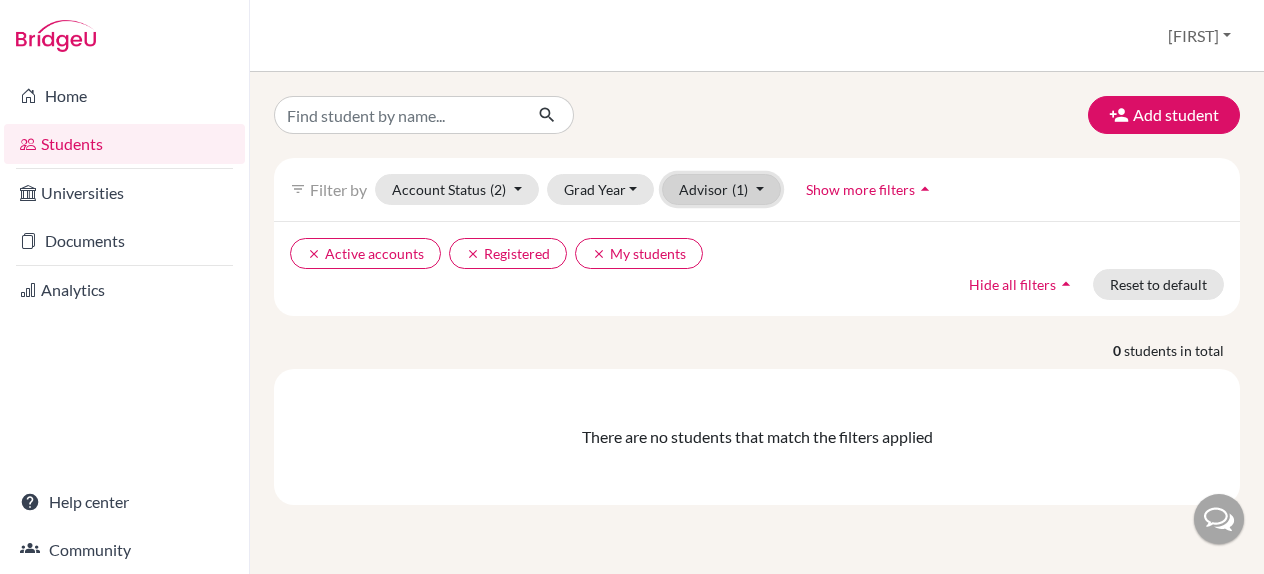 click on "Advisor (1)" at bounding box center (721, 189) 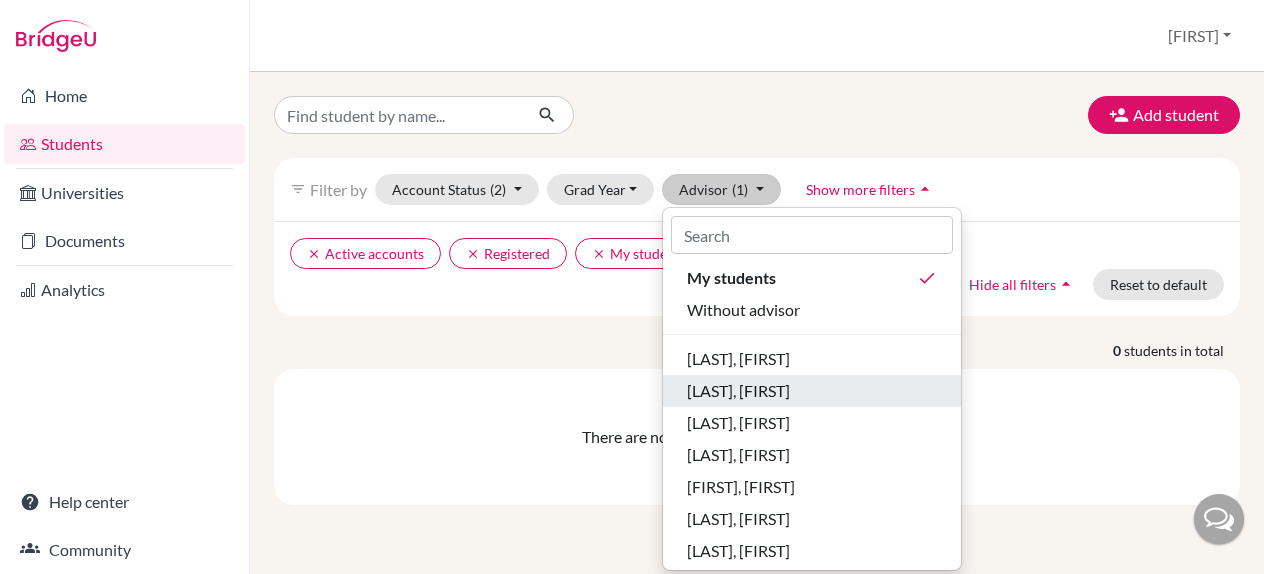 click on "[LAST], [FIRST]" at bounding box center (738, 391) 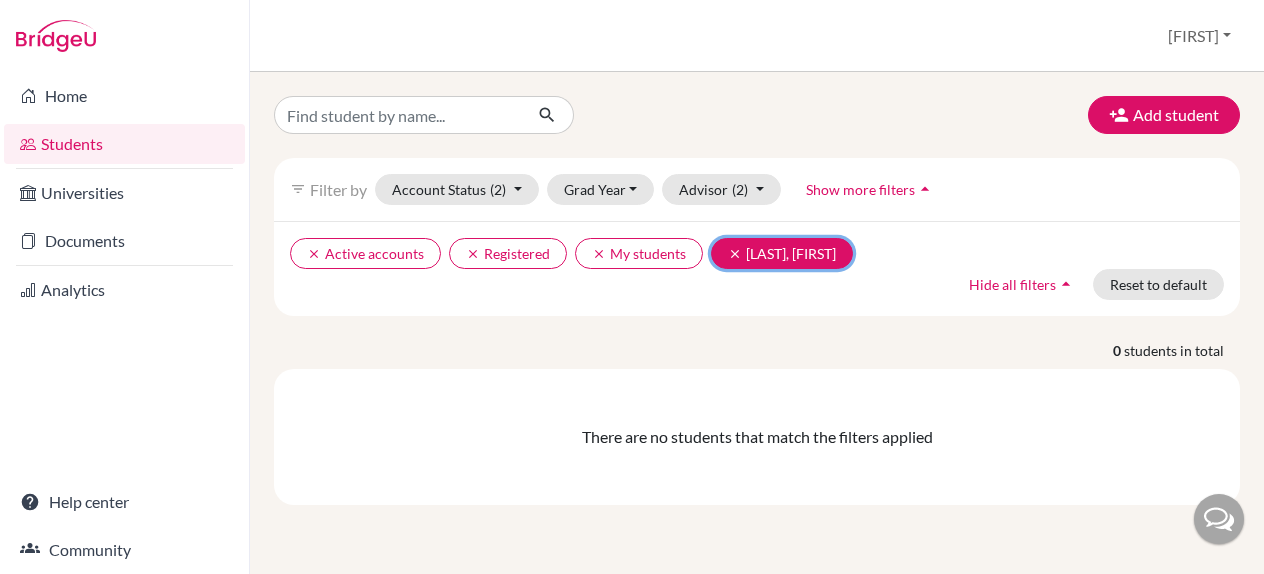 click on "clear" at bounding box center (735, 254) 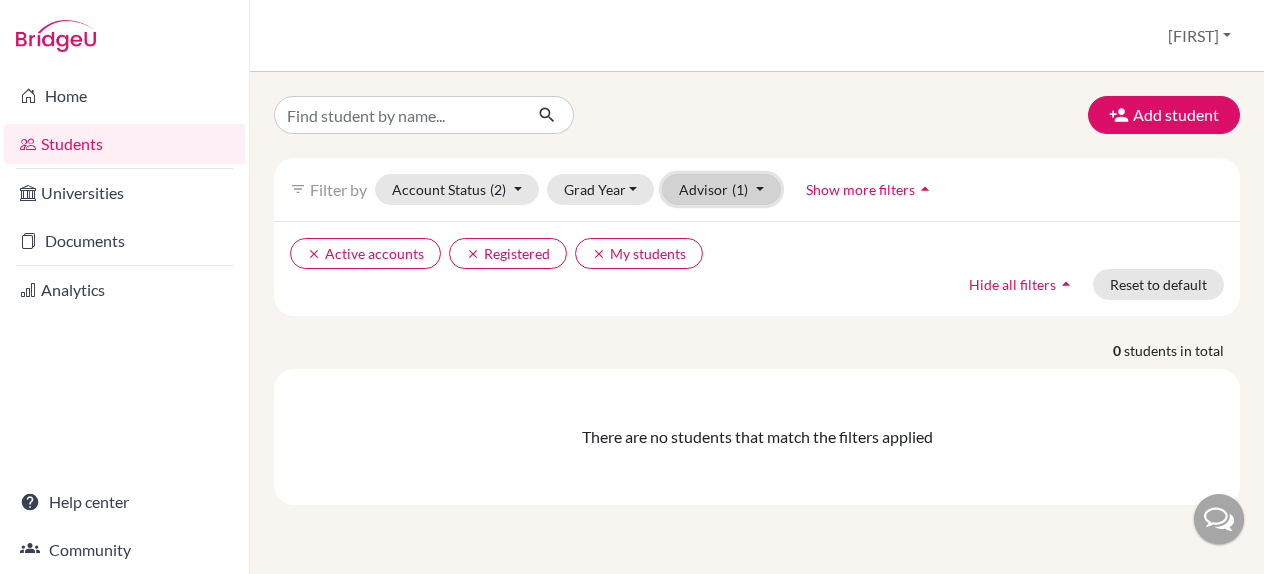 click on "Advisor (1)" at bounding box center (721, 189) 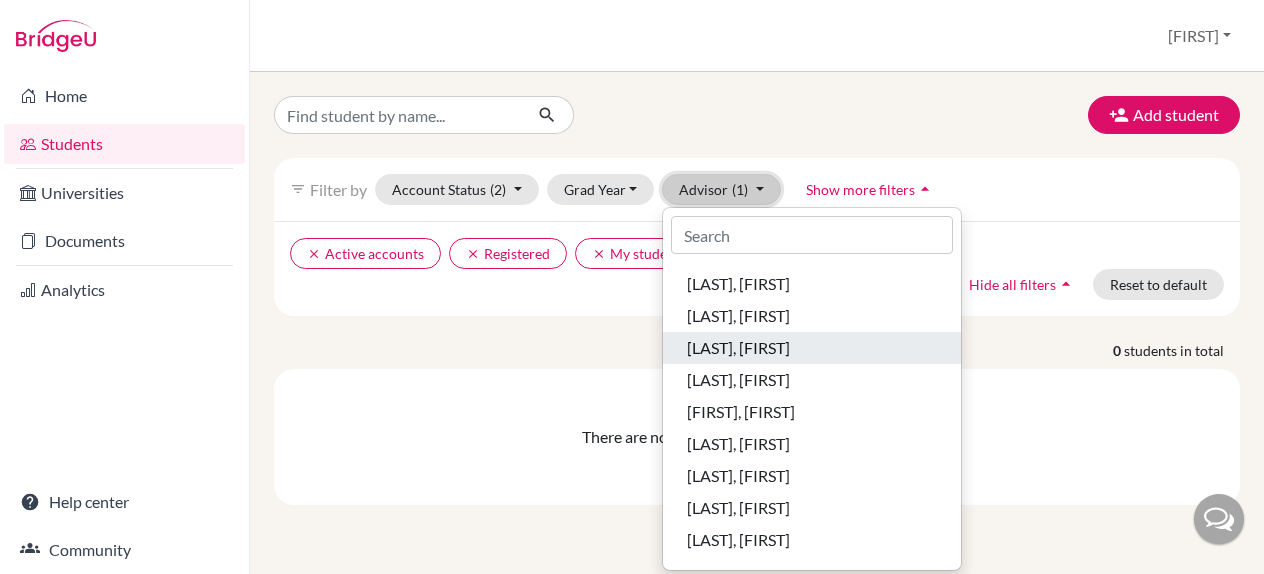 scroll, scrollTop: 76, scrollLeft: 0, axis: vertical 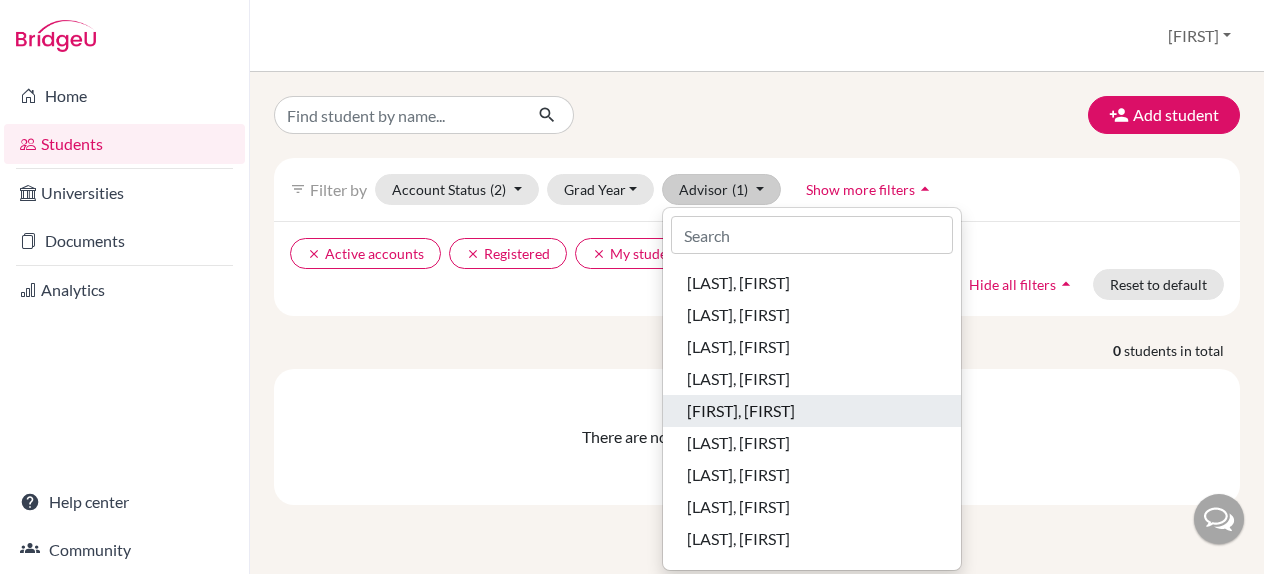click on "[FIRST], [FIRST]" at bounding box center [741, 411] 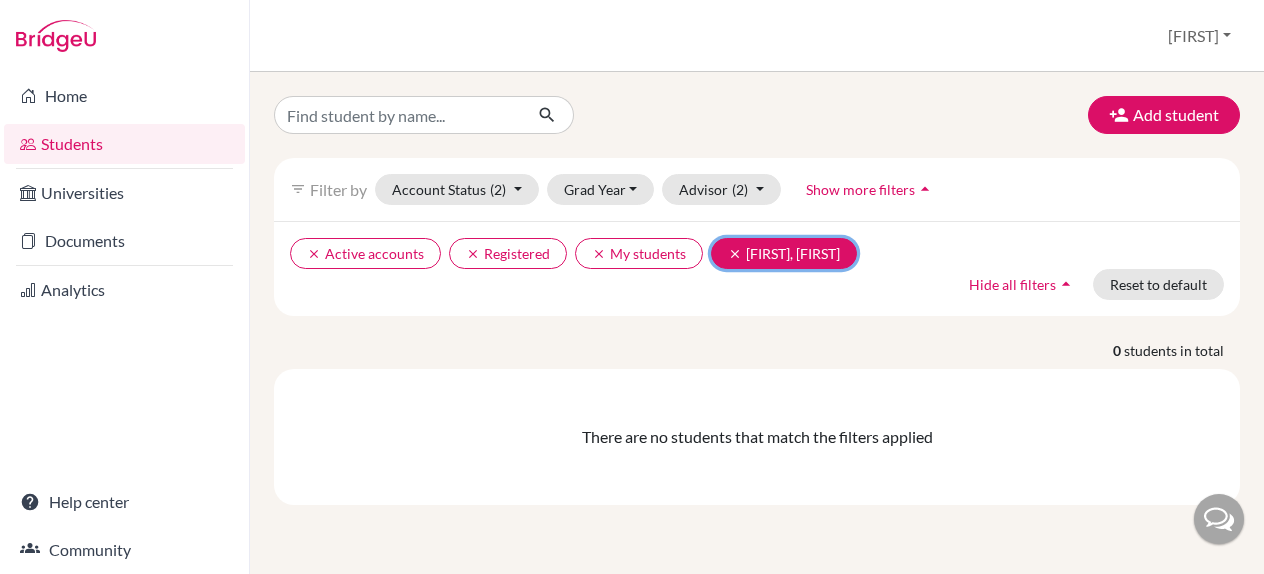 click on "clear" at bounding box center [735, 254] 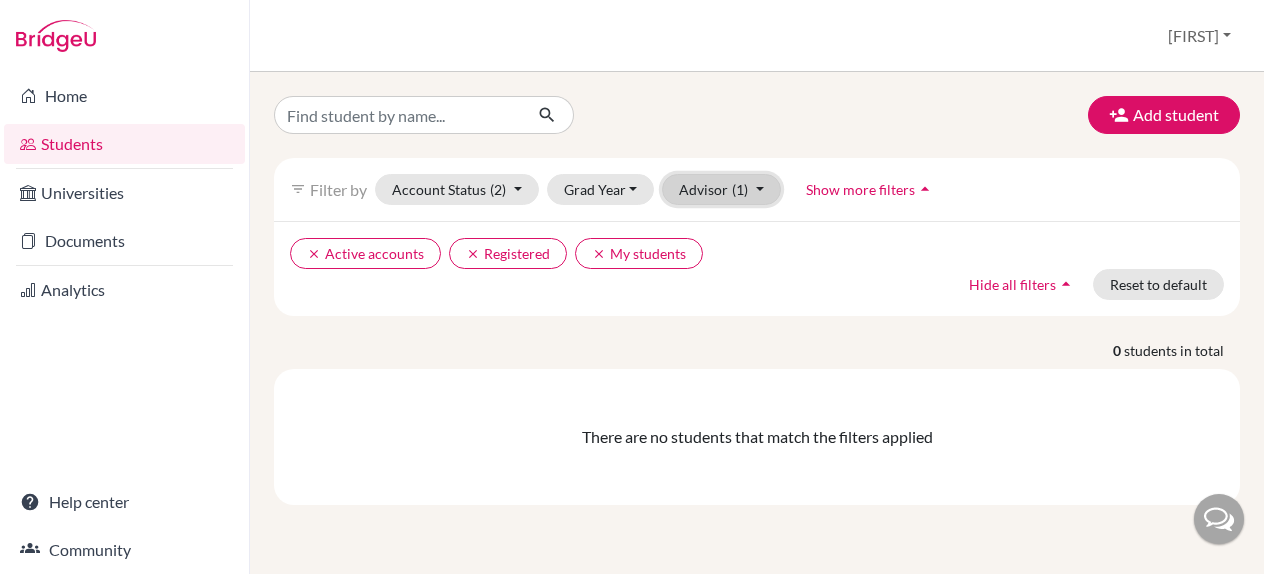 click on "Advisor (1)" at bounding box center (721, 189) 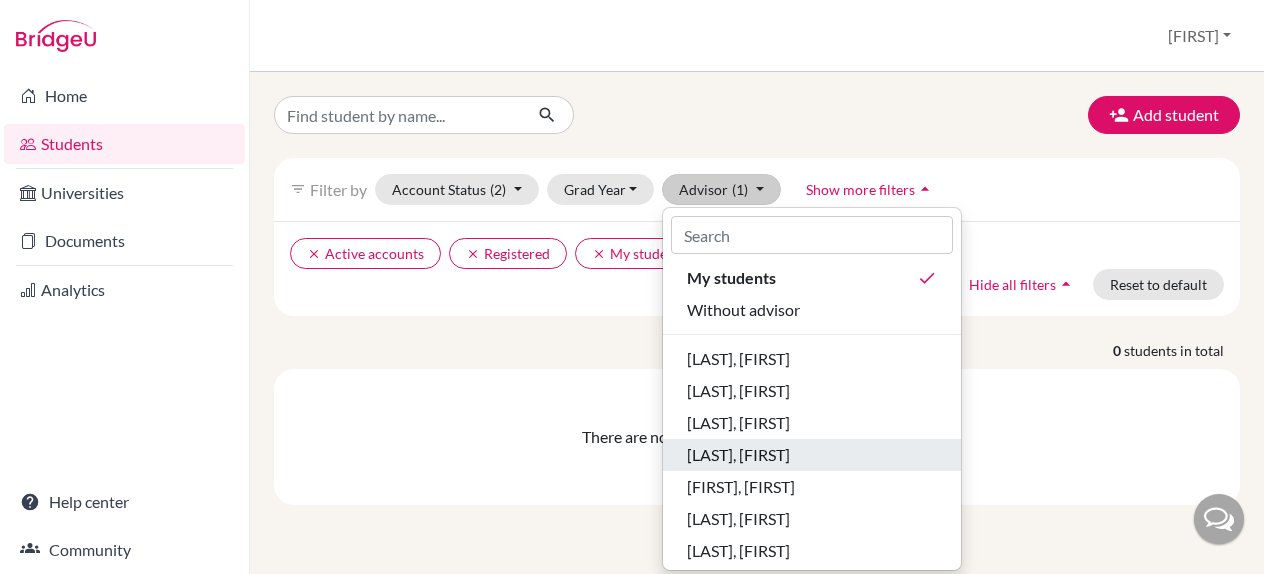 click on "[LAST], [FIRST]" at bounding box center [738, 455] 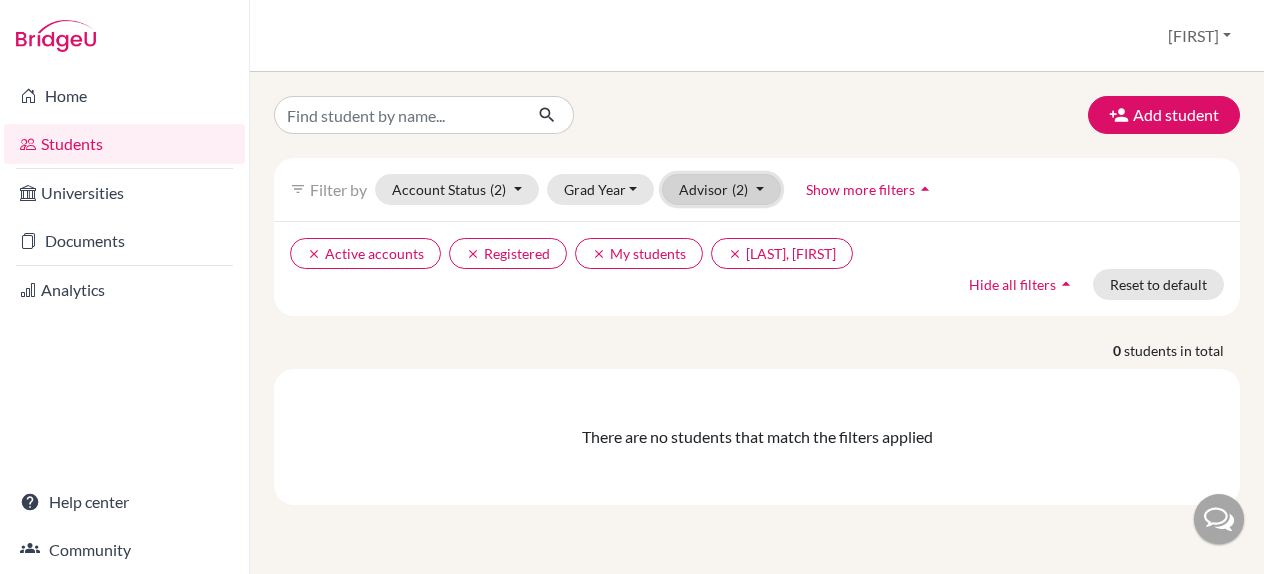 click on "Advisor (2)" at bounding box center [721, 189] 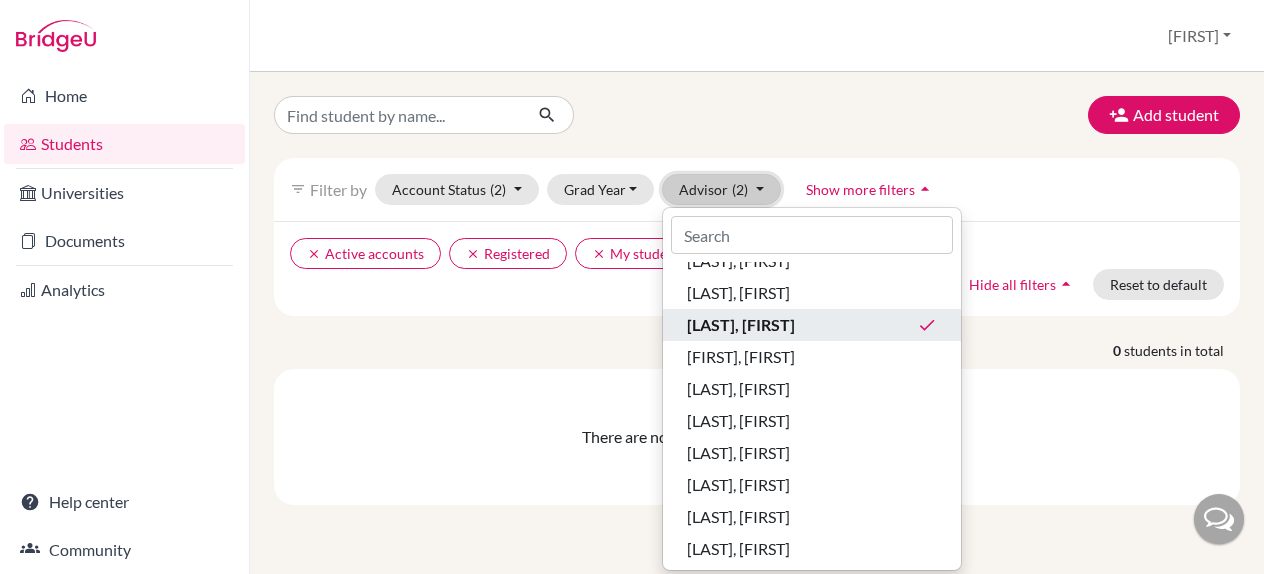 scroll, scrollTop: 133, scrollLeft: 0, axis: vertical 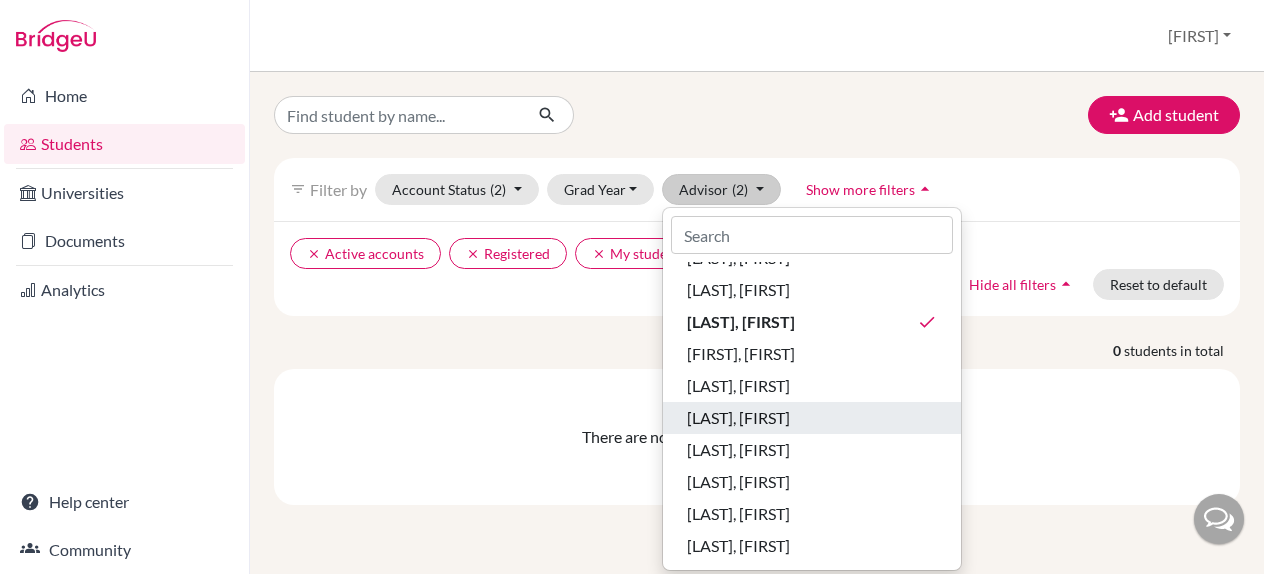 click on "[LAST], [FIRST]" at bounding box center [738, 418] 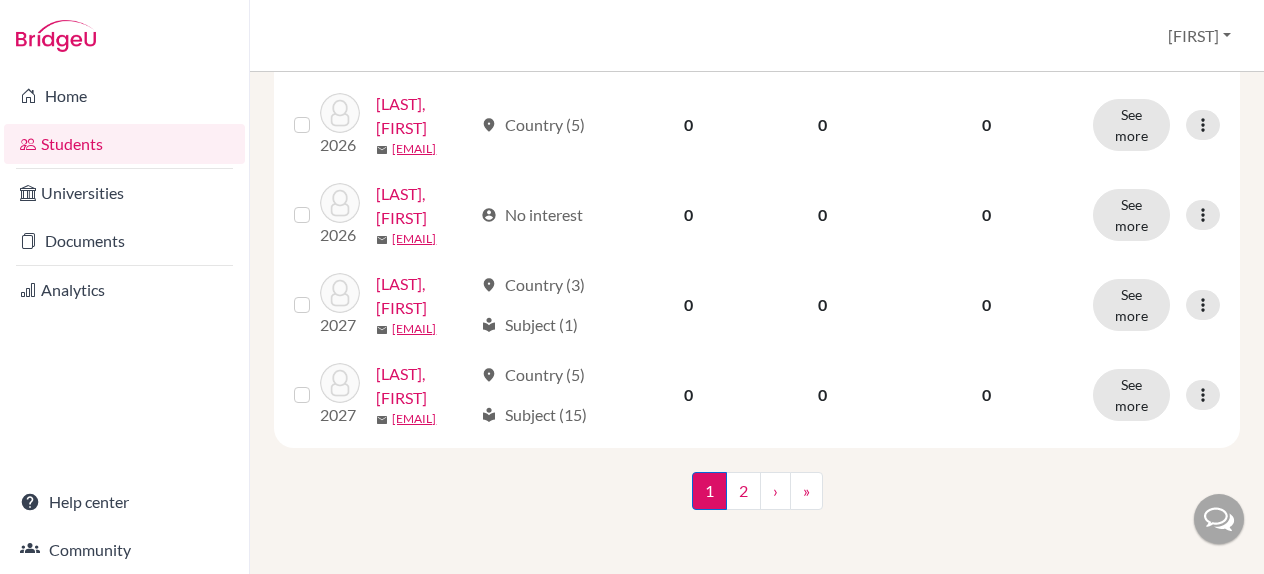 scroll, scrollTop: 2726, scrollLeft: 0, axis: vertical 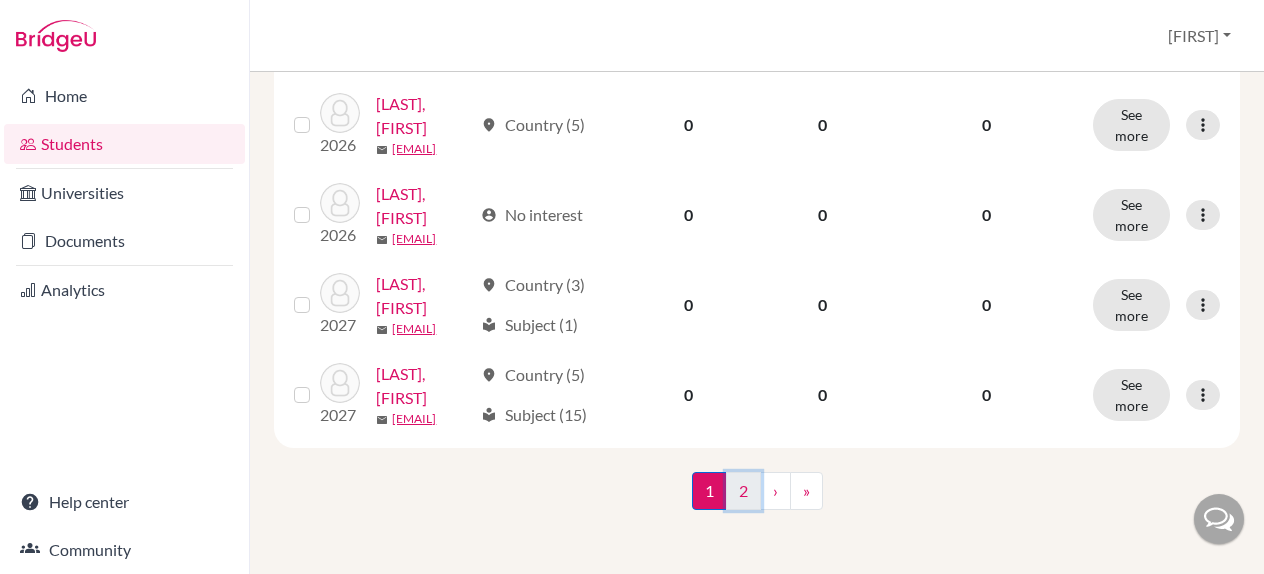 click on "2" at bounding box center [743, 491] 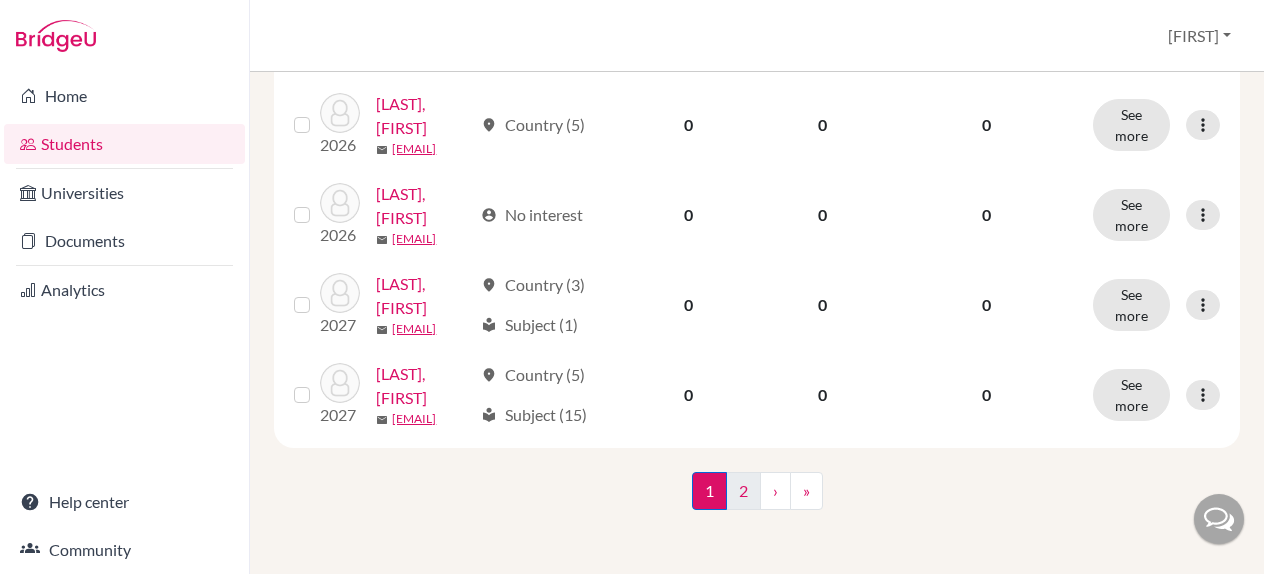 scroll, scrollTop: 0, scrollLeft: 0, axis: both 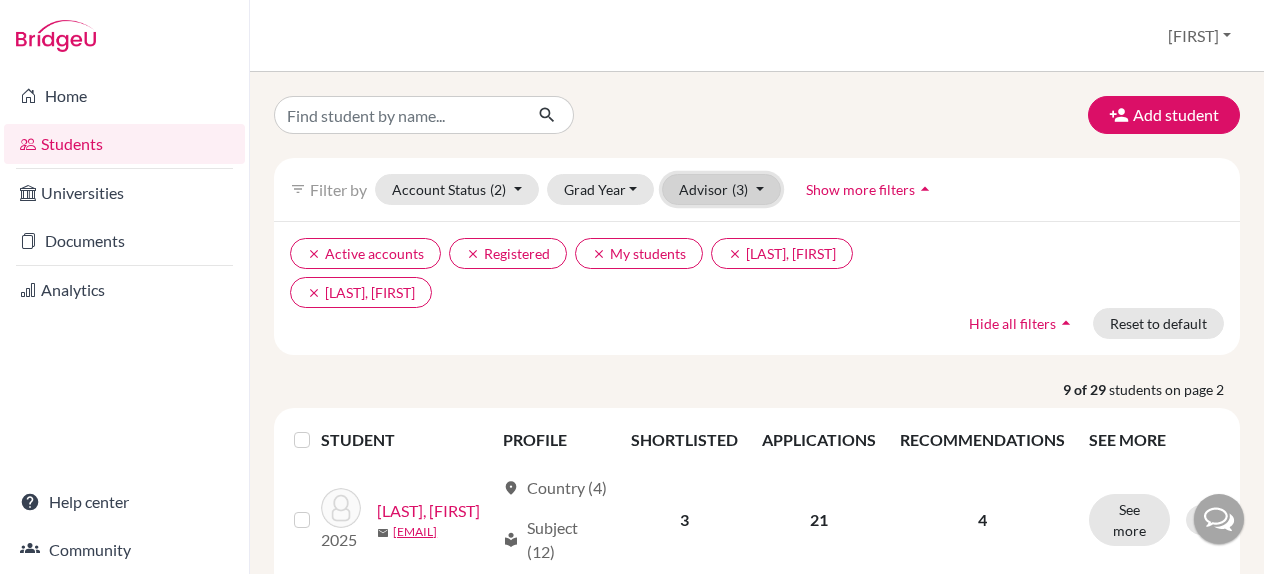 click on "Advisor (3)" at bounding box center [721, 189] 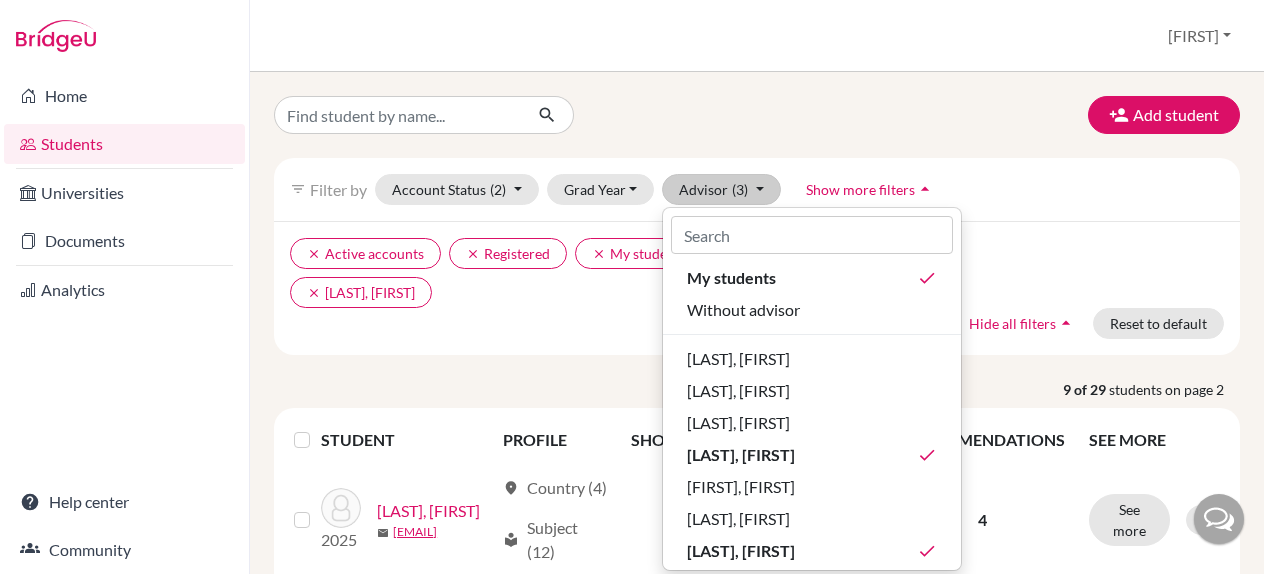 click on "clear [FIRST] accounts clear Registered clear My students clear [LAST], [FIRST] clear [FIRST] [LAST] Hide all filters arrow_drop_up Reset to default" at bounding box center (757, 288) 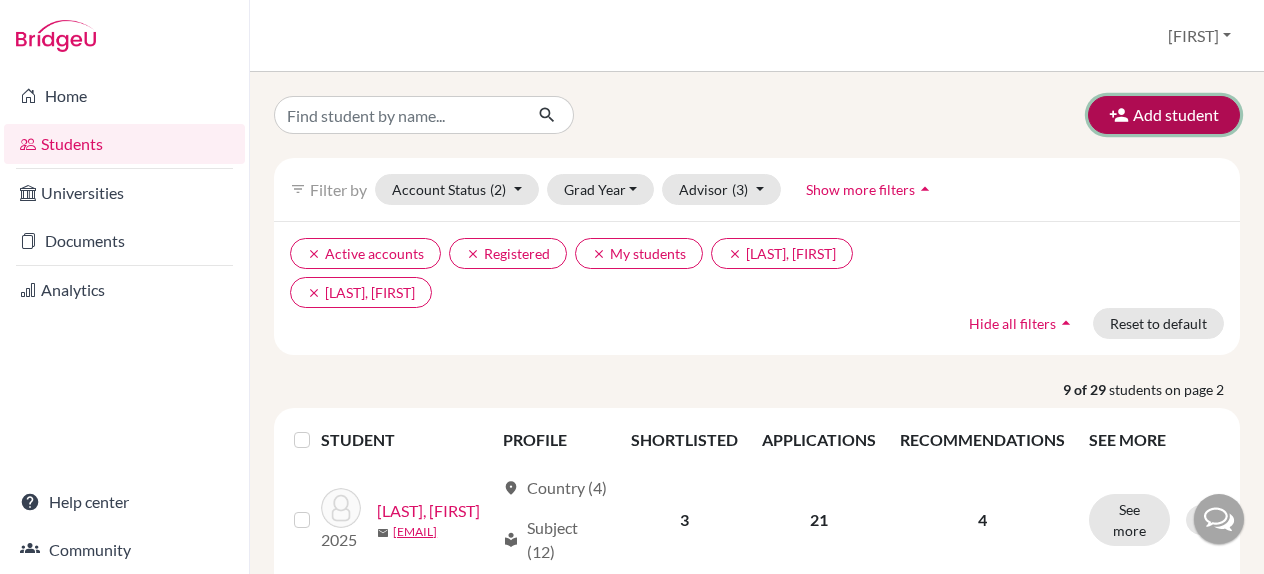 click on "Add student" at bounding box center [1164, 115] 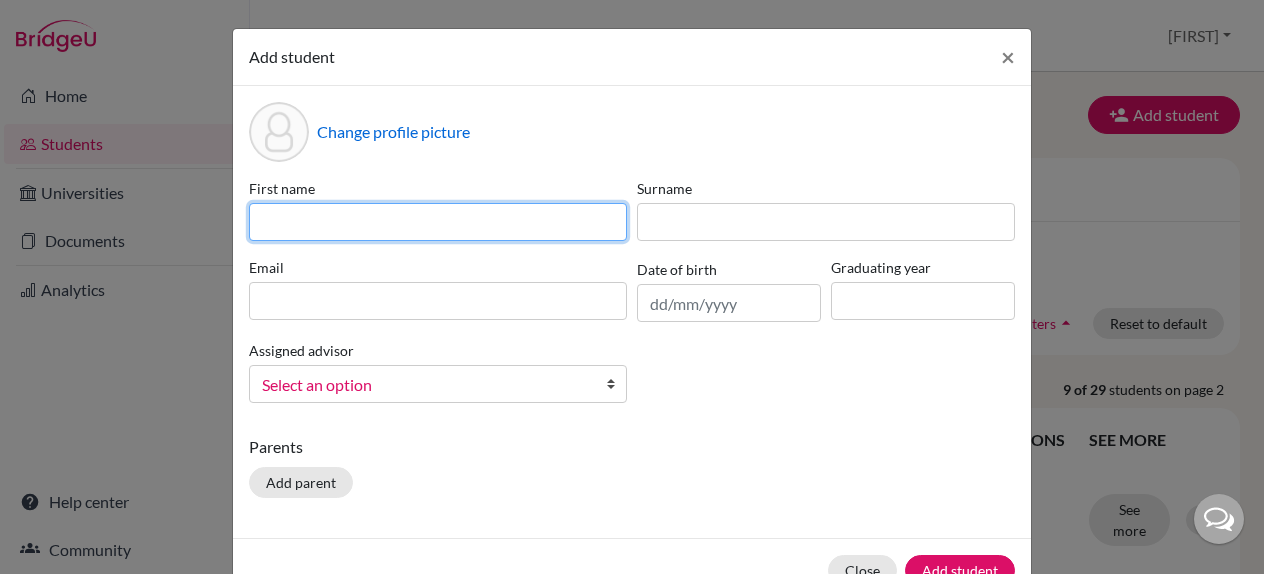 click at bounding box center (438, 222) 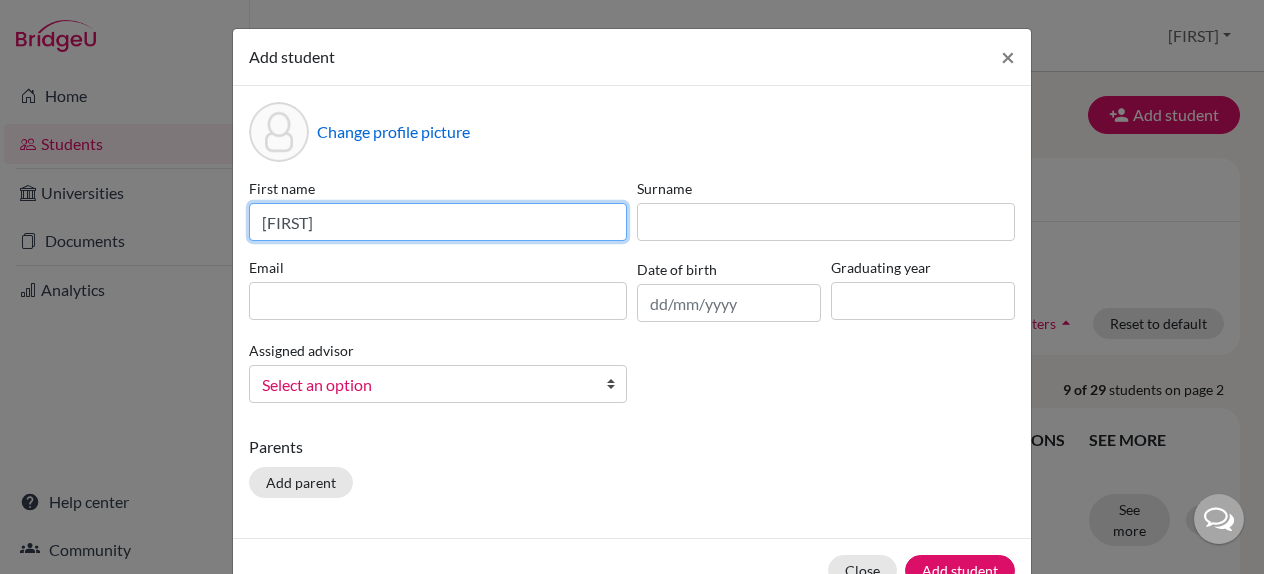 type on "[FIRST]" 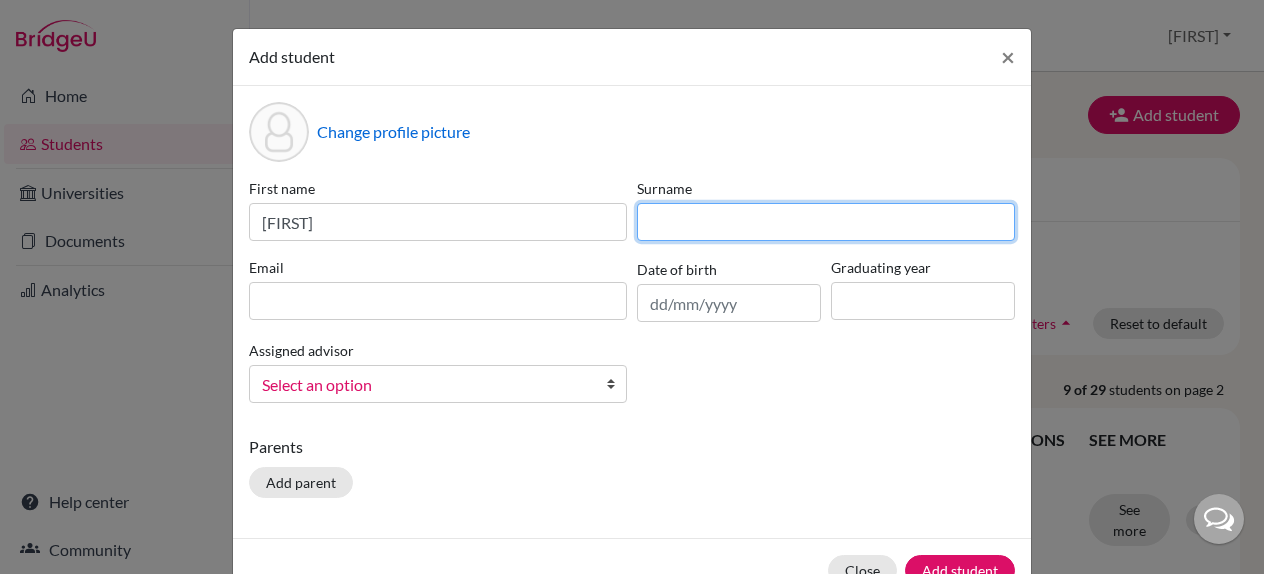 click at bounding box center [826, 222] 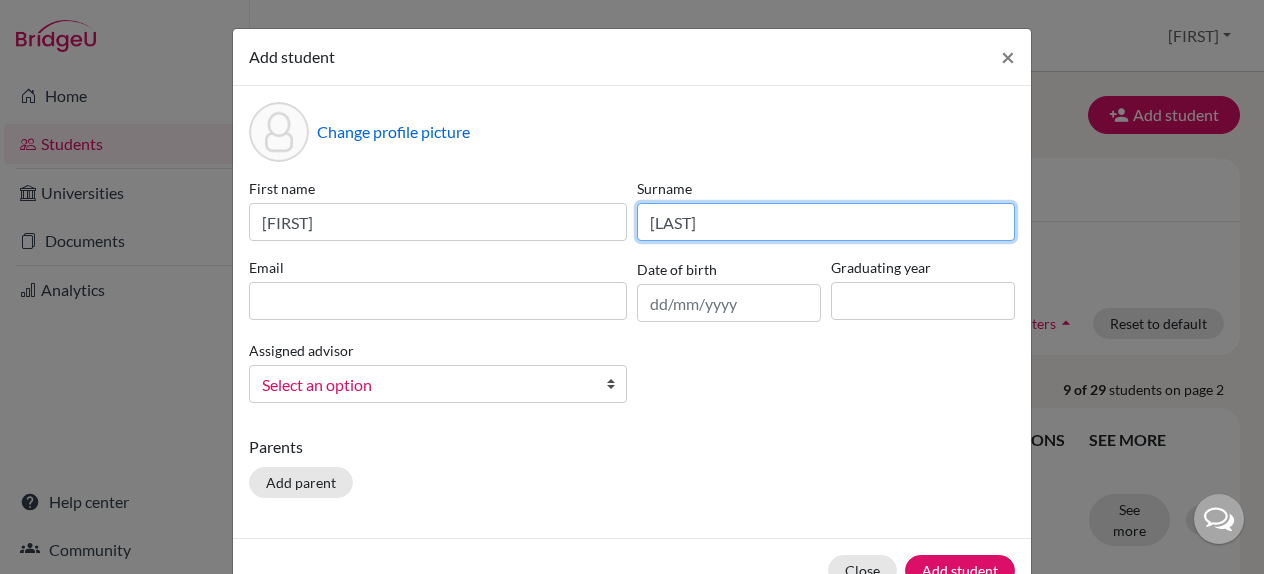 type on "[LAST]" 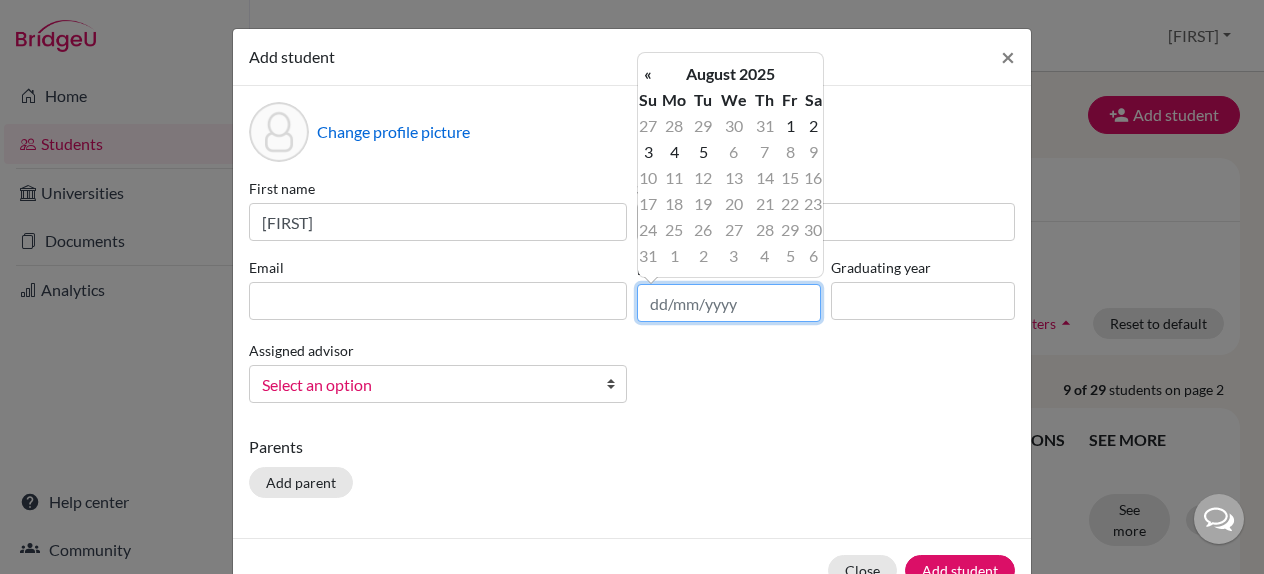click at bounding box center [729, 303] 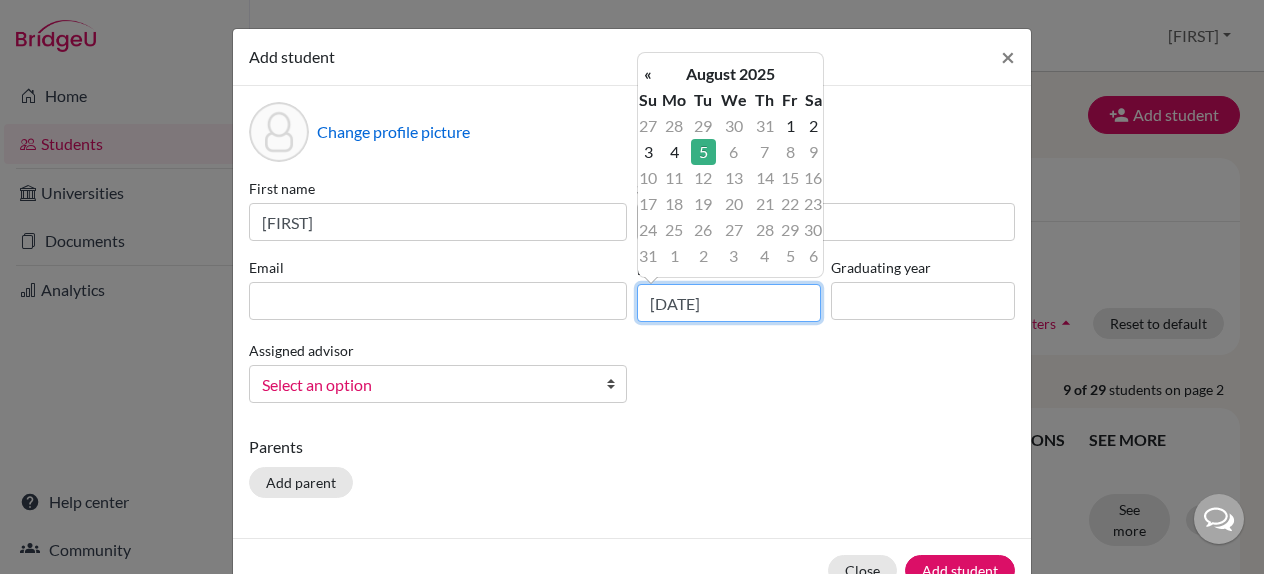 click on "[DATE]" at bounding box center [729, 303] 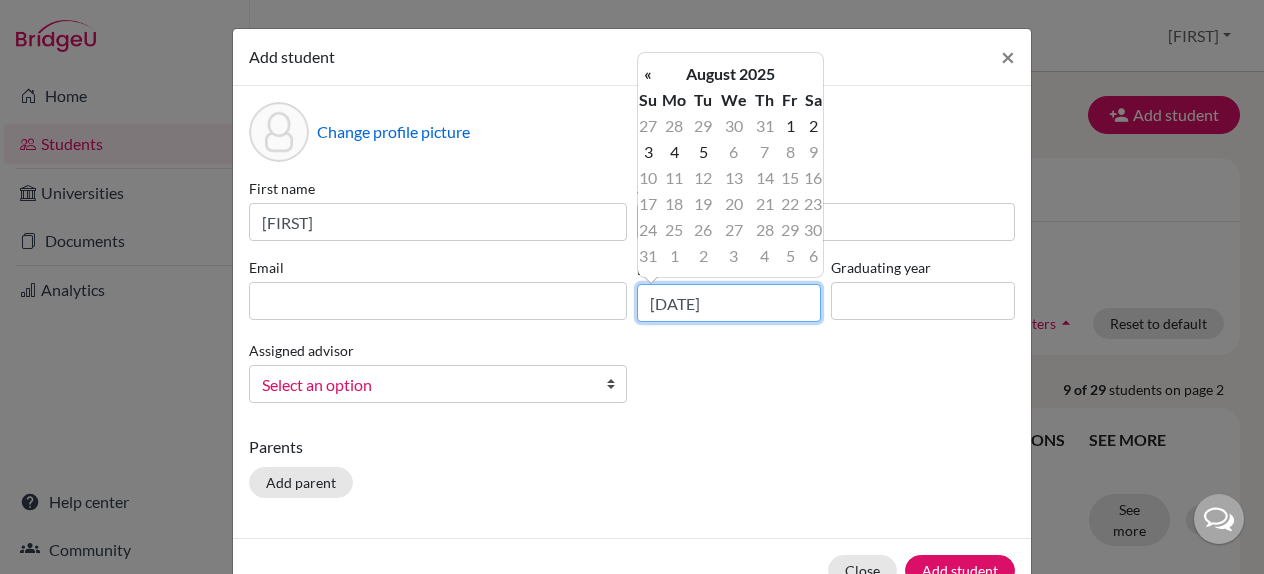 click on "[DATE]" at bounding box center (729, 303) 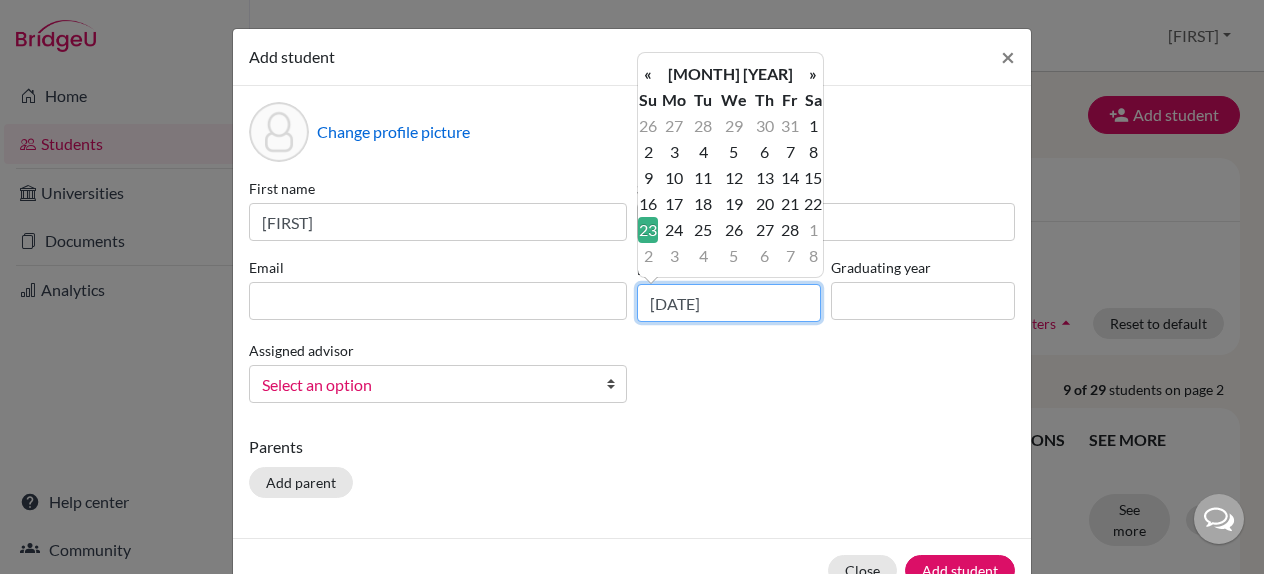 click on "[DATE]" at bounding box center (729, 303) 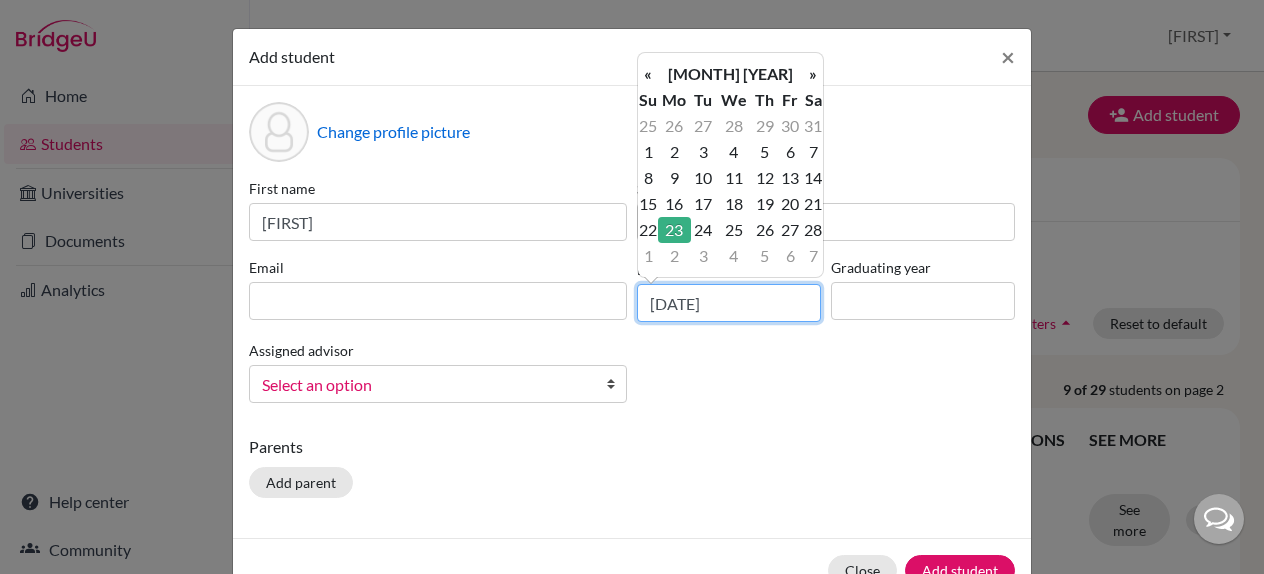 type on "[DATE]" 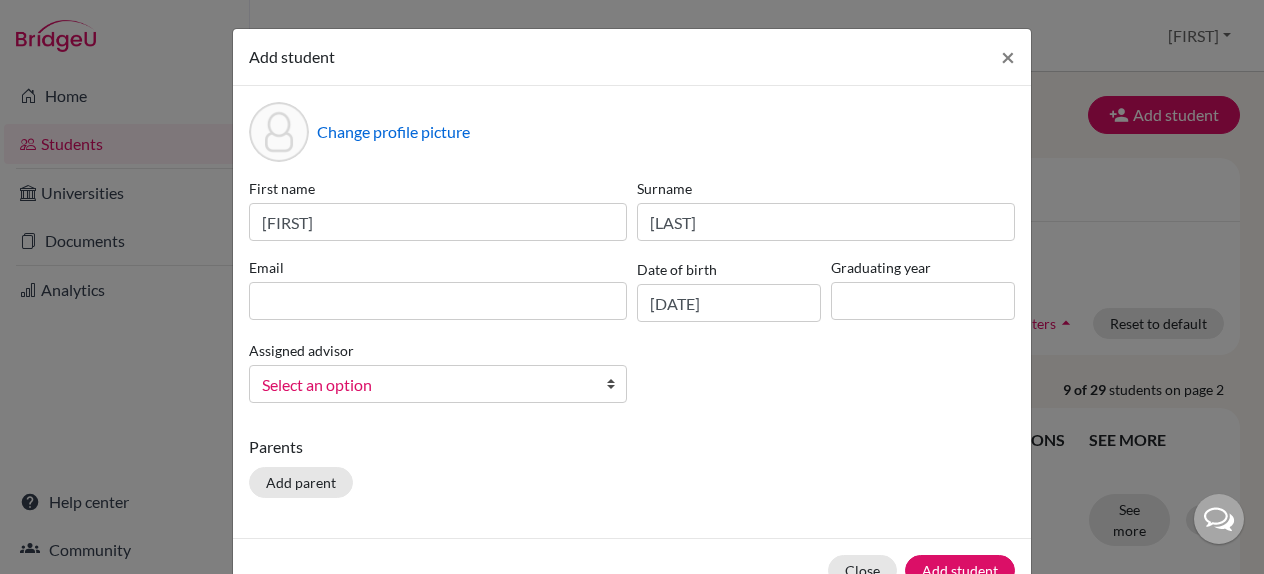 click on "Add student × Change profile picture First name [FIRST] Surname [LAST] Email [DATE] Graduating year Assigned advisor [LAST], [FIRST] [FIRST], [FIRST] [FIRST], [FIRST]  [LAST], [FIRST], [FIRST] [LAST], [FIRST], [FIRST] [LAST], [FIRST], [FIRST] [LAST], [FIRST], [FIRST] [LAST], [FIRST], [FIRST] [LAST], [FIRST], [FIRST]
Select an option
Parents Add parent" at bounding box center [632, 312] 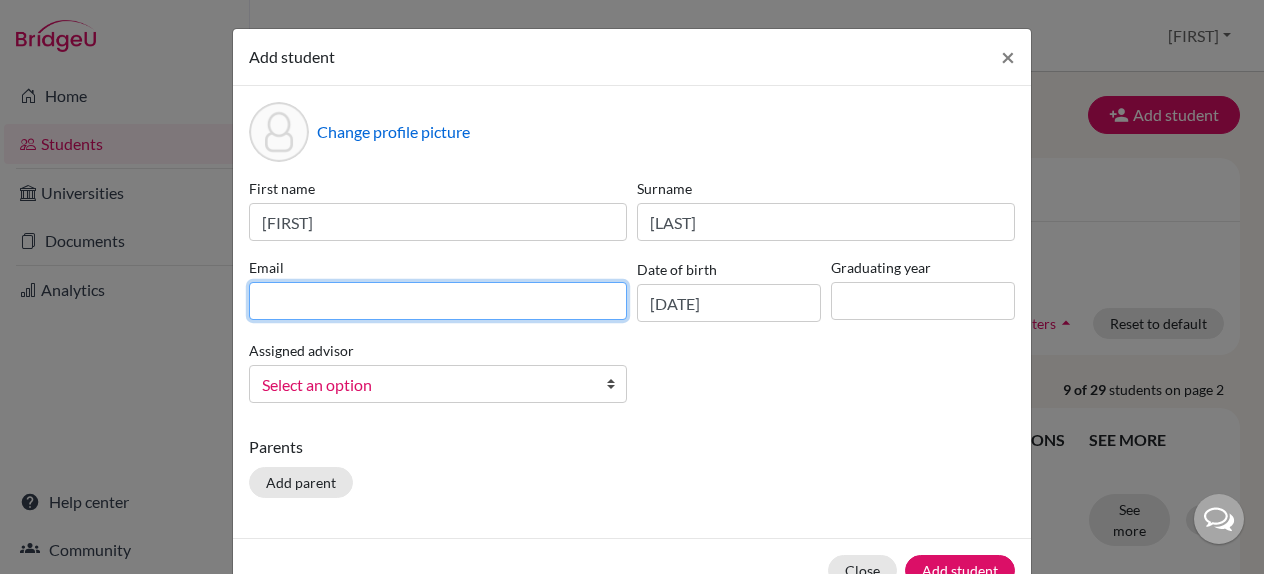 click at bounding box center (438, 301) 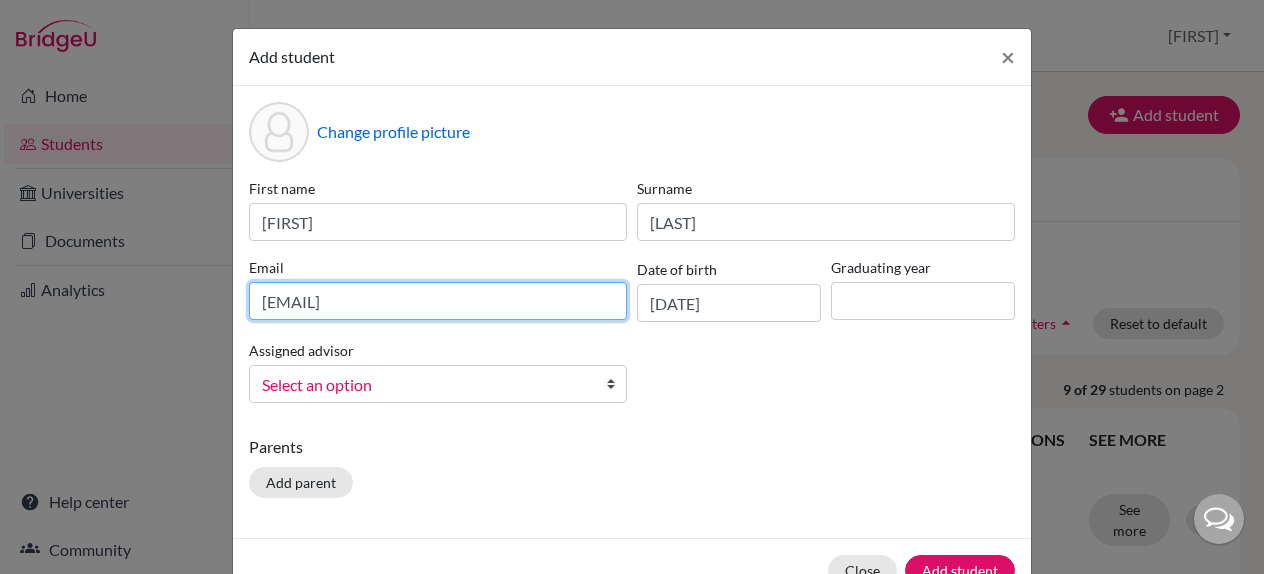 type on "[EMAIL]" 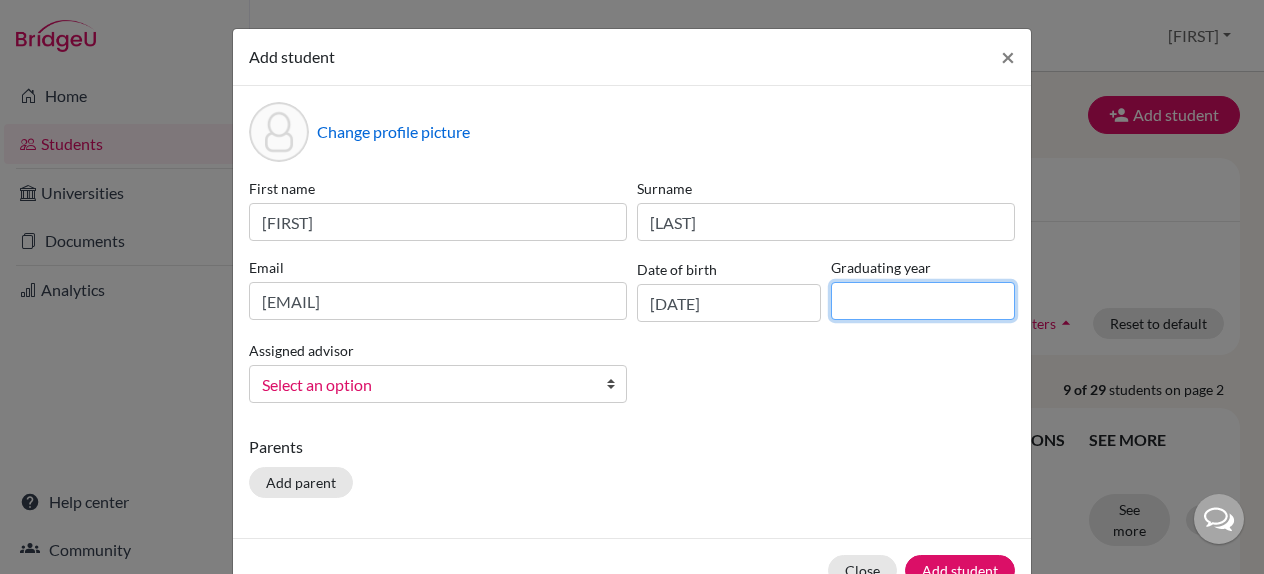 click at bounding box center (923, 301) 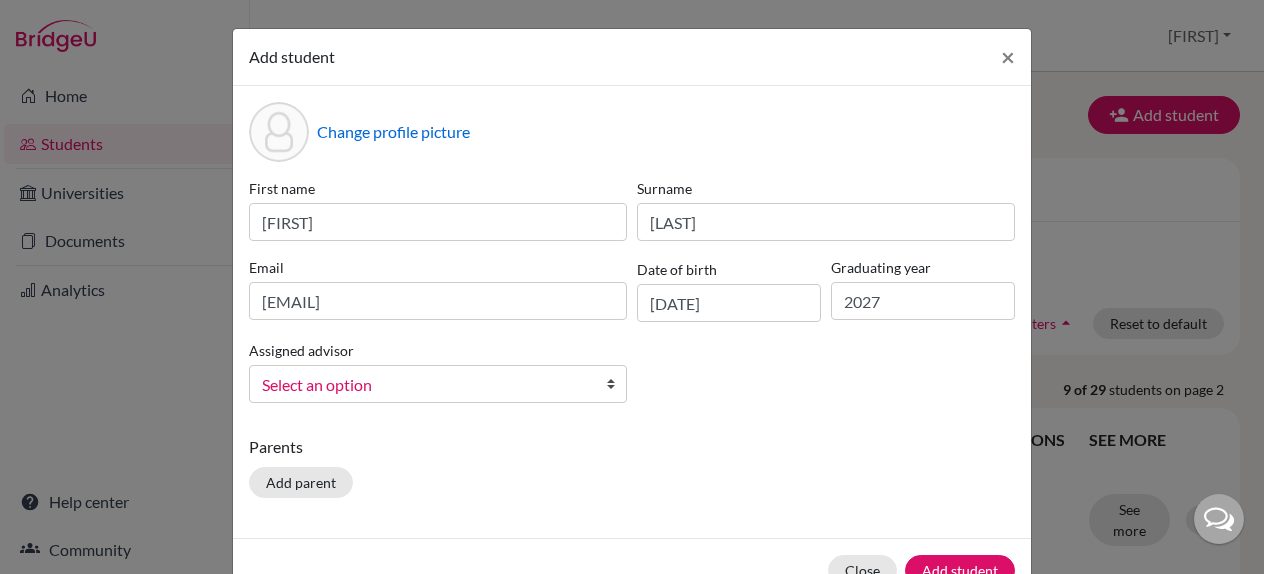 click at bounding box center (616, 384) 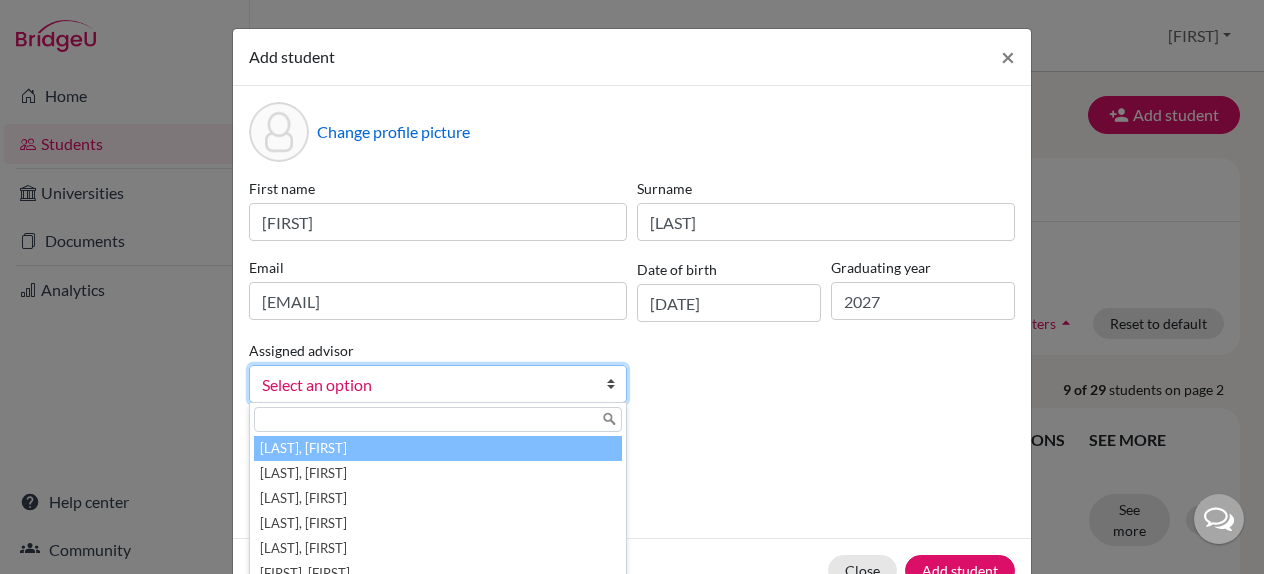 click on "[LAST], [FIRST]" at bounding box center [438, 448] 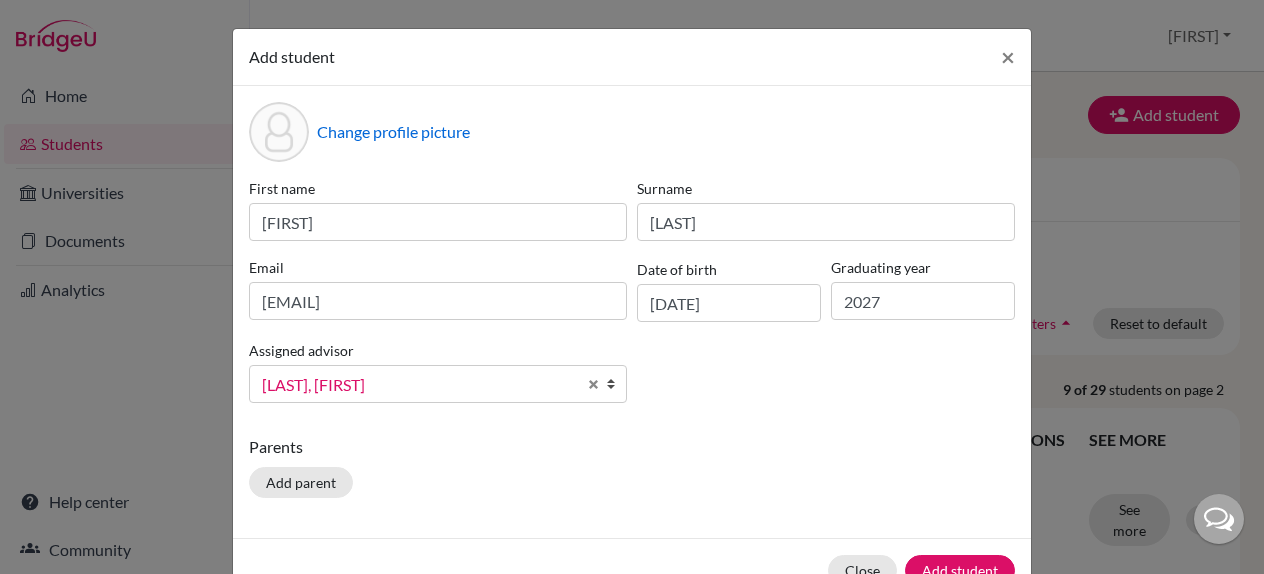 scroll, scrollTop: 107, scrollLeft: 0, axis: vertical 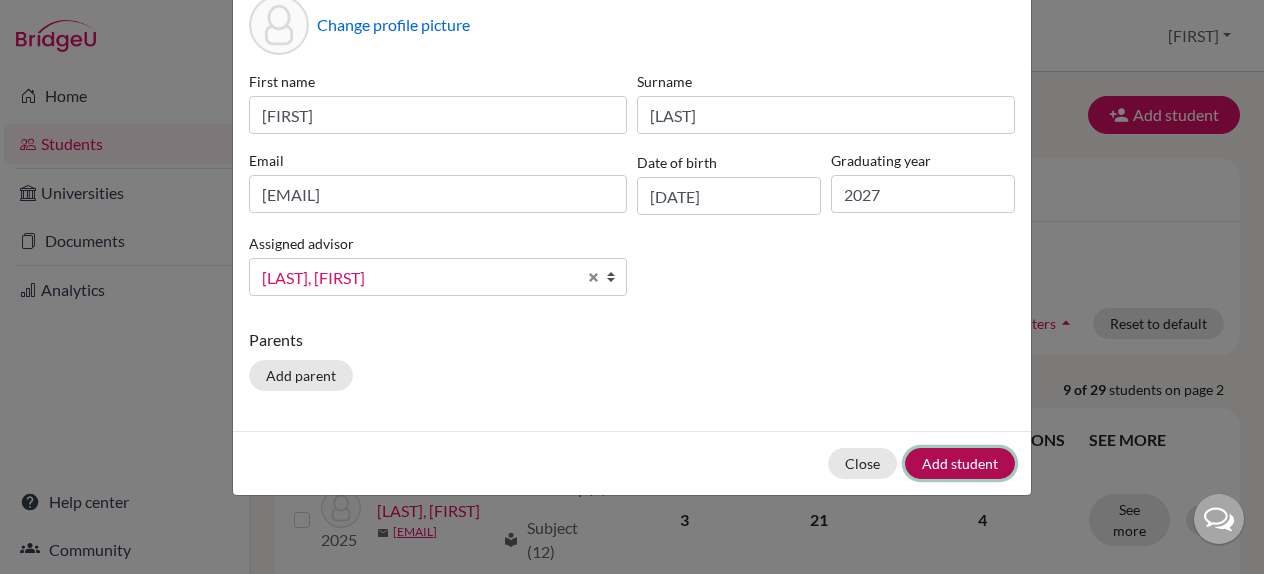 click on "Add student" at bounding box center [960, 463] 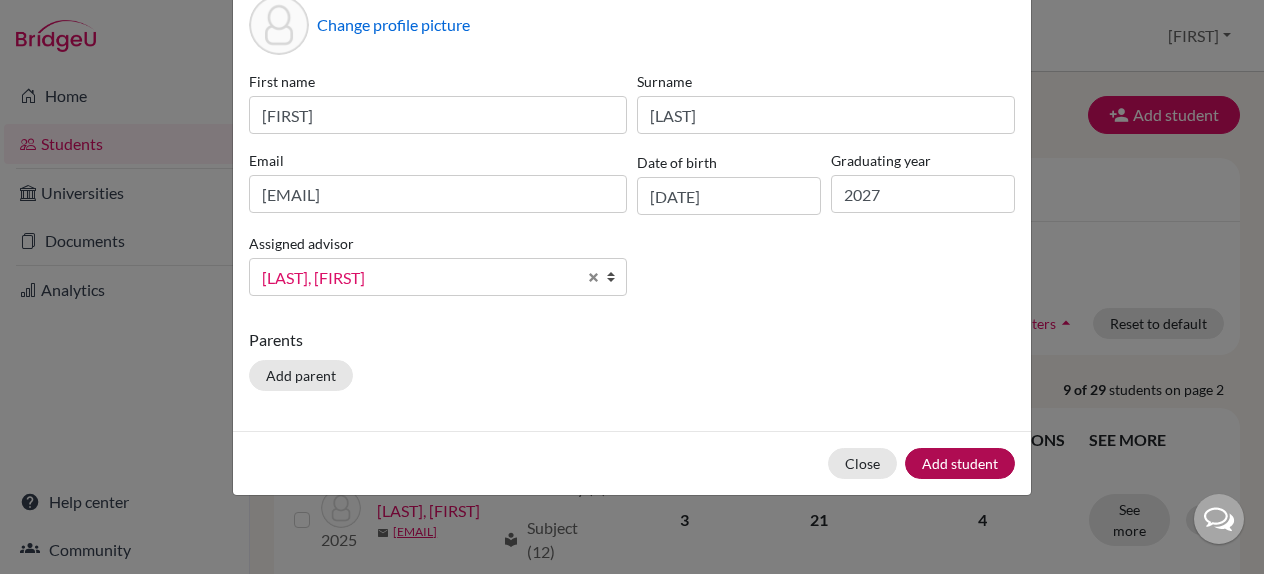 scroll, scrollTop: 0, scrollLeft: 0, axis: both 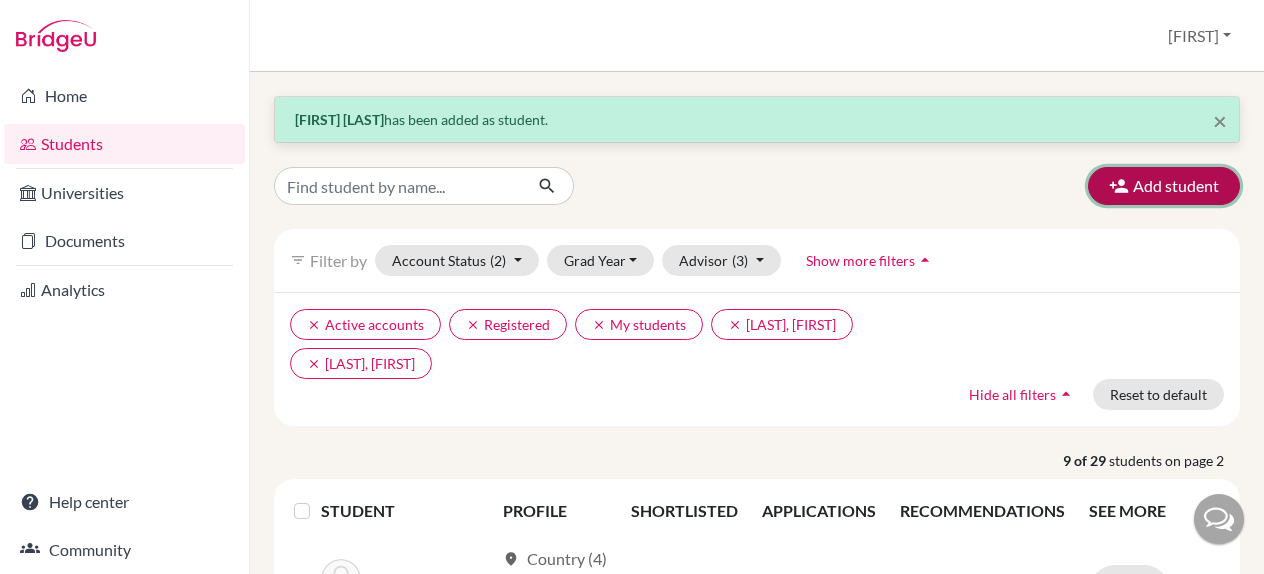 click on "Add student" at bounding box center [1164, 186] 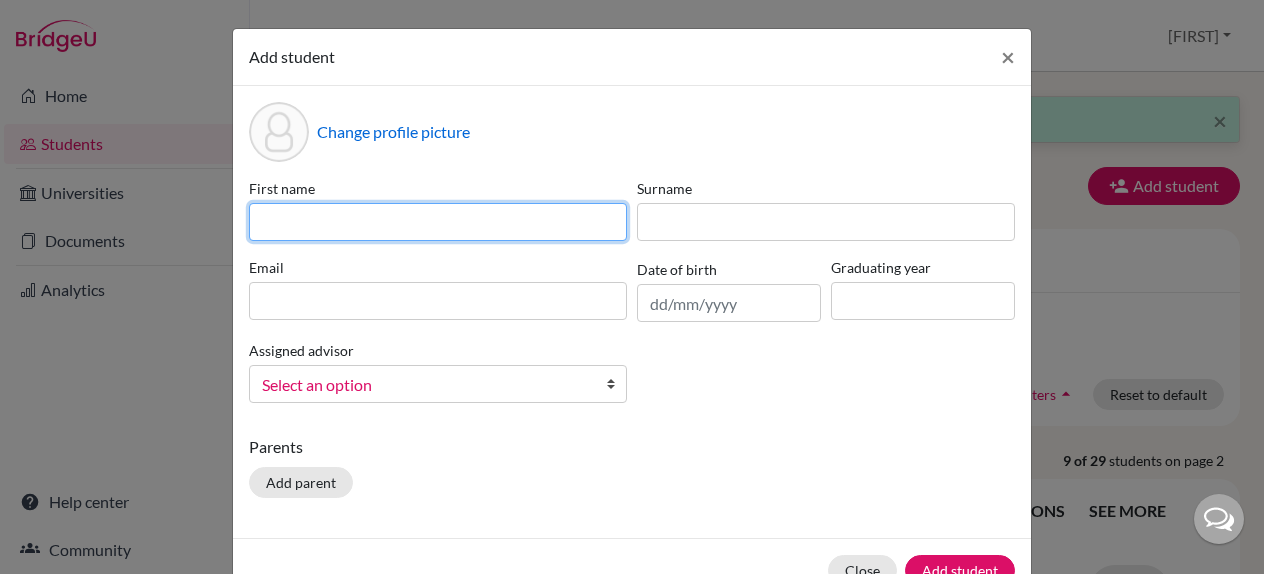 click at bounding box center [438, 222] 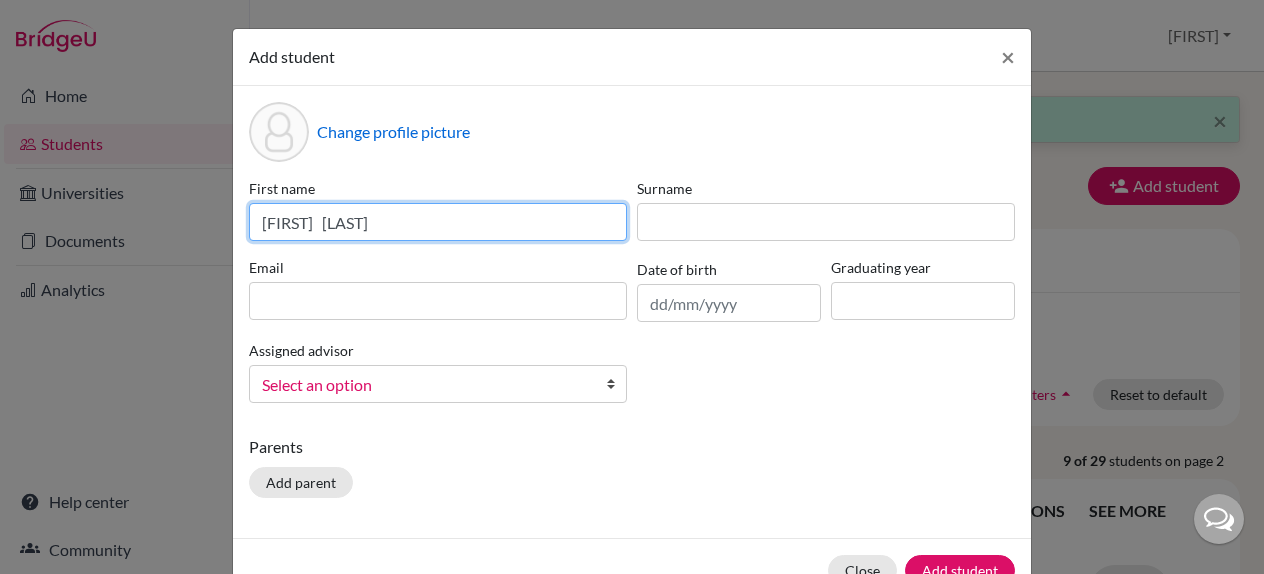 type on "[FIRST]   [LAST]" 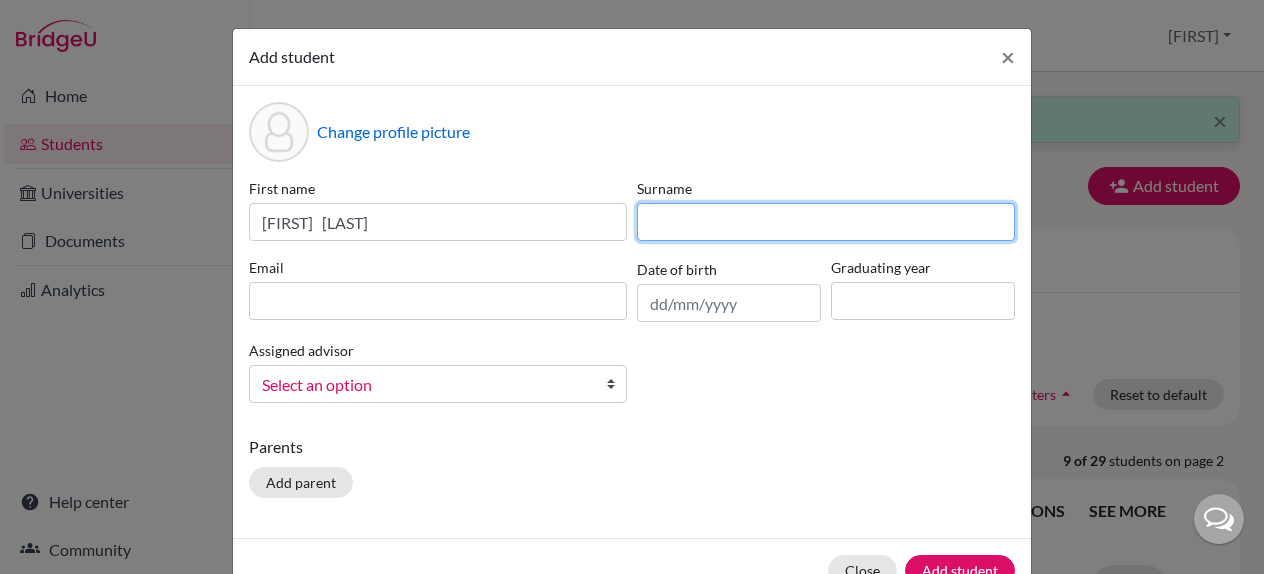 click at bounding box center (826, 222) 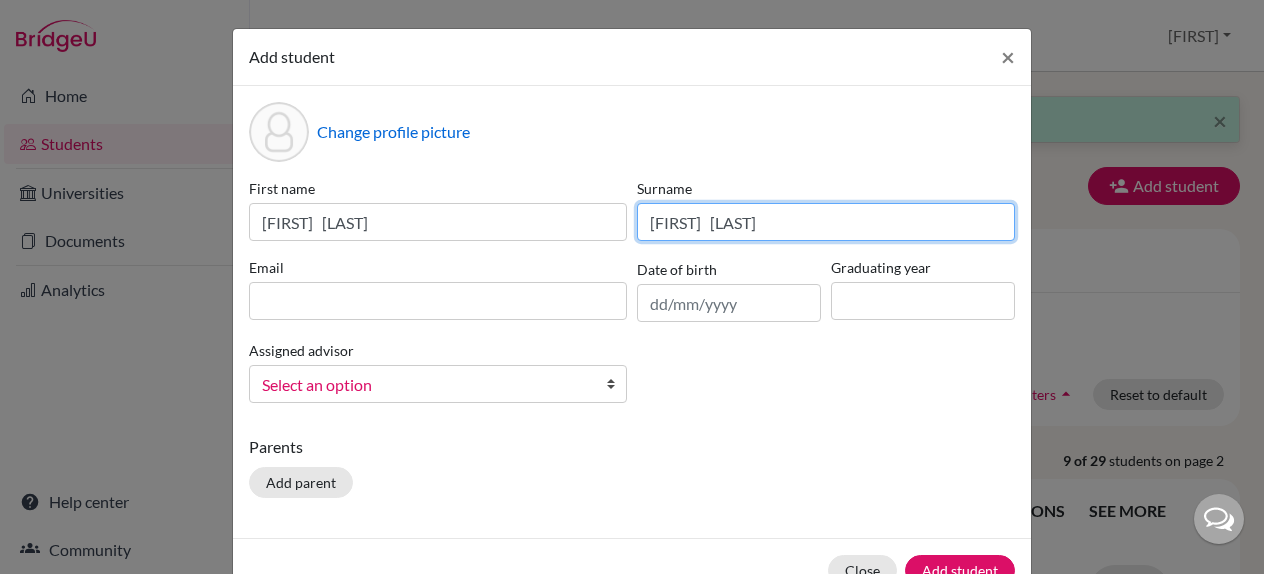 click on "[FIRST]   [LAST]" at bounding box center (826, 222) 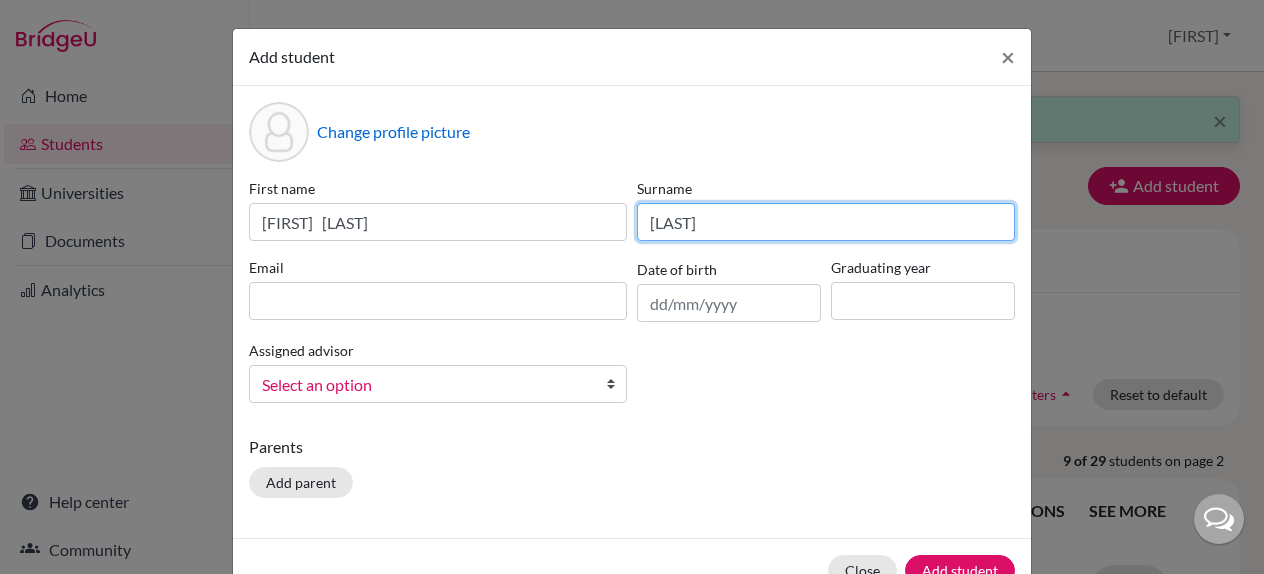 type on "[LAST]" 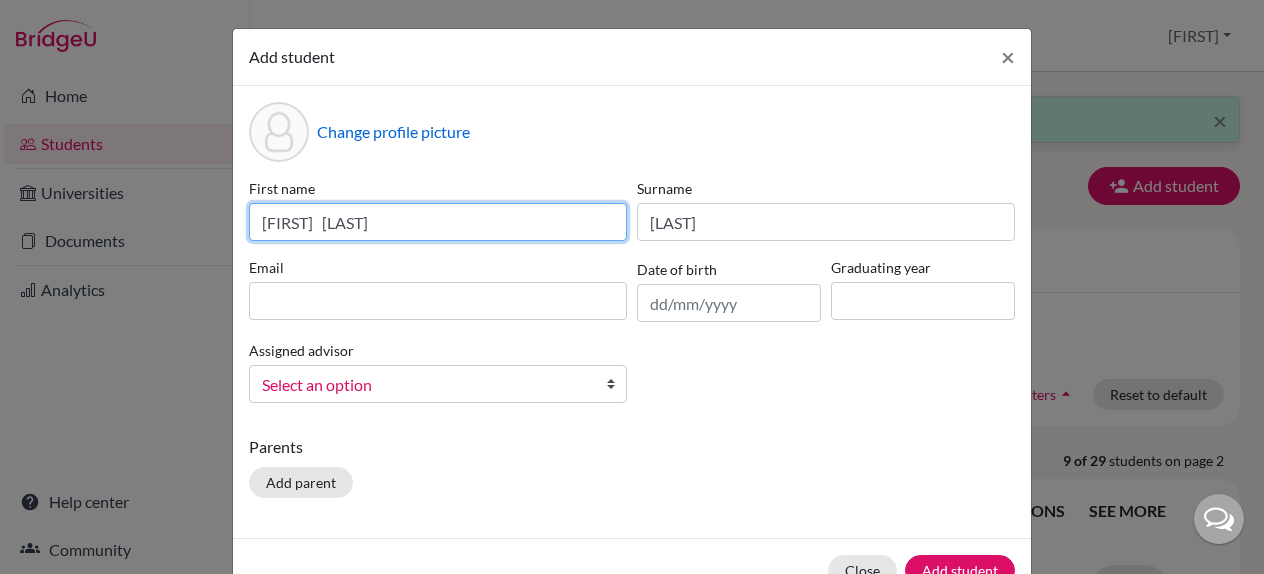 click on "[FIRST]   [LAST]" at bounding box center (438, 222) 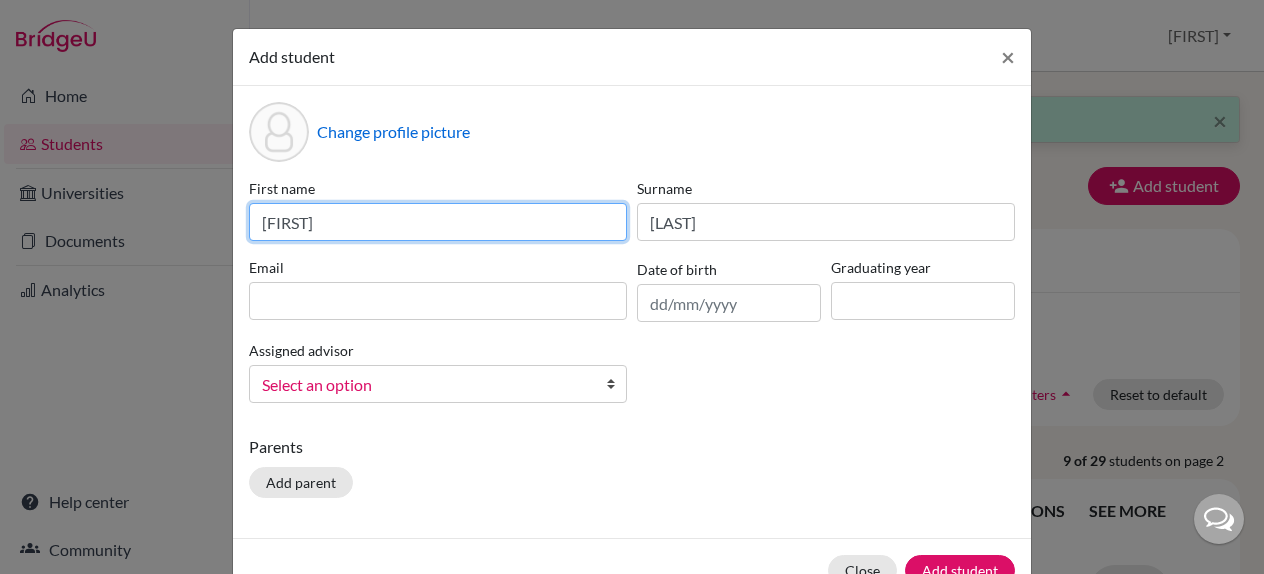 type on "[FIRST]" 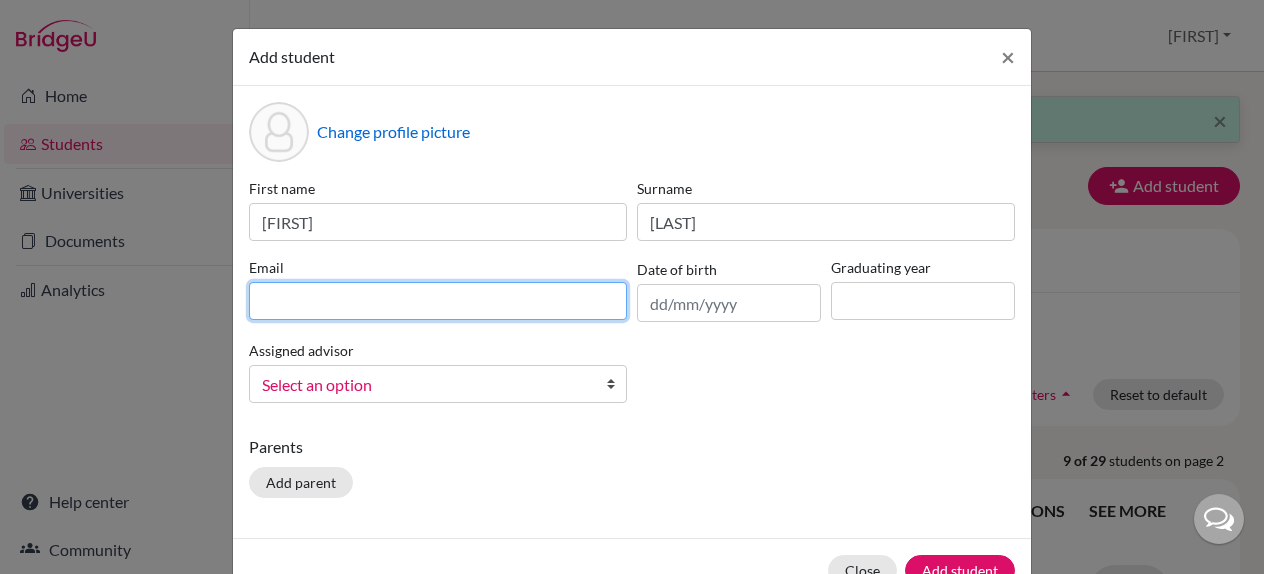 click at bounding box center (438, 301) 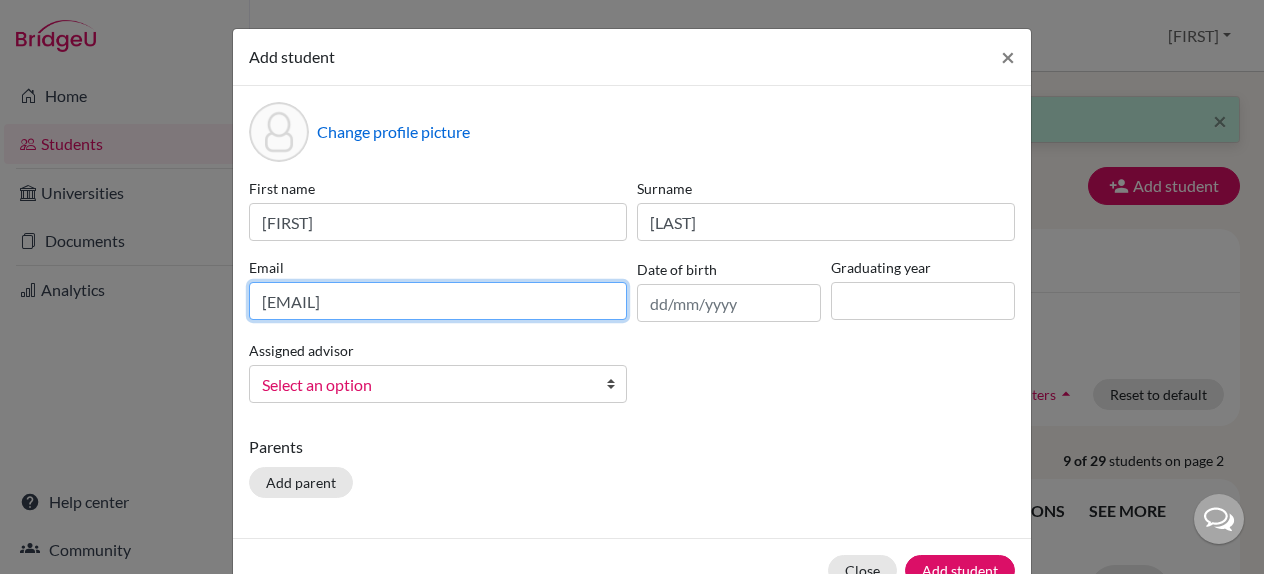 type on "[EMAIL]" 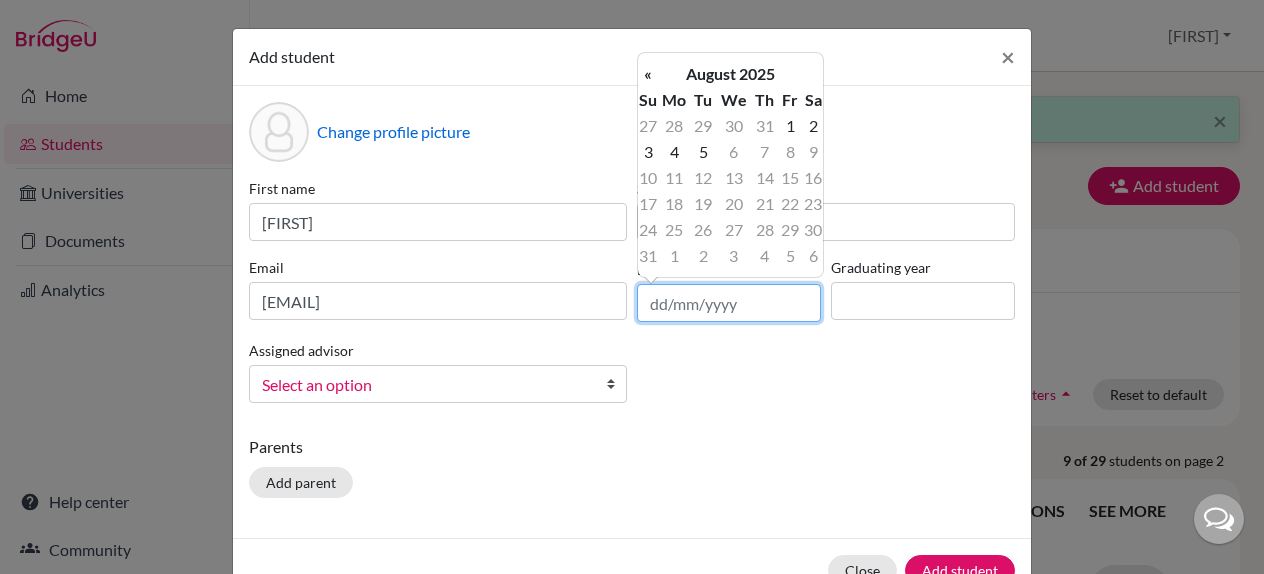 click at bounding box center [729, 303] 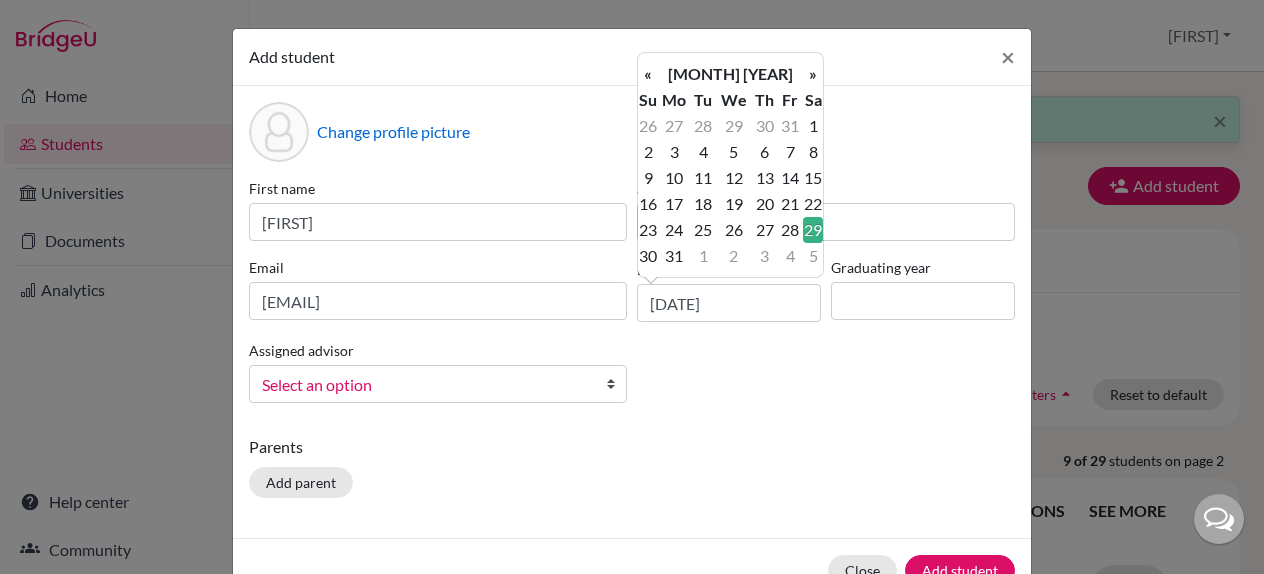 click on "Add student × Change profile picture First name [FIRST] Surname [LAST] Email [EMAIL] Date of birth [DATE] Graduating year Assigned advisor [LAST], [FIRST] [LAST], [FIRST] [LAST], [FIRST] [LAST], [FIRST] [LAST], [FIRST] [LAST], [FIRST] [LAST], [FIRST] [LAST], [FIRST] [LAST], [FIRST]
Select an option" at bounding box center [632, 298] 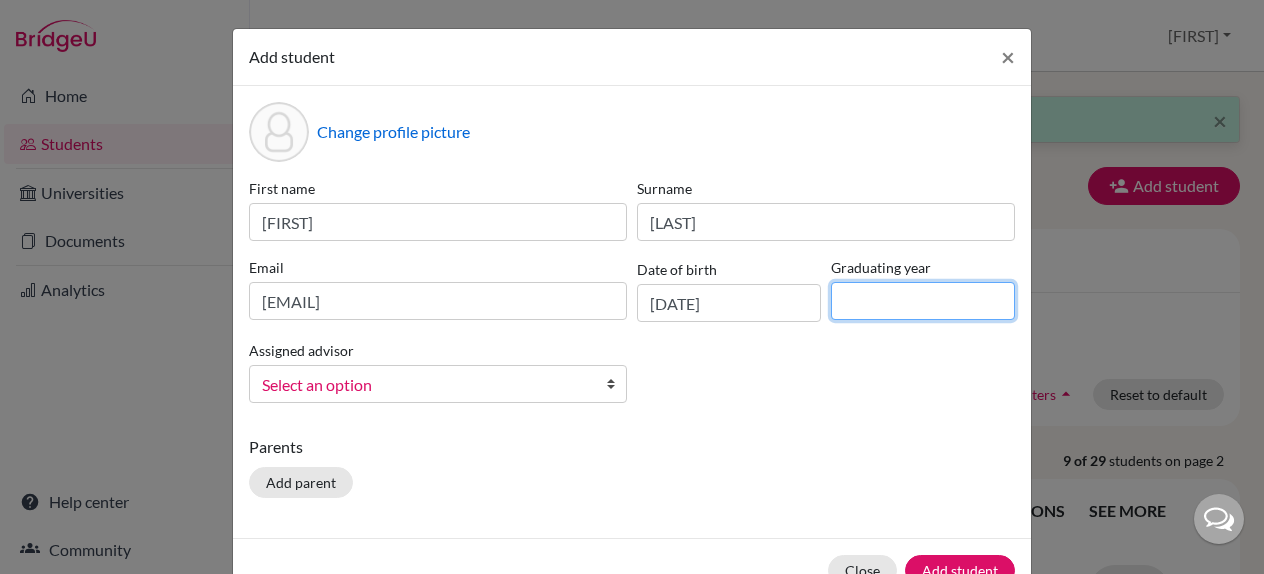 click at bounding box center (923, 301) 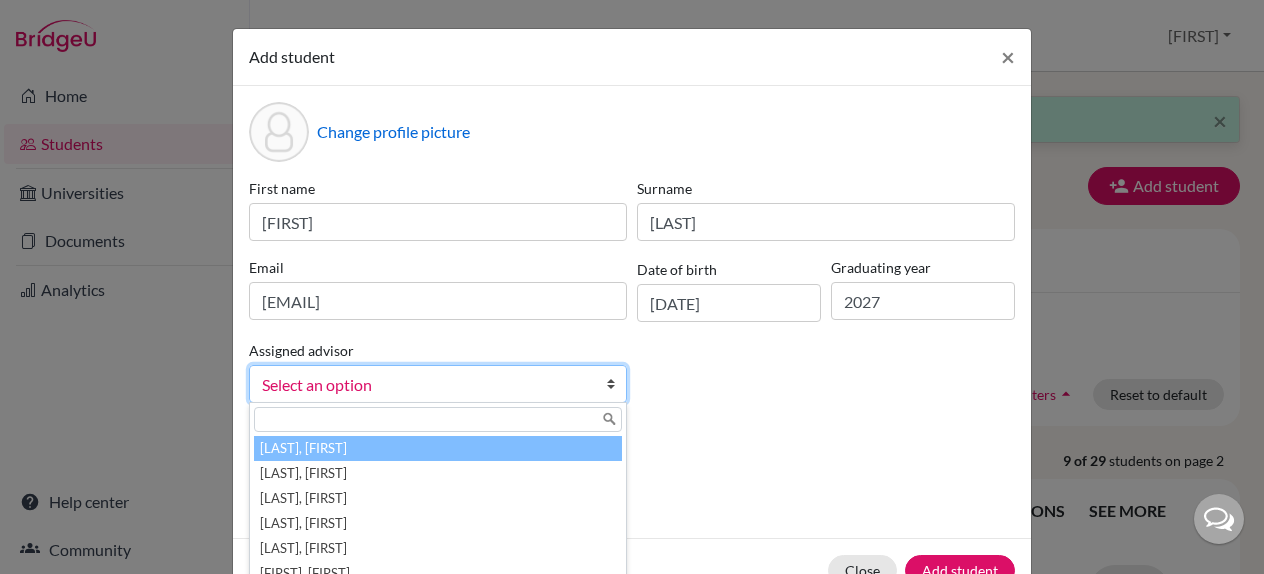 click at bounding box center [616, 384] 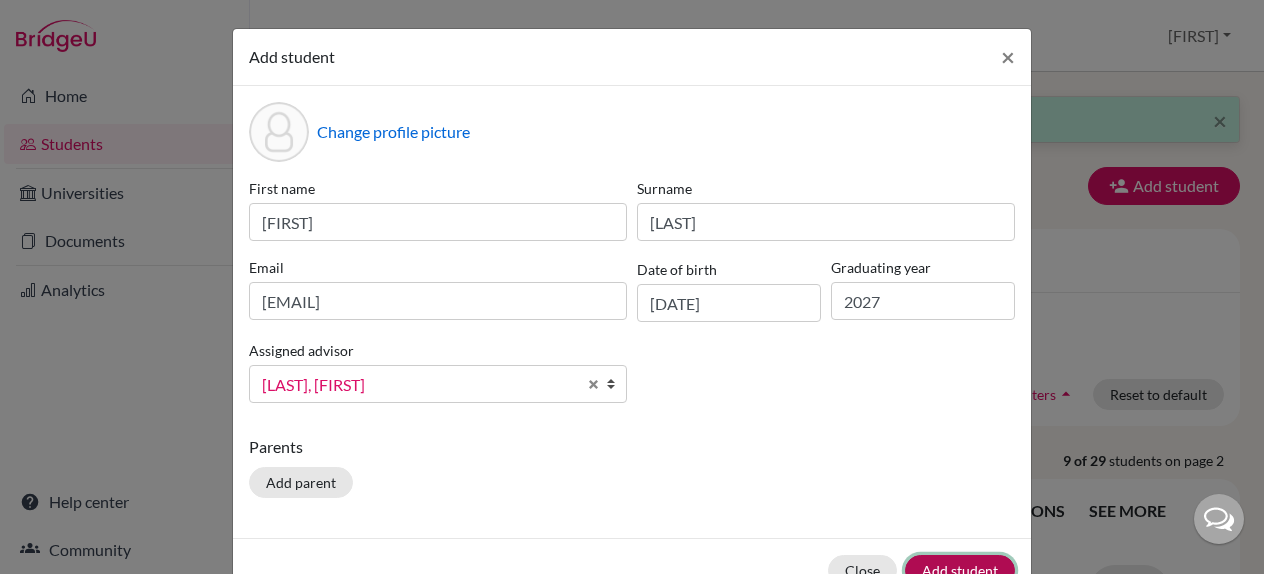 click on "Add student" at bounding box center (960, 570) 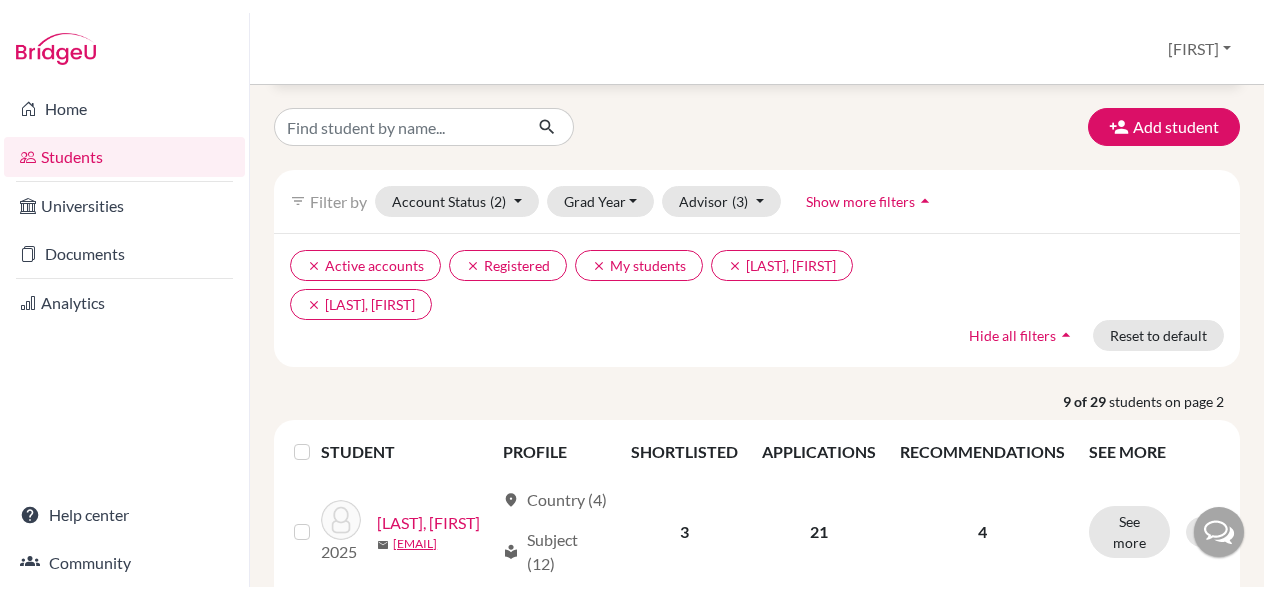 scroll, scrollTop: 0, scrollLeft: 0, axis: both 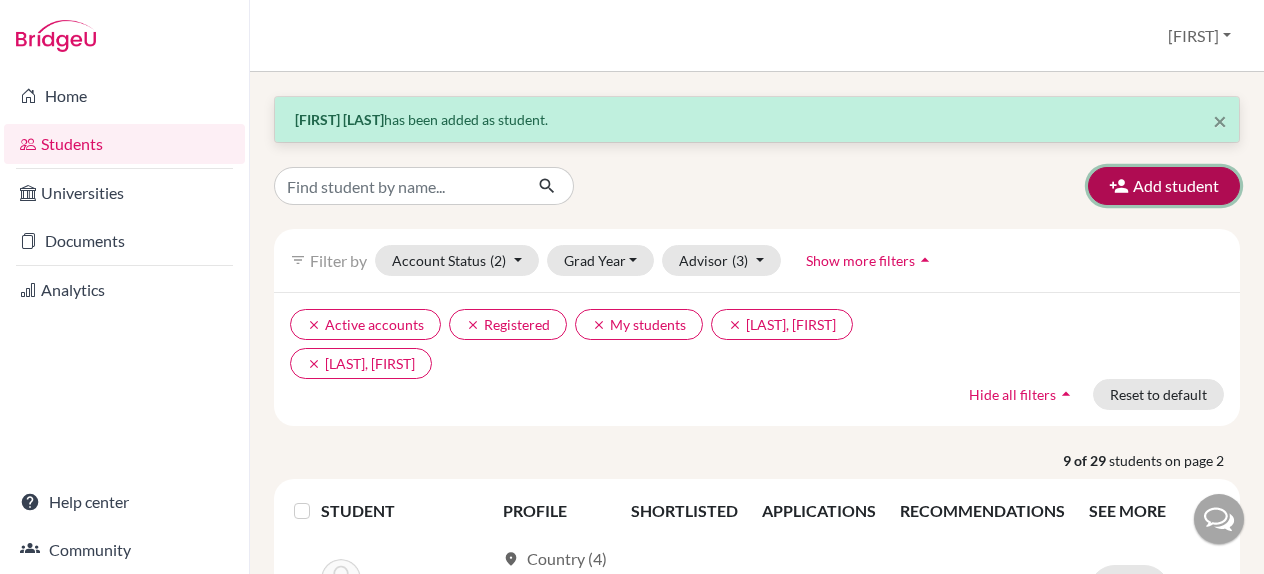 click on "Add student" at bounding box center (1164, 186) 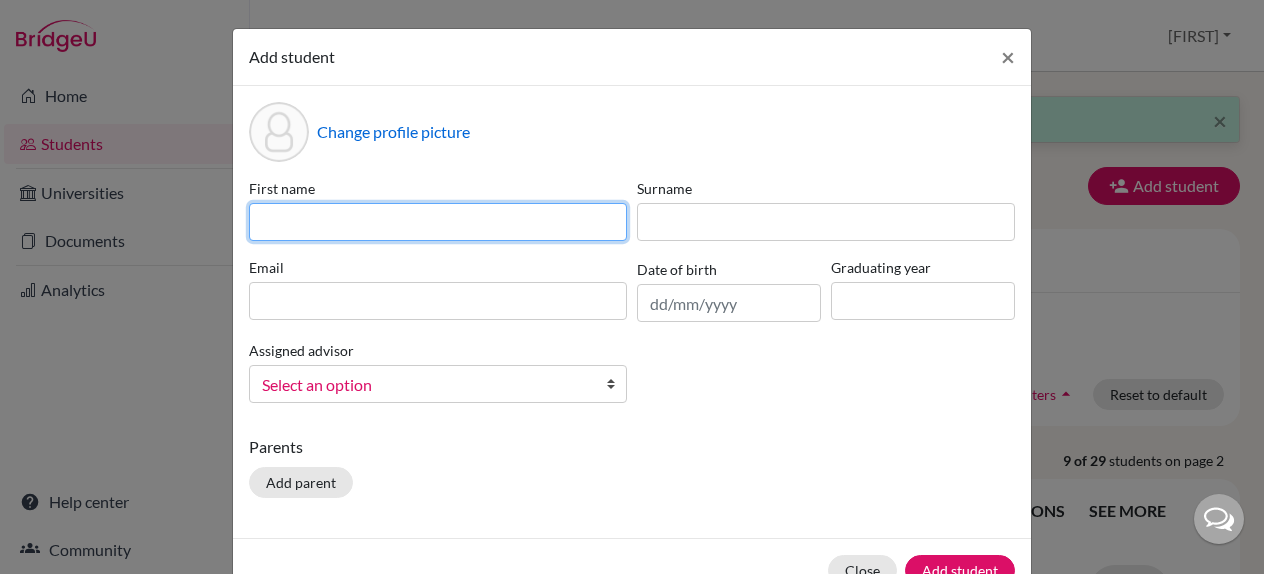 click at bounding box center (438, 222) 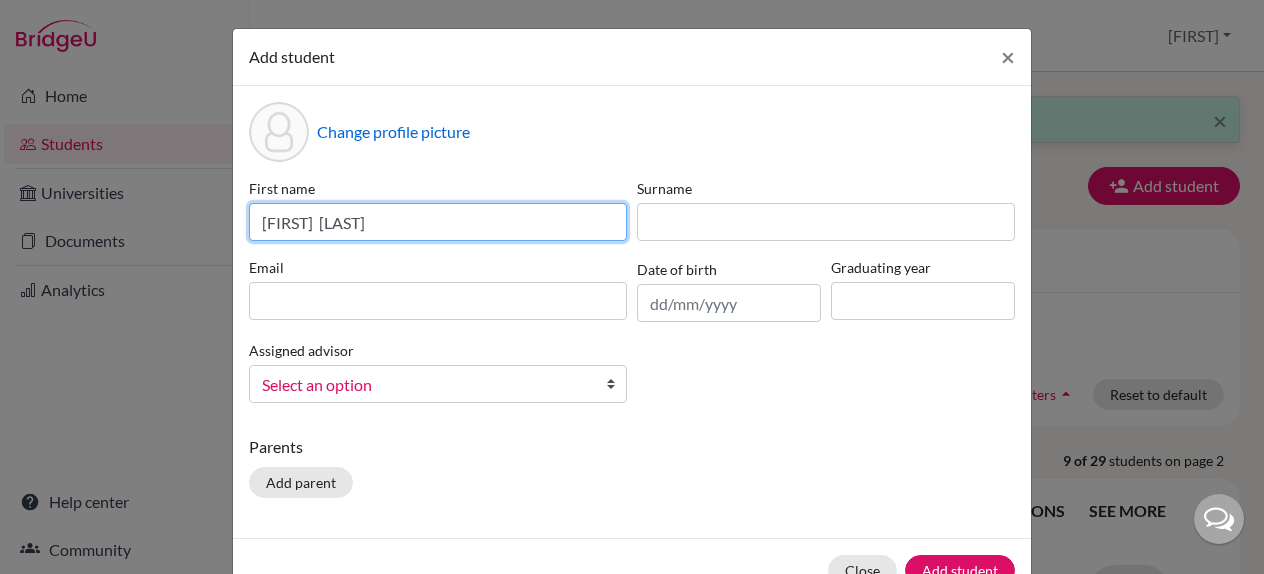 type on "[FIRST]  [LAST]" 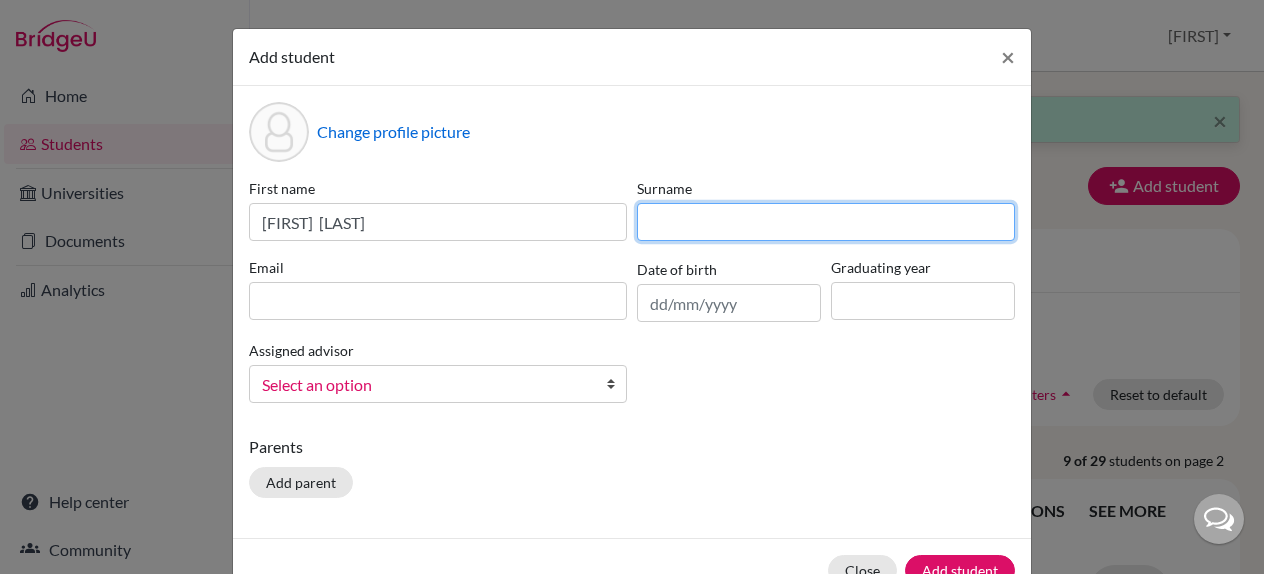 click at bounding box center (826, 222) 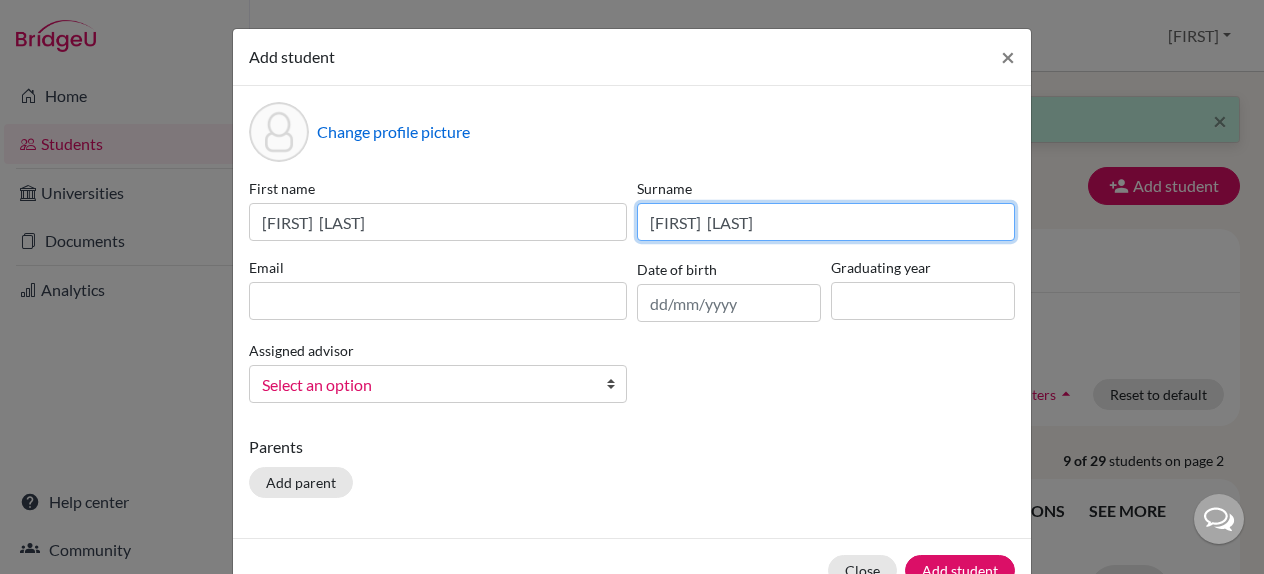 type on "[FIRST]  [LAST]" 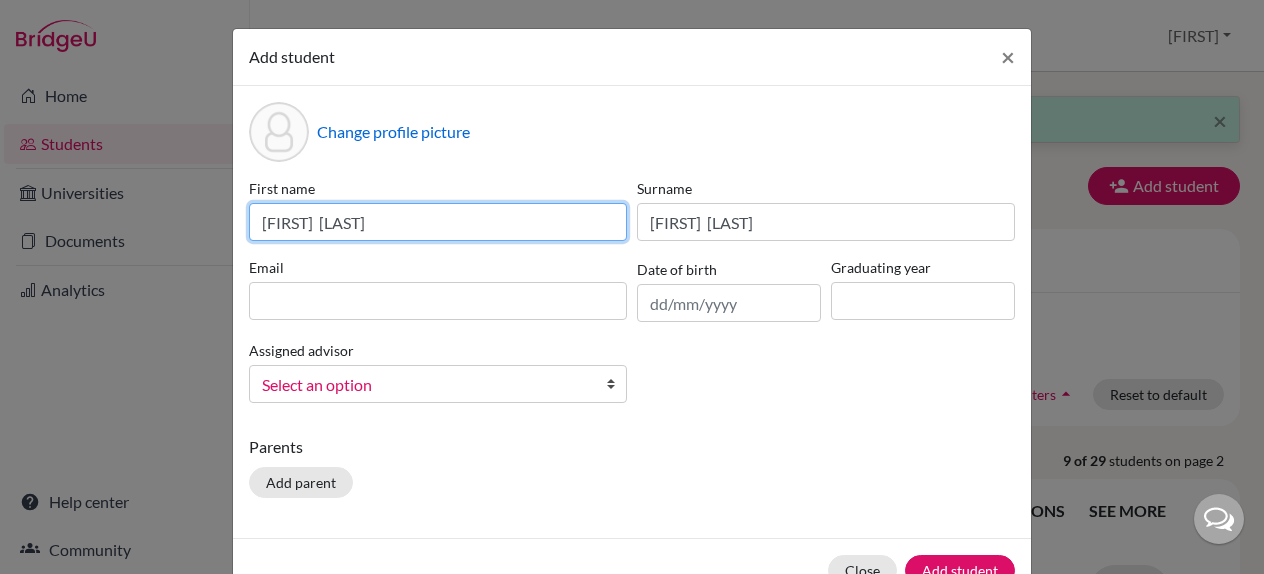 click on "[FIRST]  [LAST]" at bounding box center (438, 222) 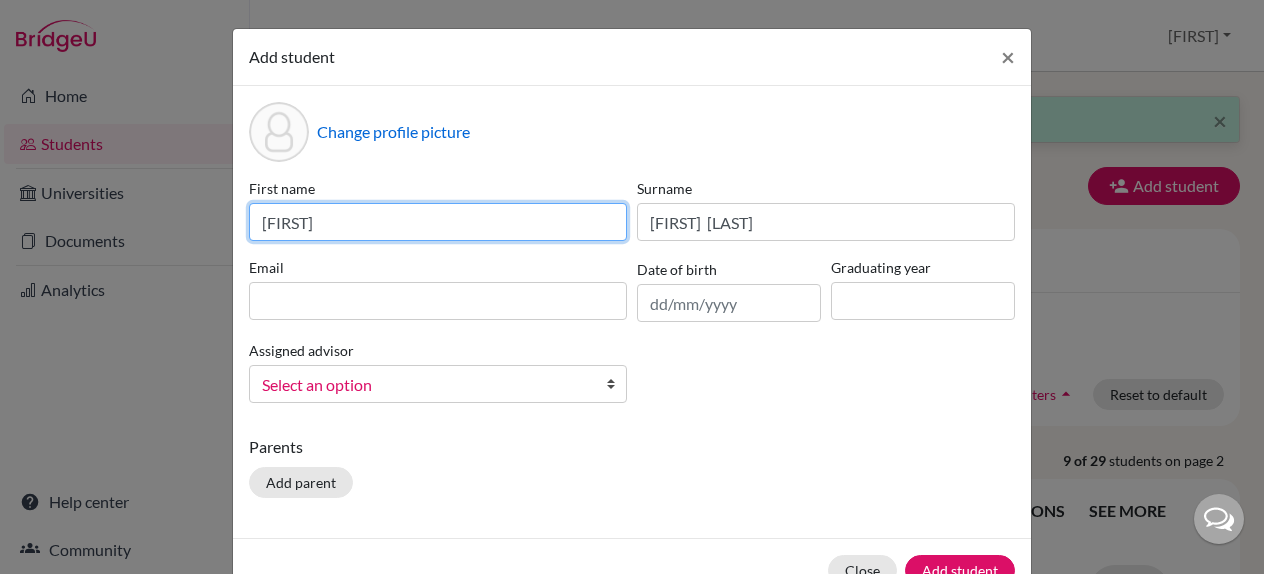 type on "[FIRST]" 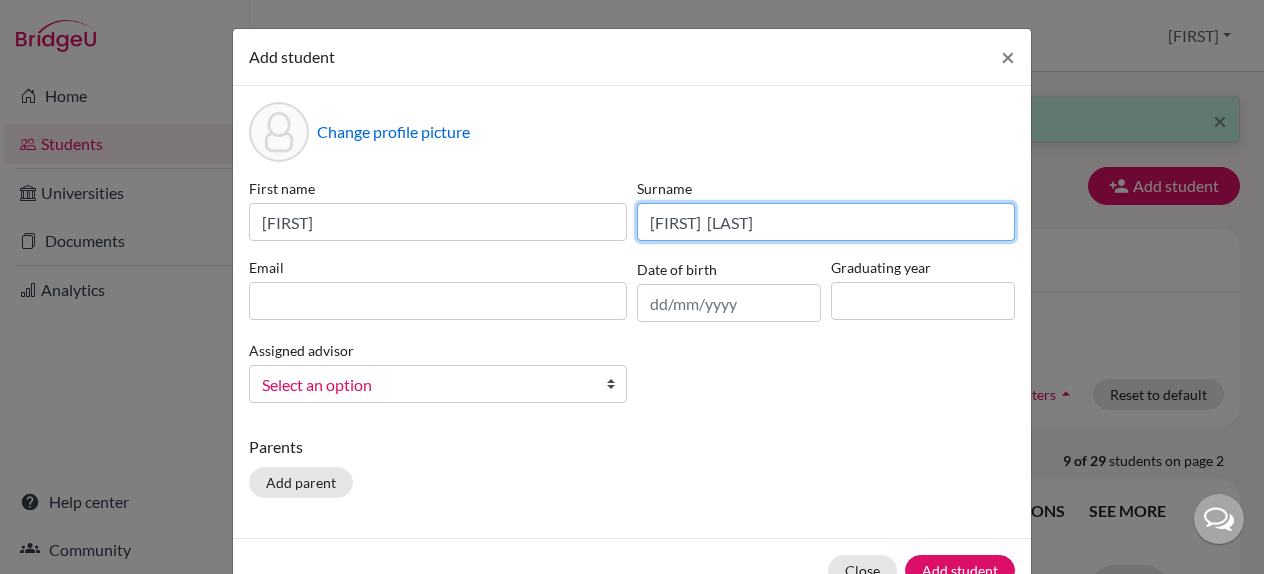 click on "[FIRST]  [LAST]" at bounding box center (826, 222) 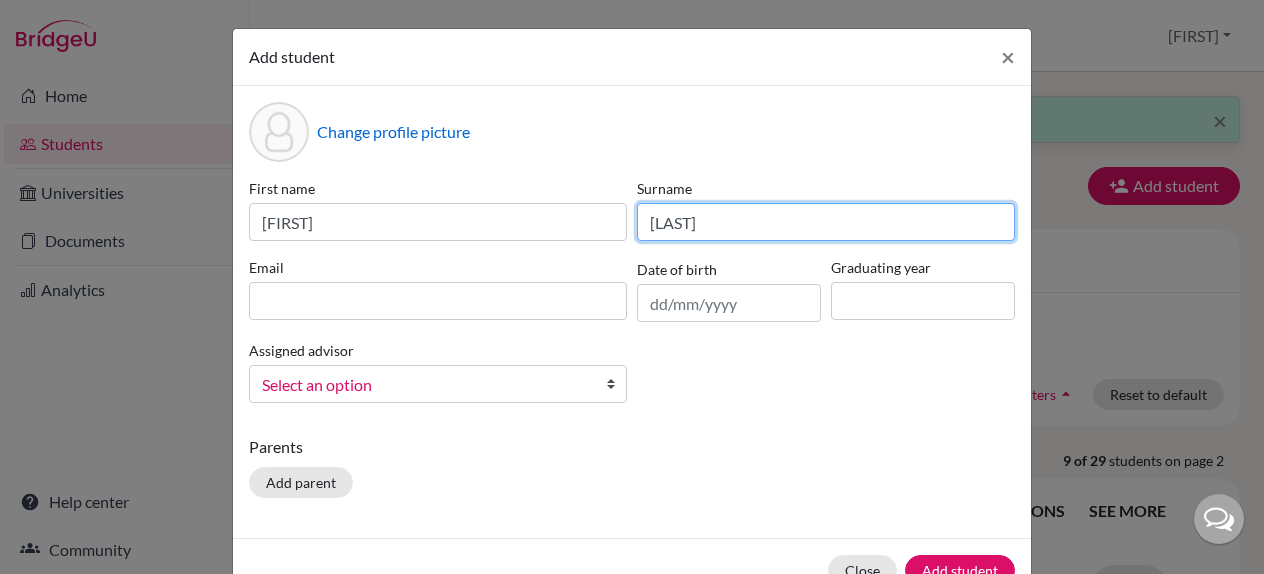 type on "[LAST]" 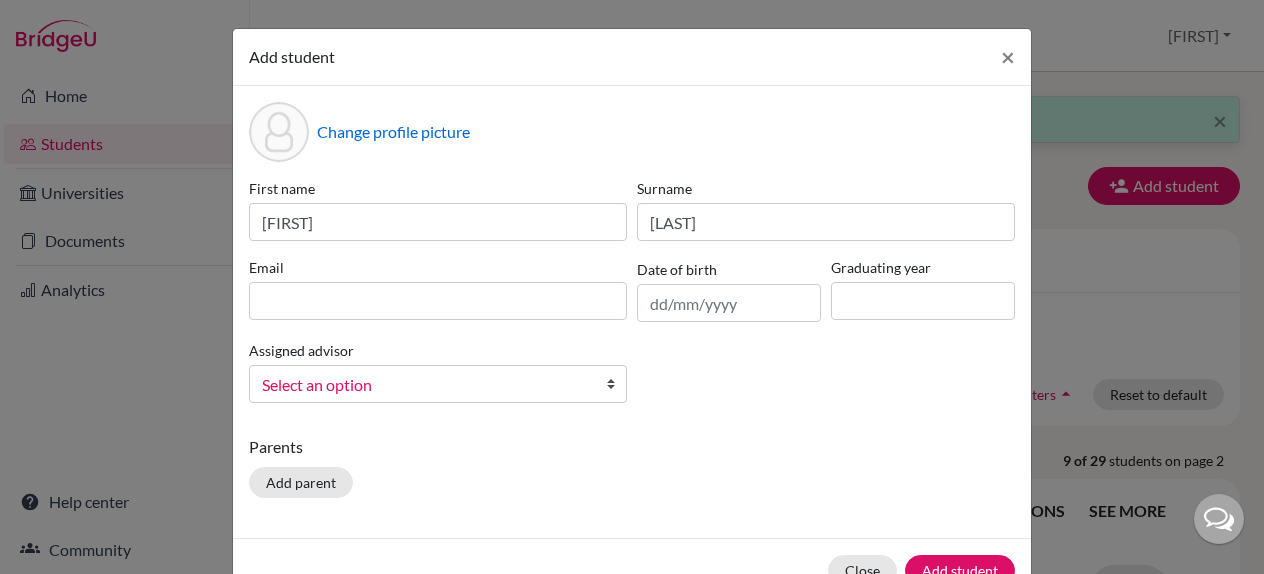 click on "Parents Add parent" at bounding box center (632, 470) 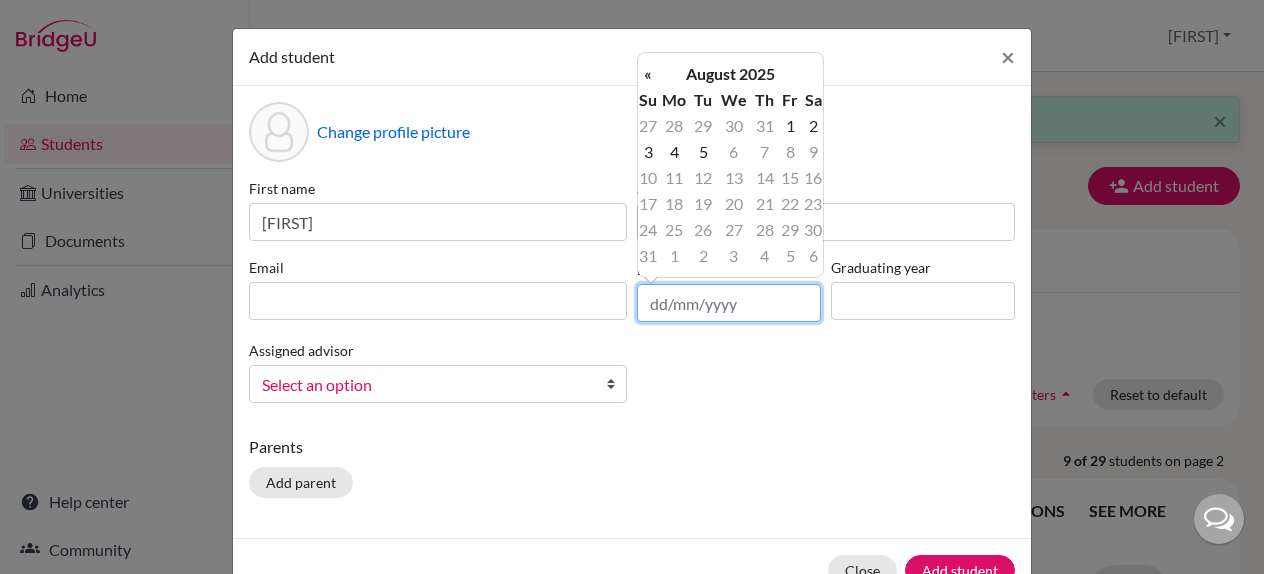 click at bounding box center (729, 303) 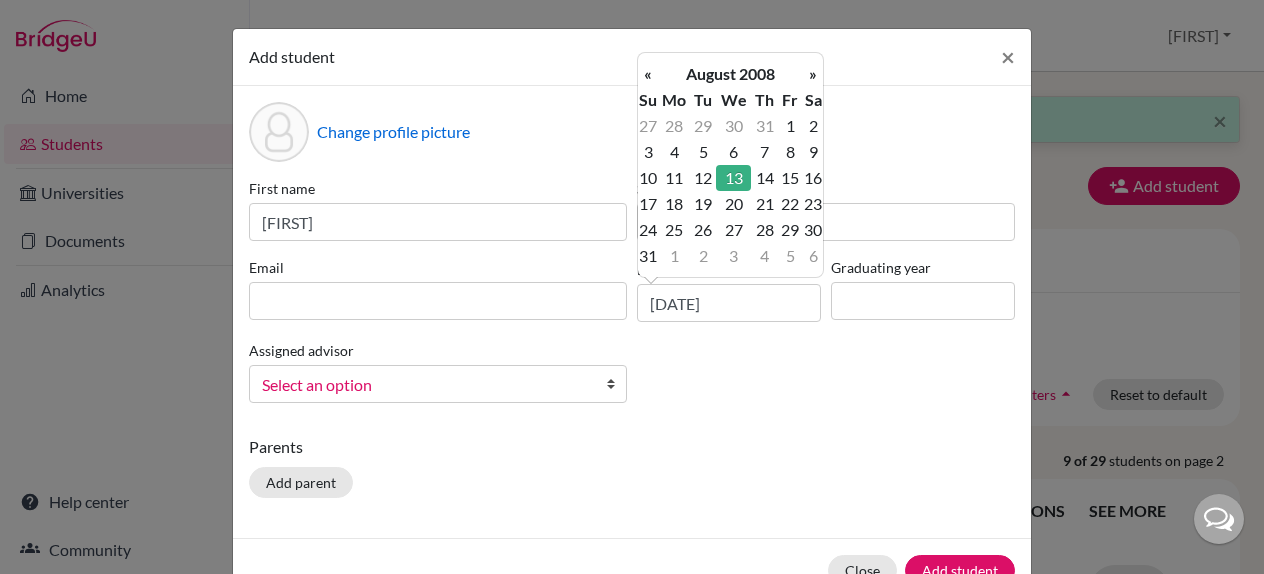 click on "Parents Add parent" at bounding box center (632, 470) 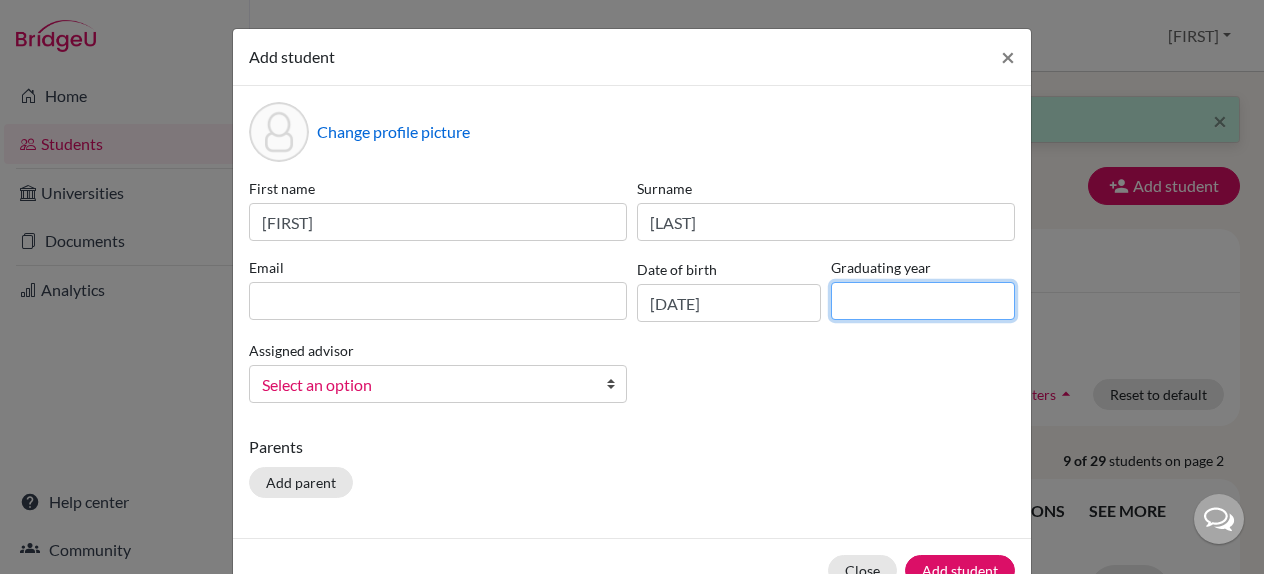 click at bounding box center [923, 301] 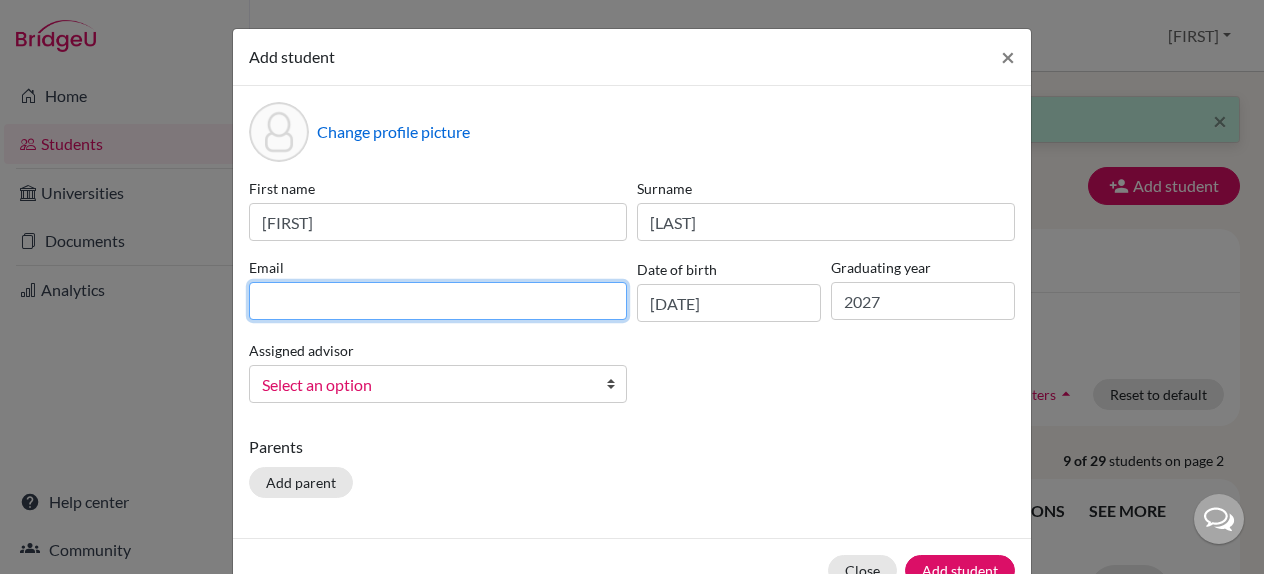 click at bounding box center [438, 301] 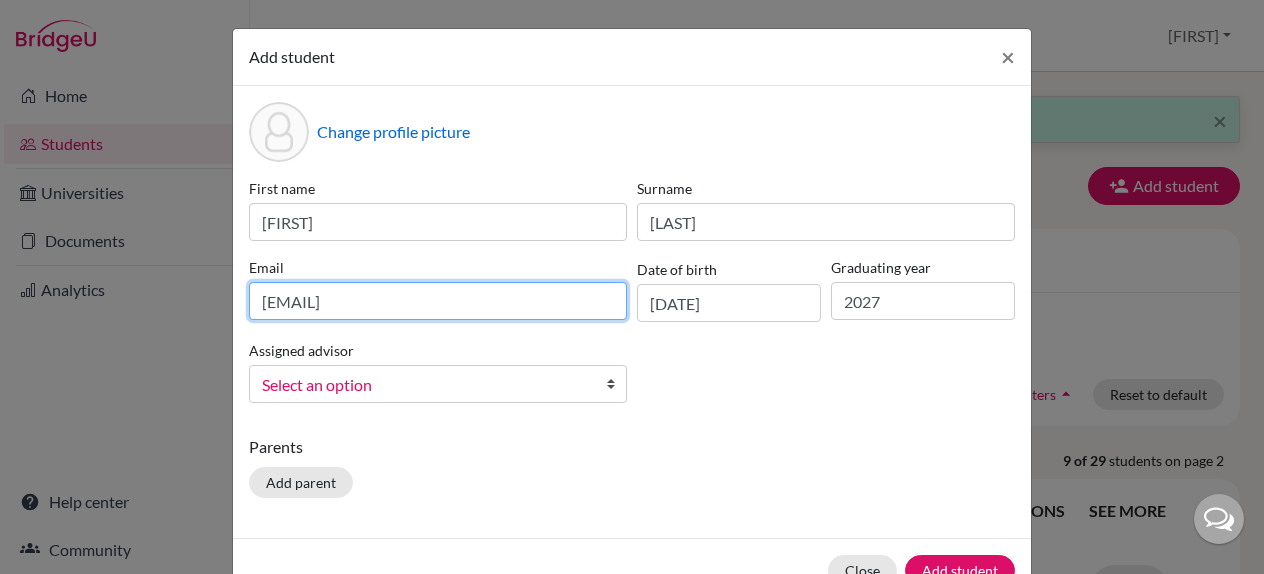 type on "[EMAIL]" 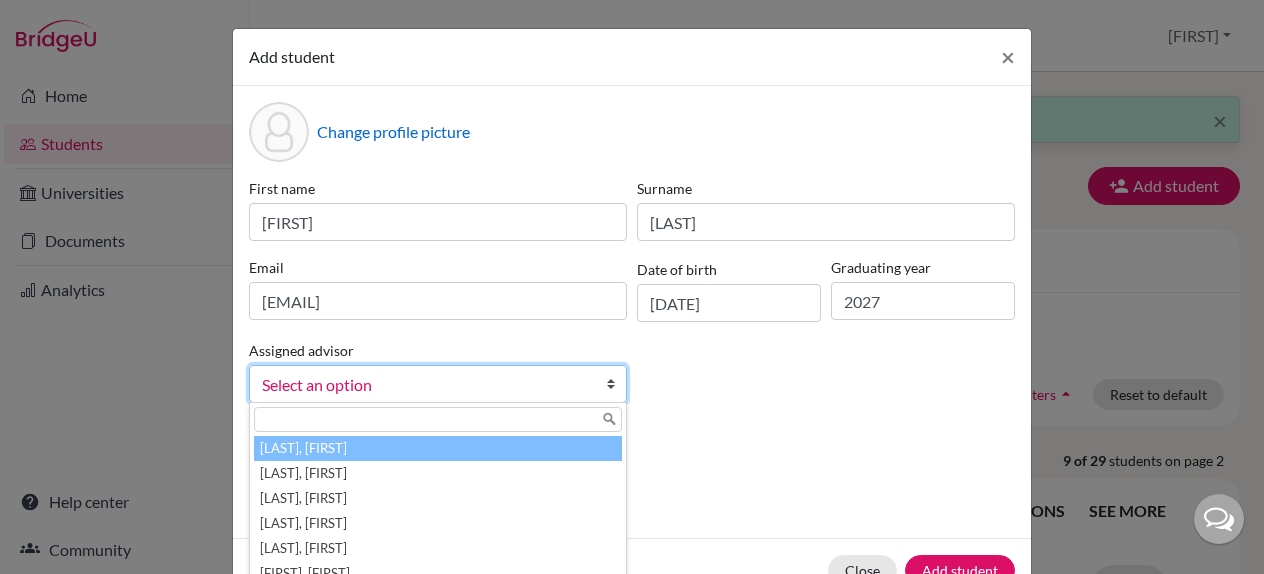 click on "Select an option" at bounding box center (425, 385) 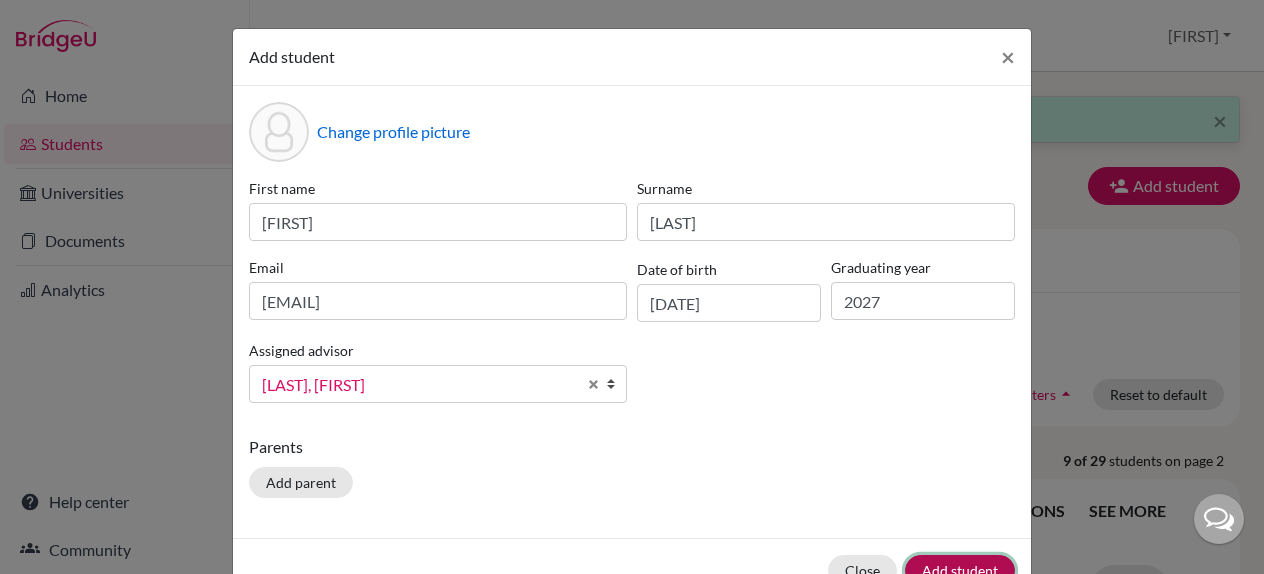 click on "Add student" at bounding box center [960, 570] 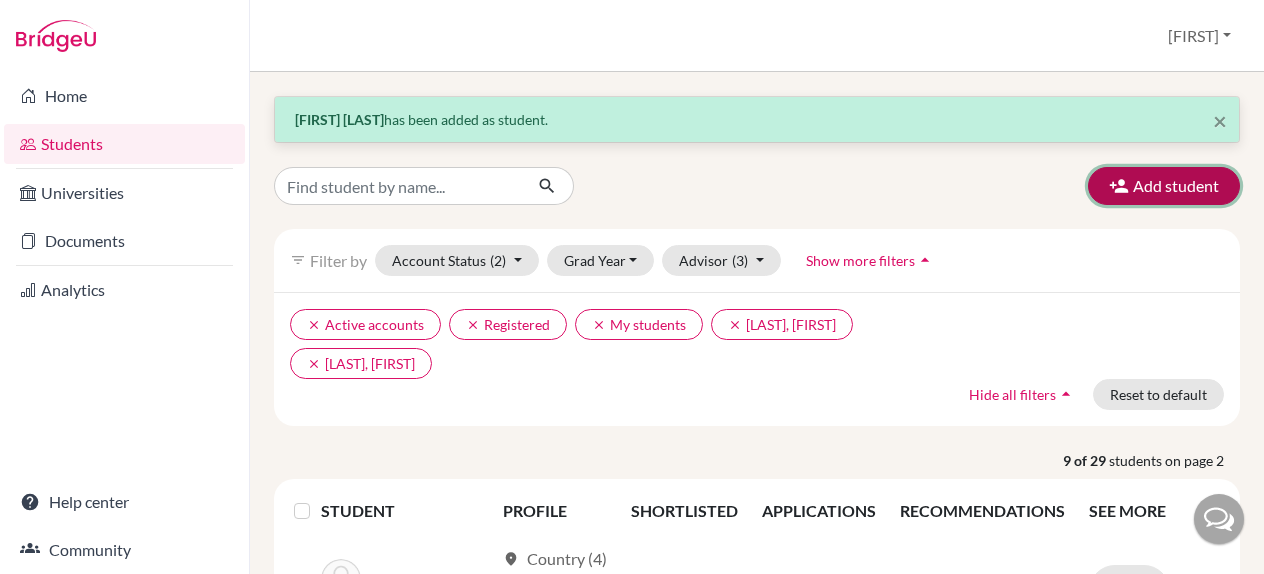 click on "Add student" at bounding box center [1164, 186] 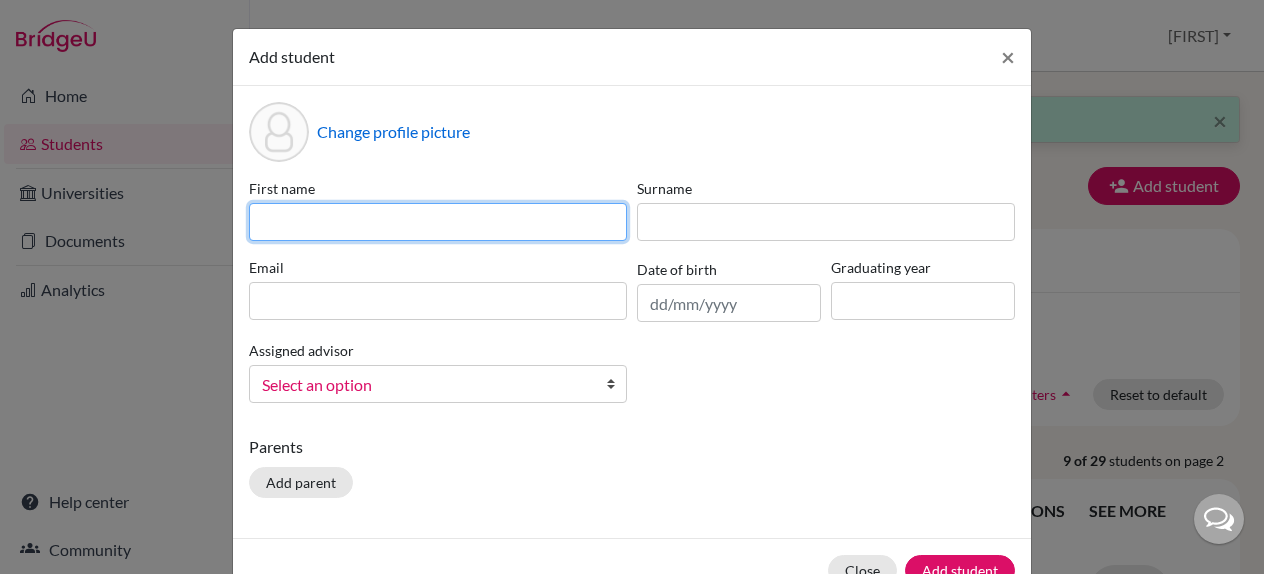 click at bounding box center [438, 222] 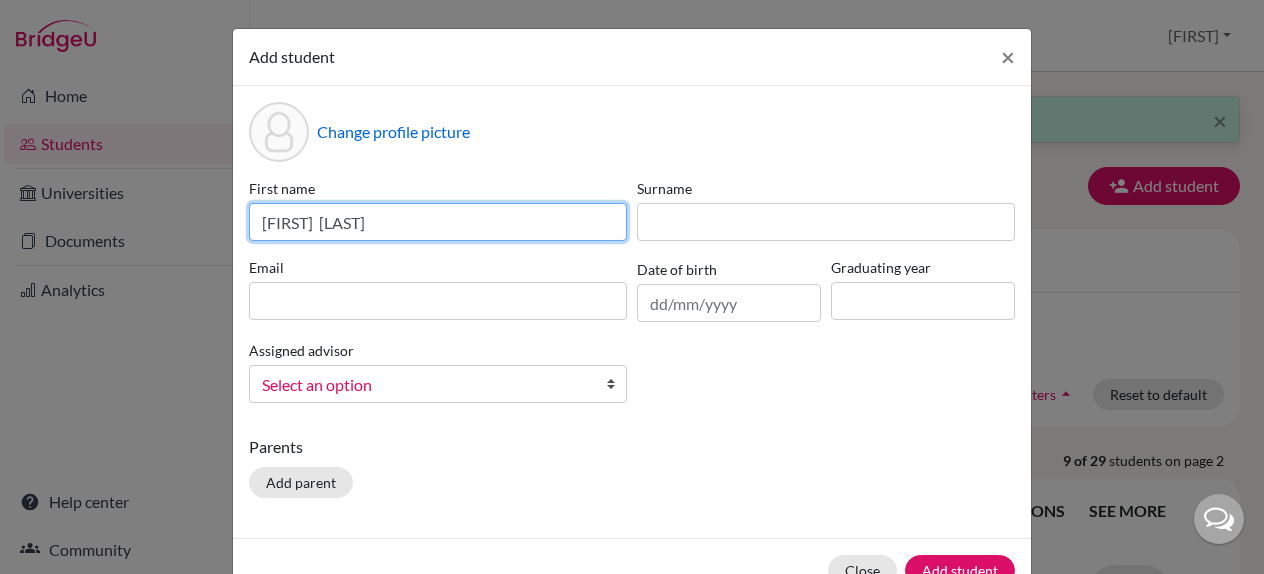 type on "[FIRST]  [LAST]" 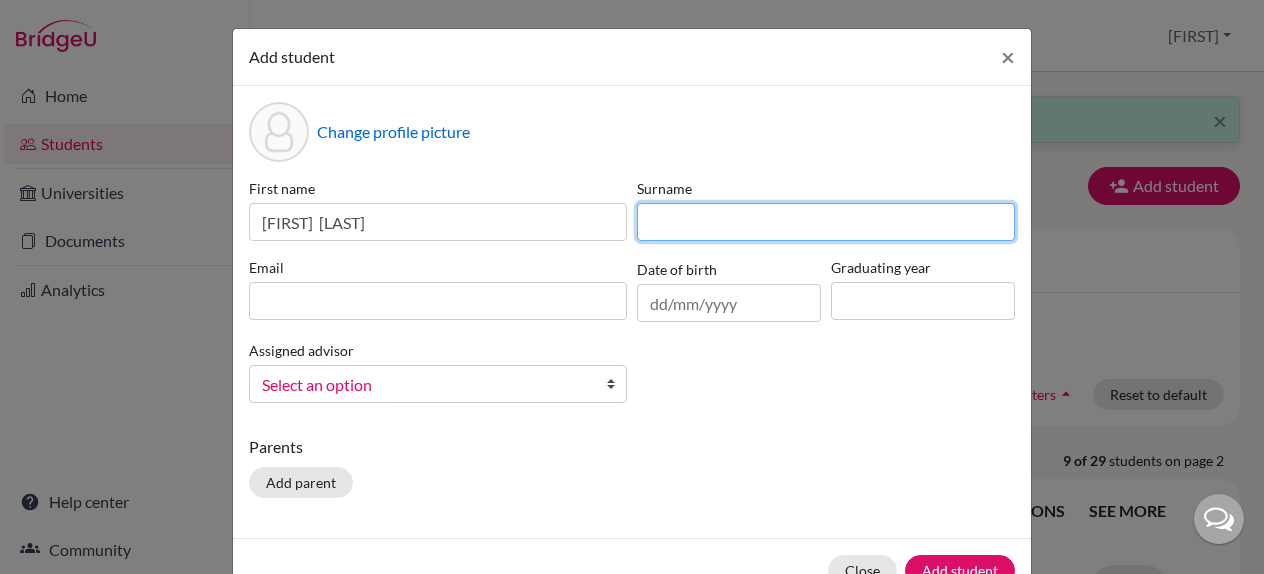 click at bounding box center [826, 222] 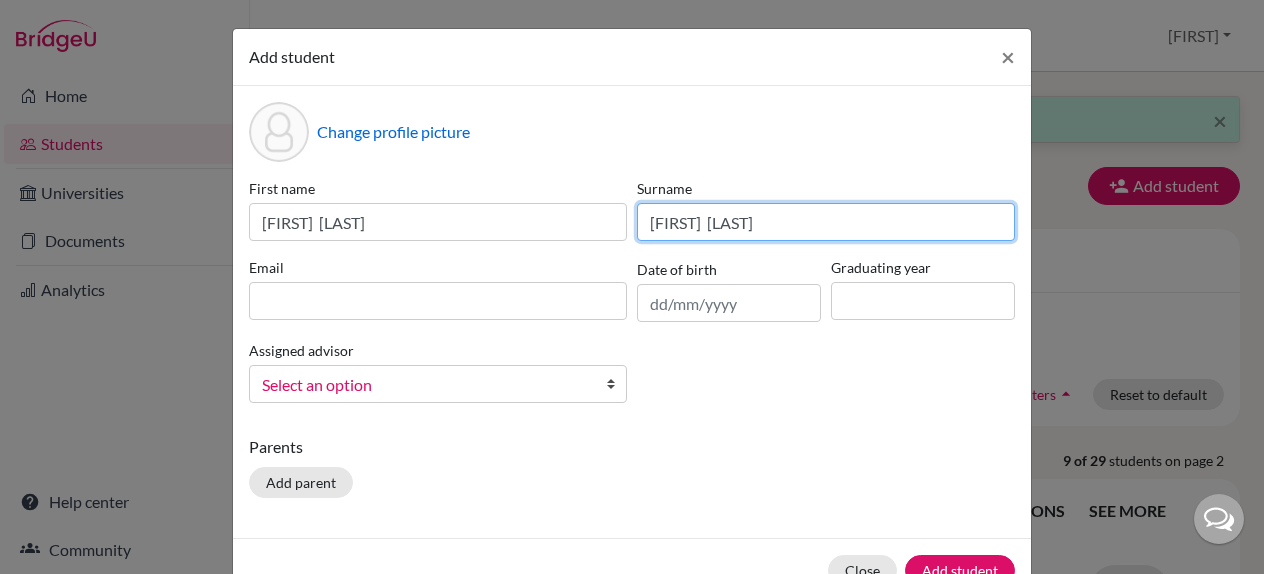 type on "[FIRST]  [LAST]" 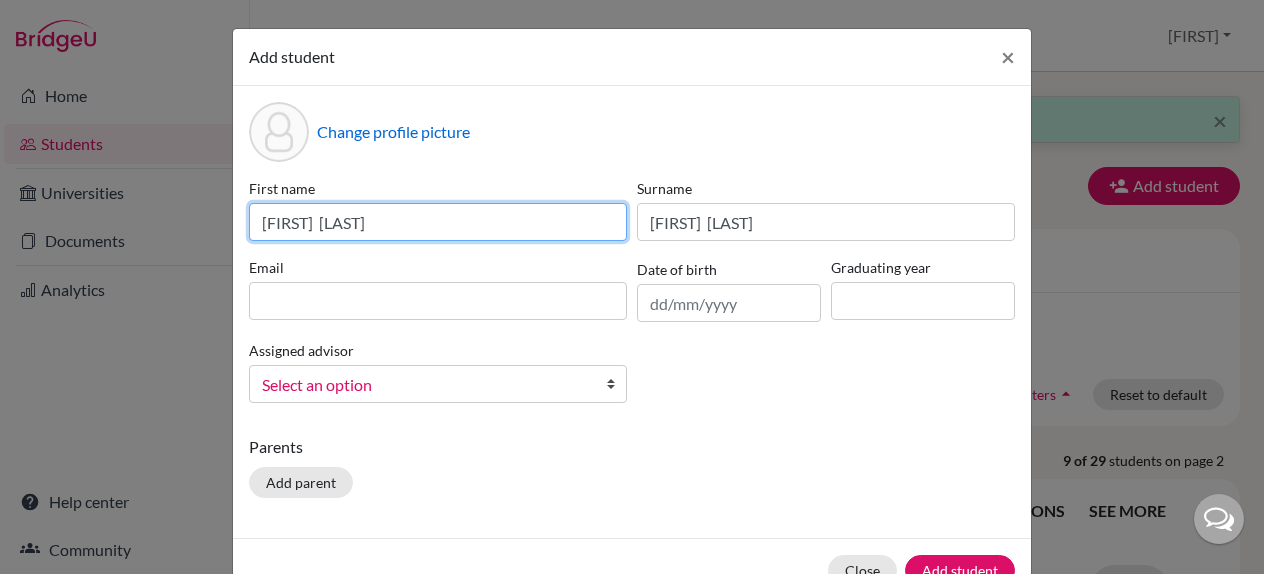 click on "[FIRST]  [LAST]" at bounding box center (438, 222) 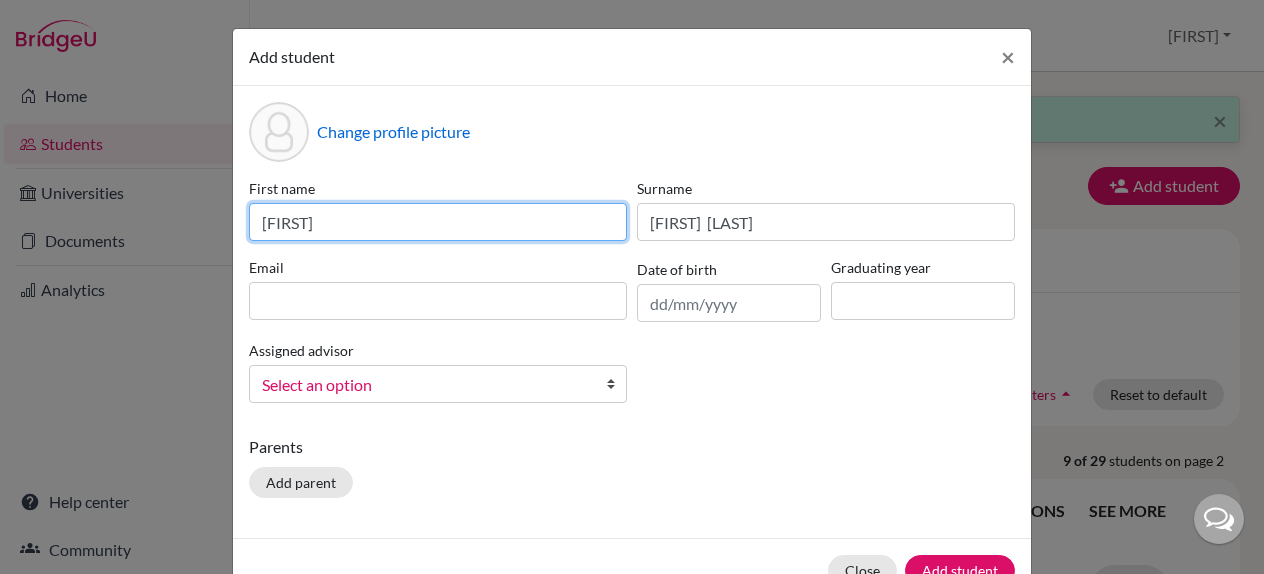 type on "[FIRST]" 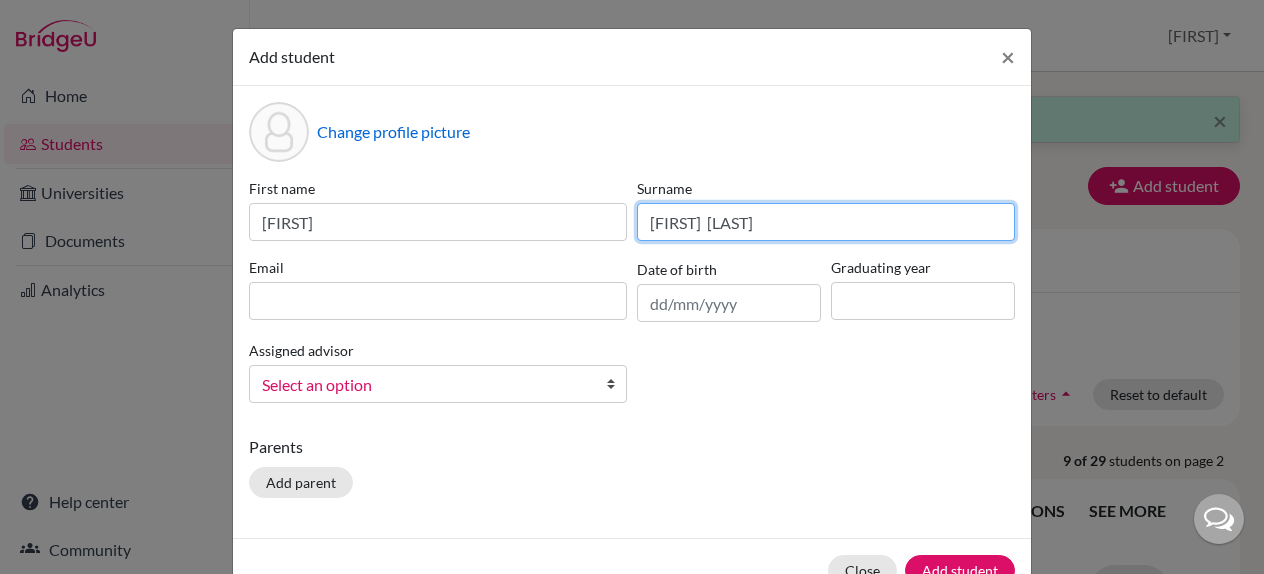 click on "[FIRST]  [LAST]" at bounding box center (826, 222) 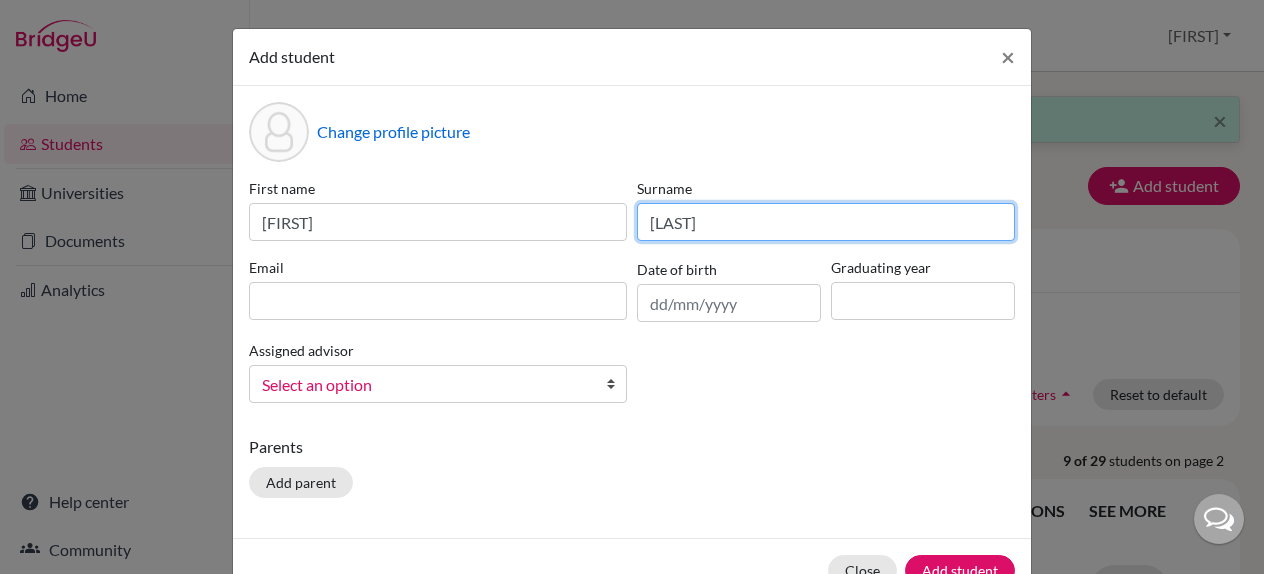type on "[LAST]" 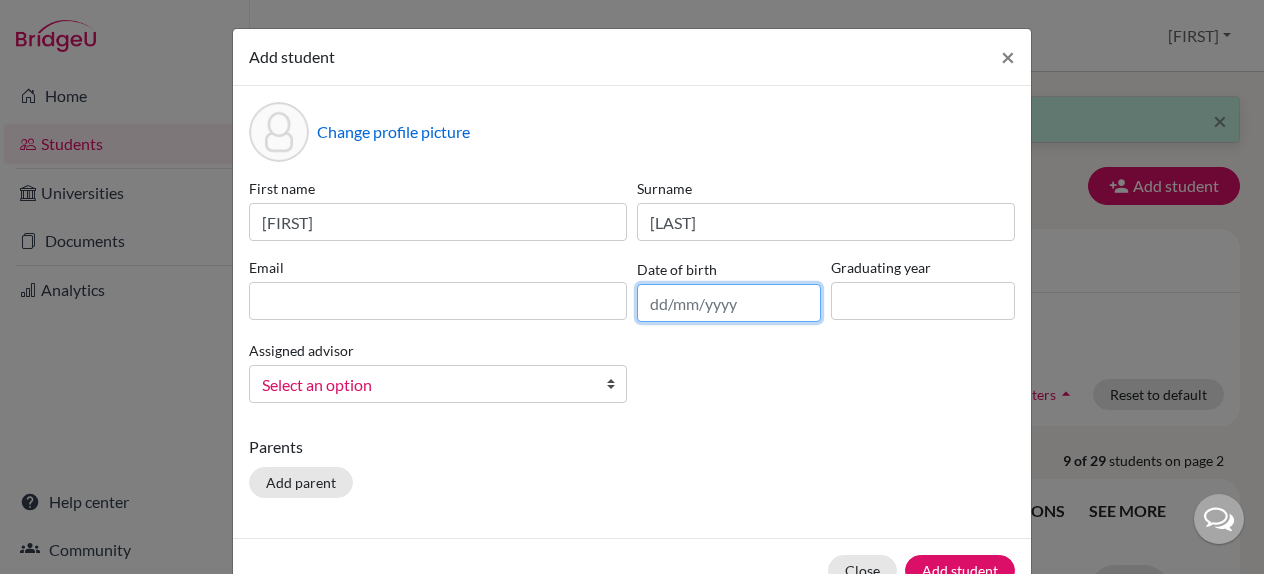 click at bounding box center (729, 303) 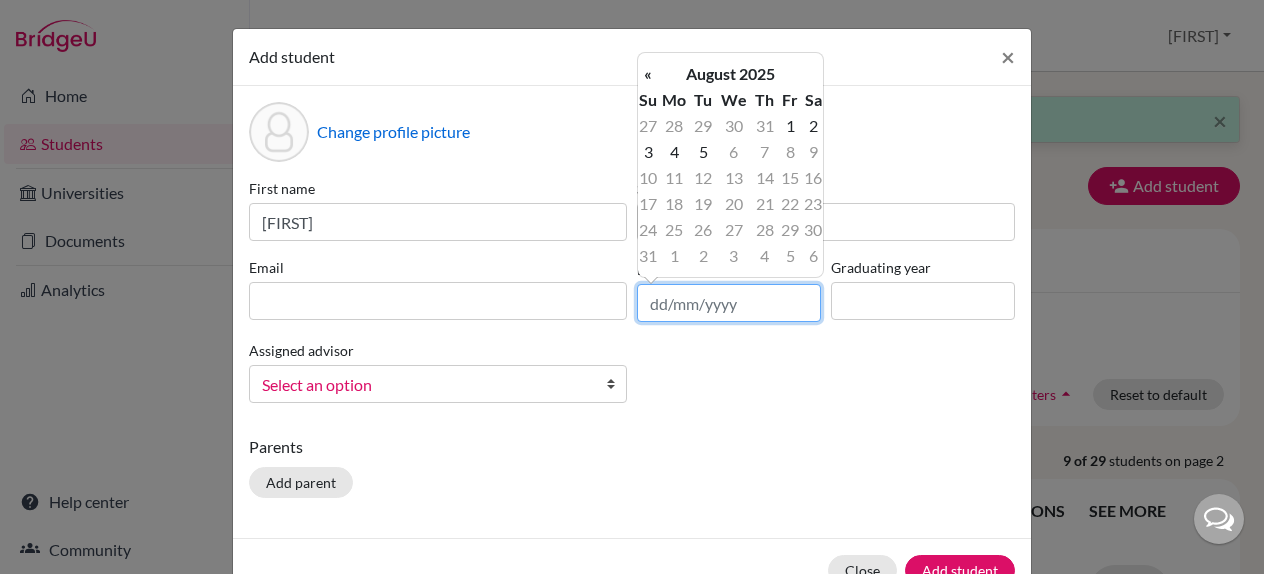 paste on "[DATE]" 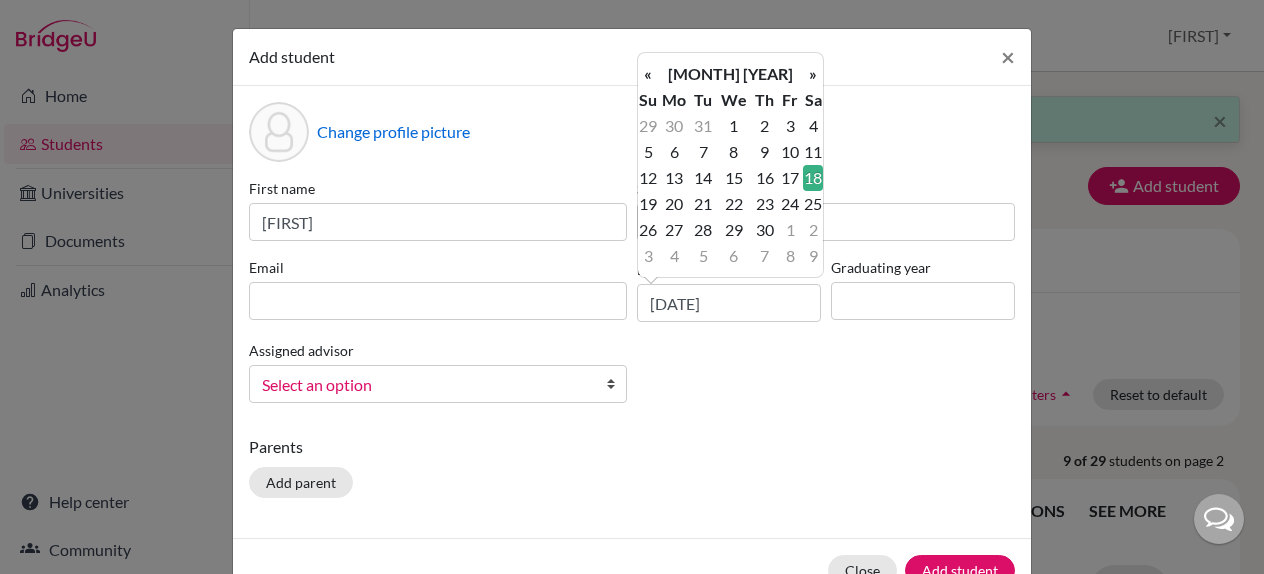 click on "Parents" at bounding box center (632, 447) 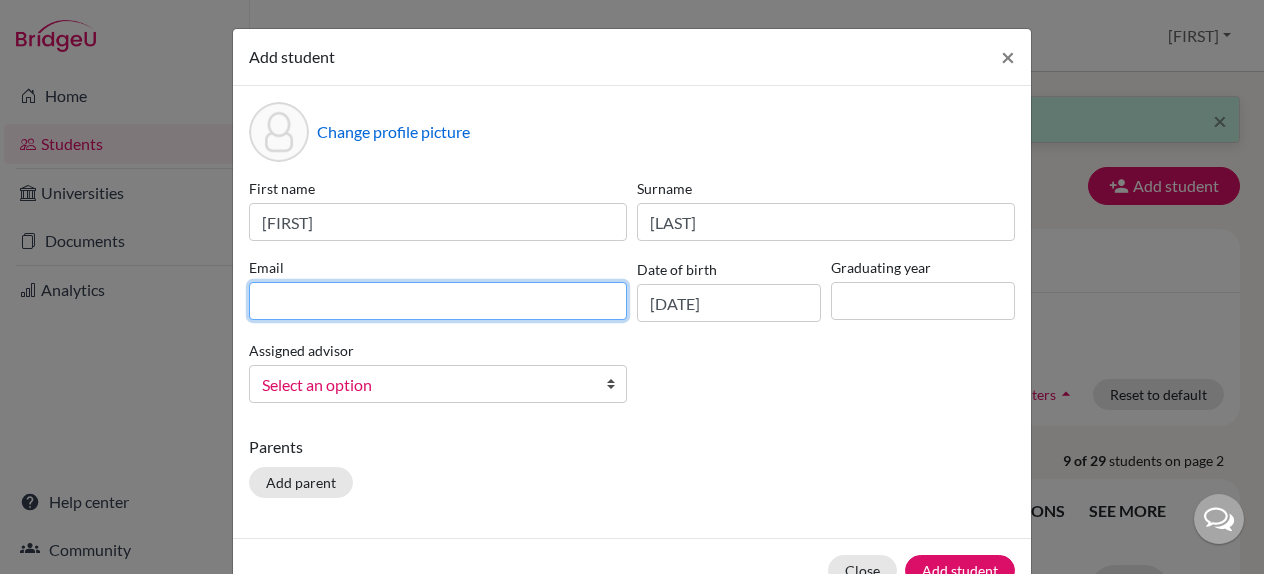 click at bounding box center [438, 301] 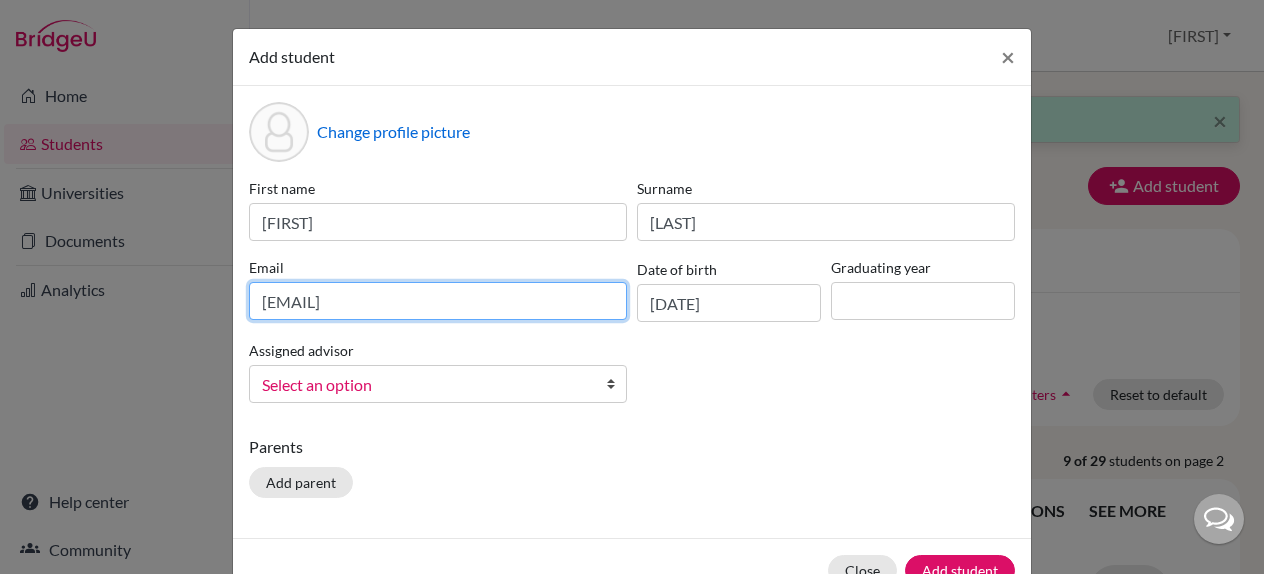 type on "[EMAIL]" 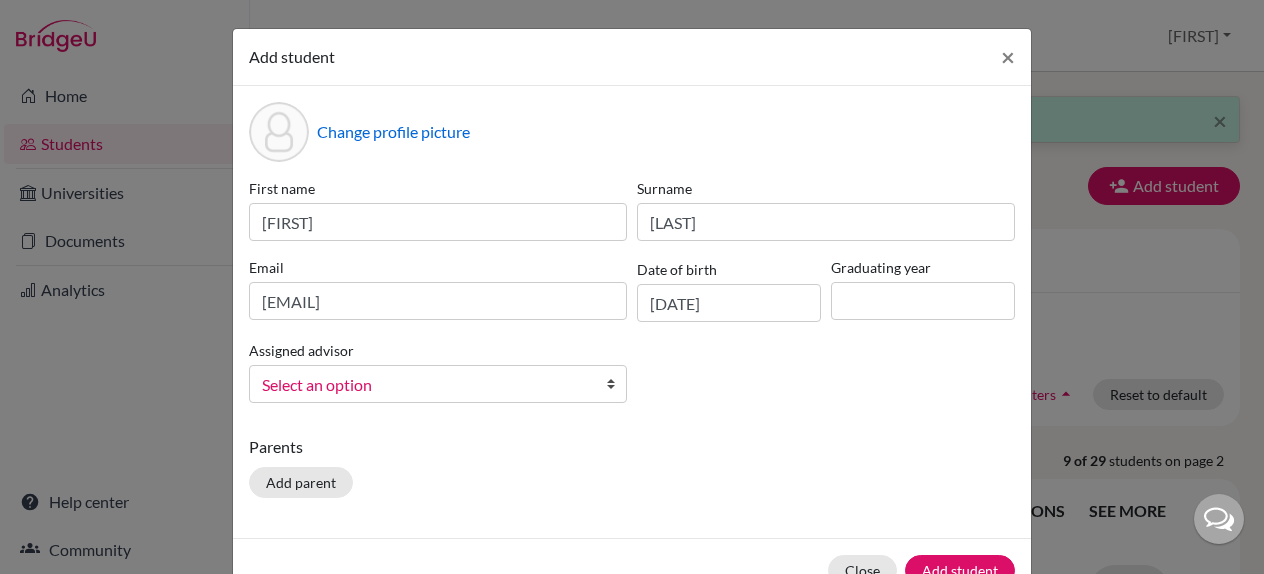 click at bounding box center [616, 384] 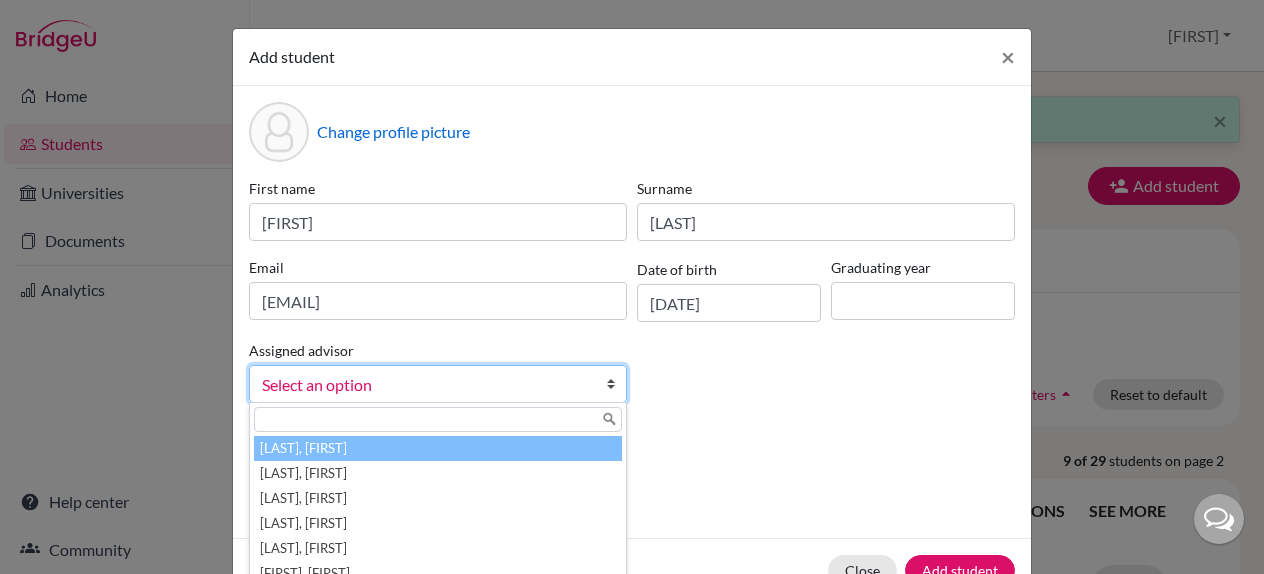click on "[LAST], [FIRST]" at bounding box center (438, 448) 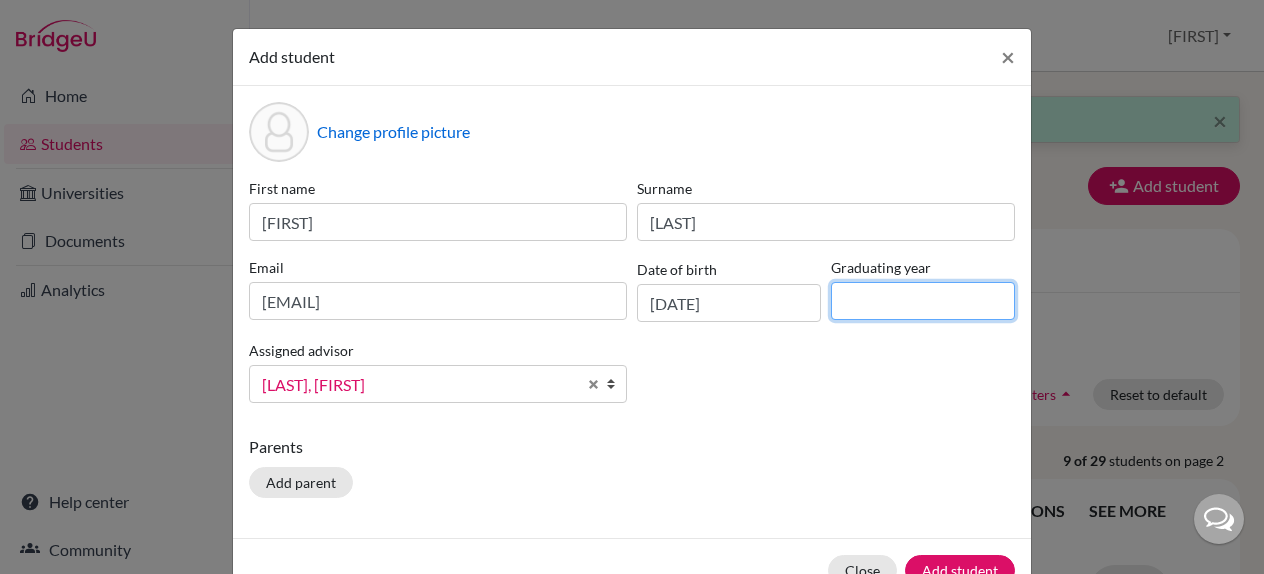 click at bounding box center (923, 301) 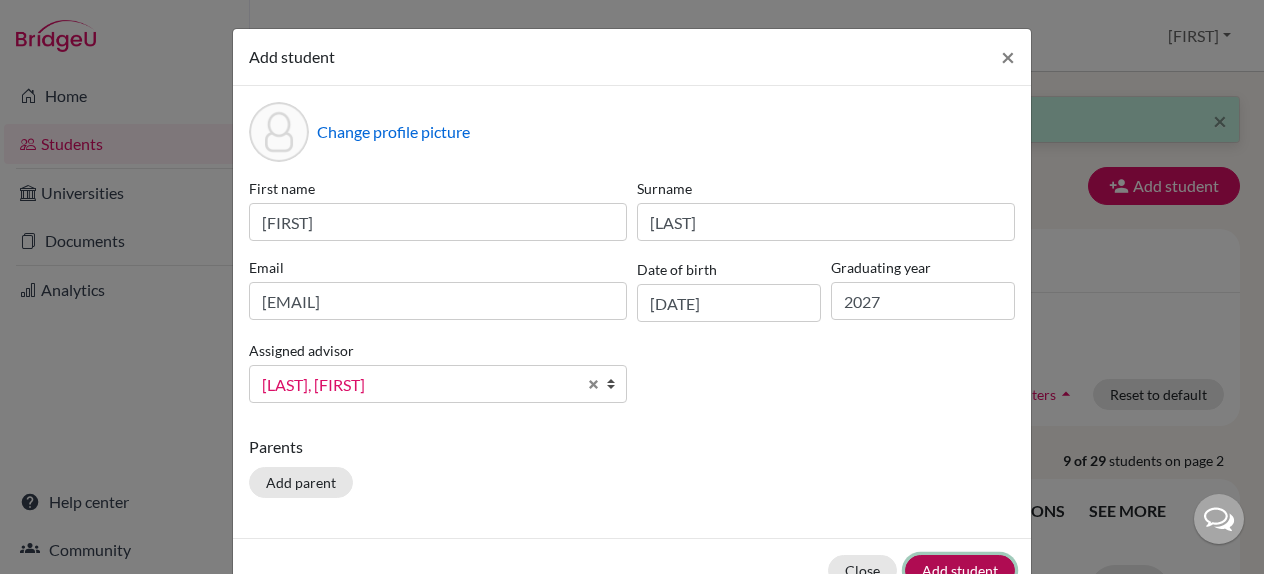 click on "Add student" at bounding box center (960, 570) 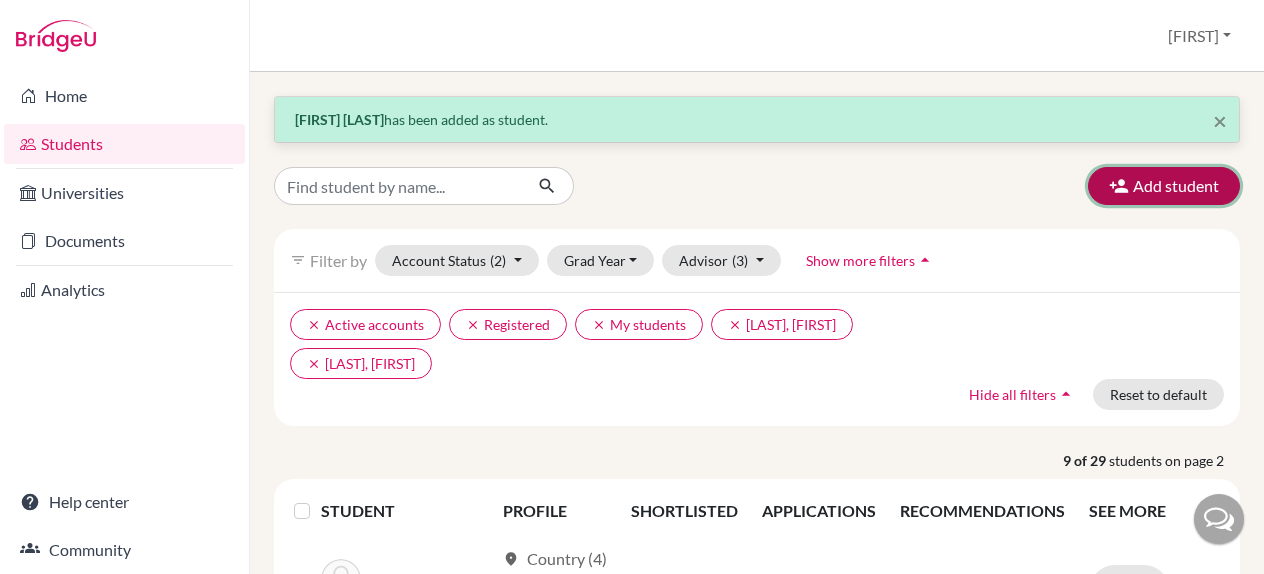 click on "Add student" at bounding box center (1164, 186) 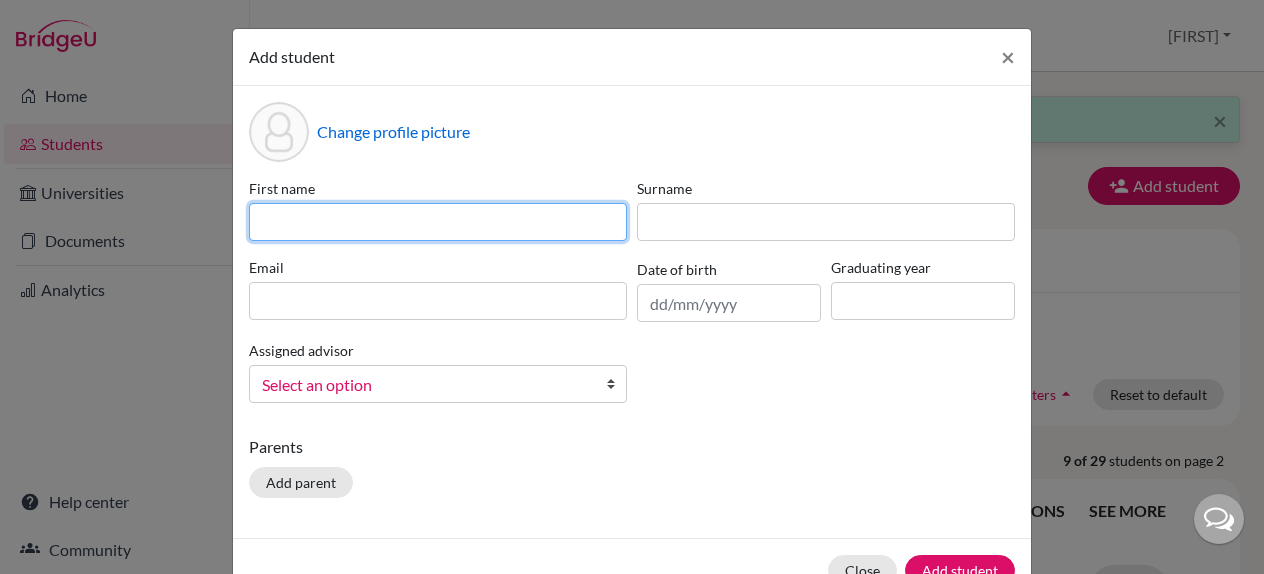 click at bounding box center (438, 222) 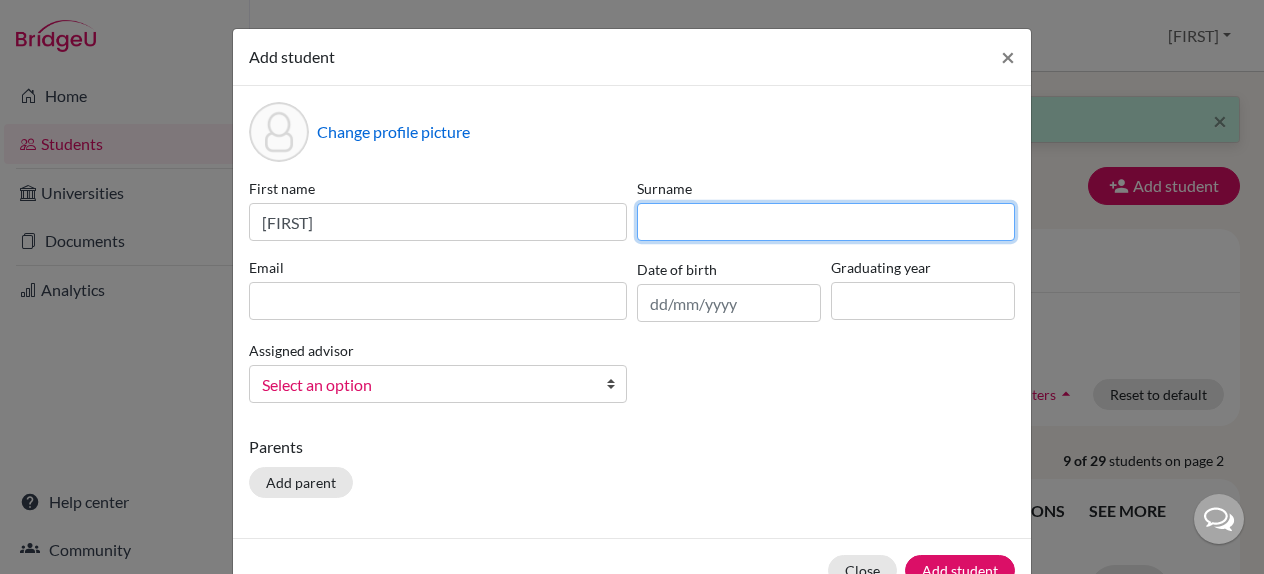 click at bounding box center (826, 222) 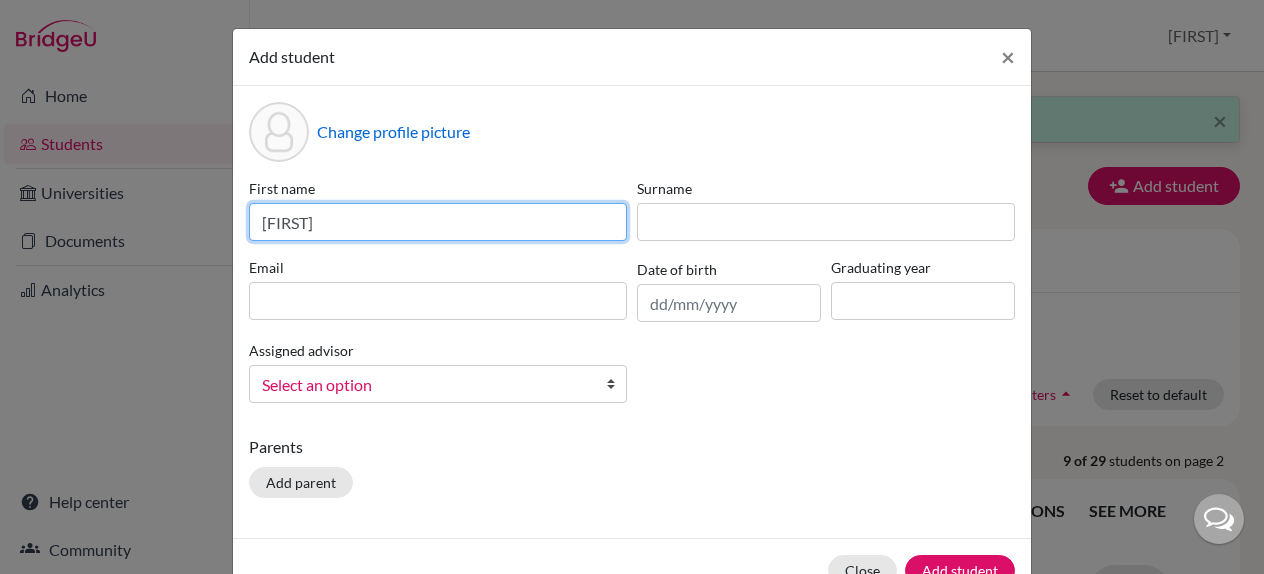 click on "[FIRST]" at bounding box center (438, 222) 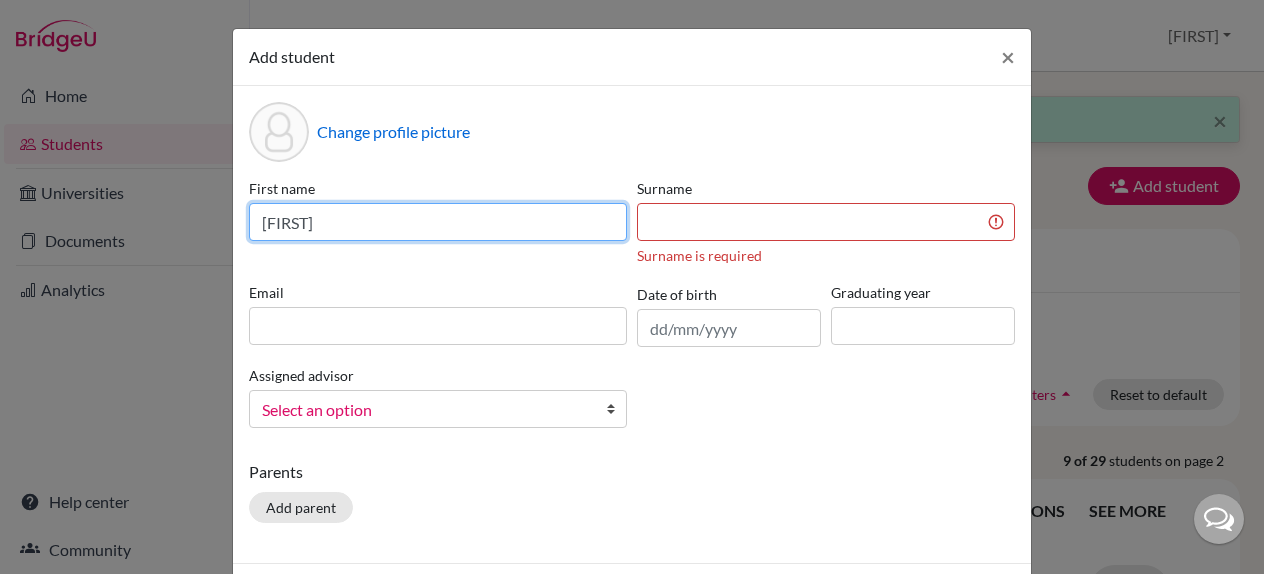 type on "[INITIAL]" 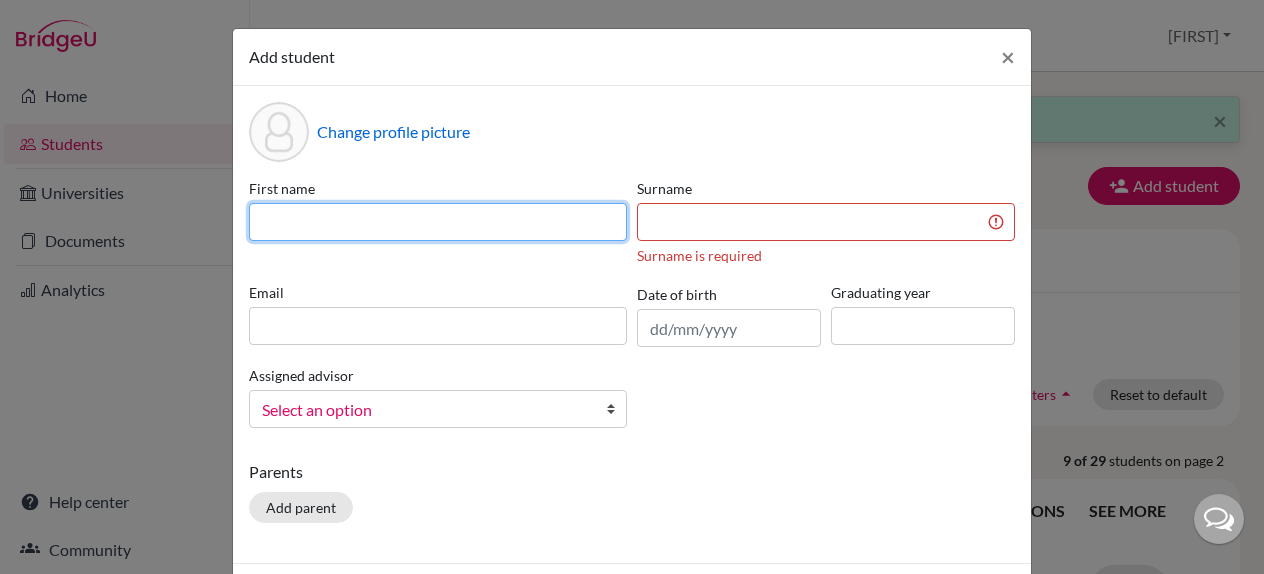 paste on "[FIRST] [LAST] [LAST]" 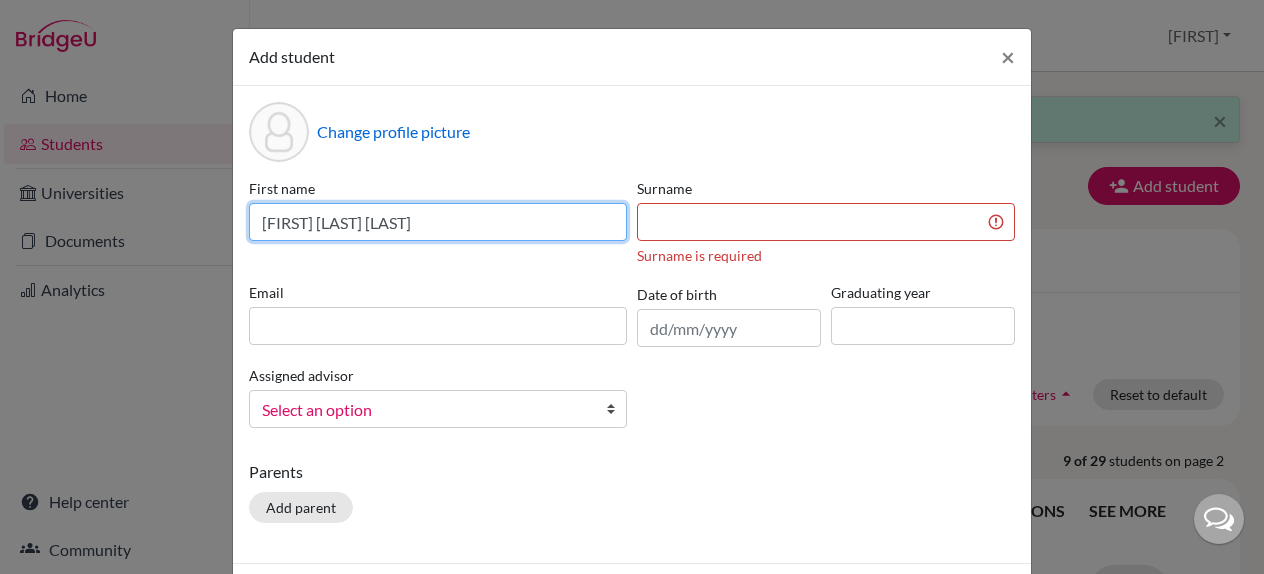 click on "[FIRST] [LAST] [LAST]" at bounding box center [438, 222] 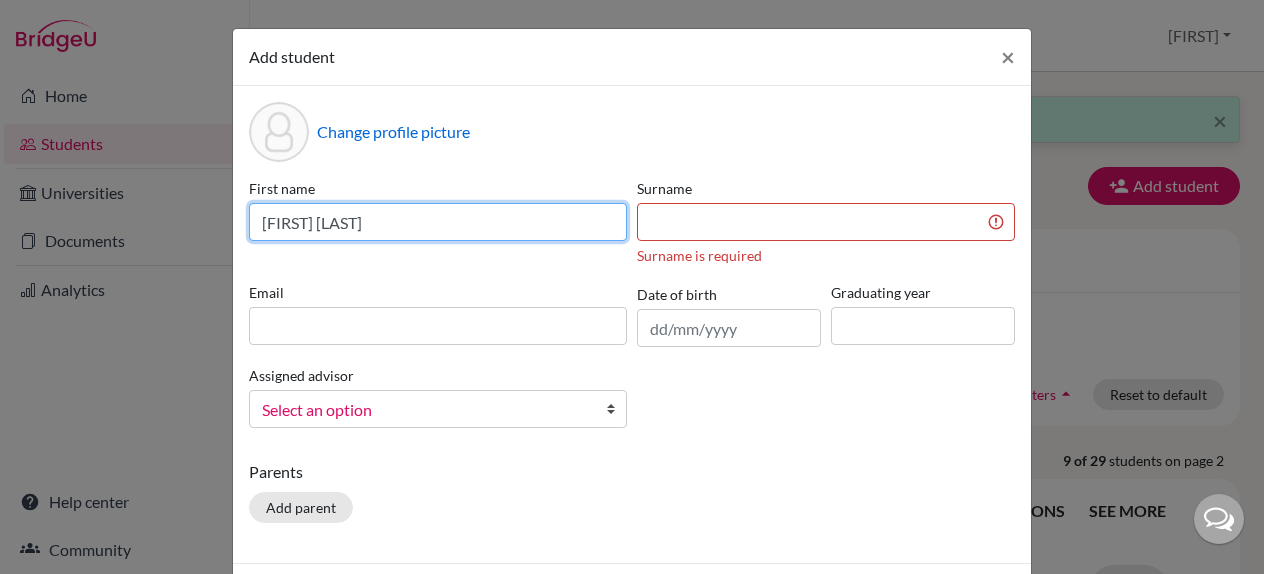 type on "[FIRST] [LAST]" 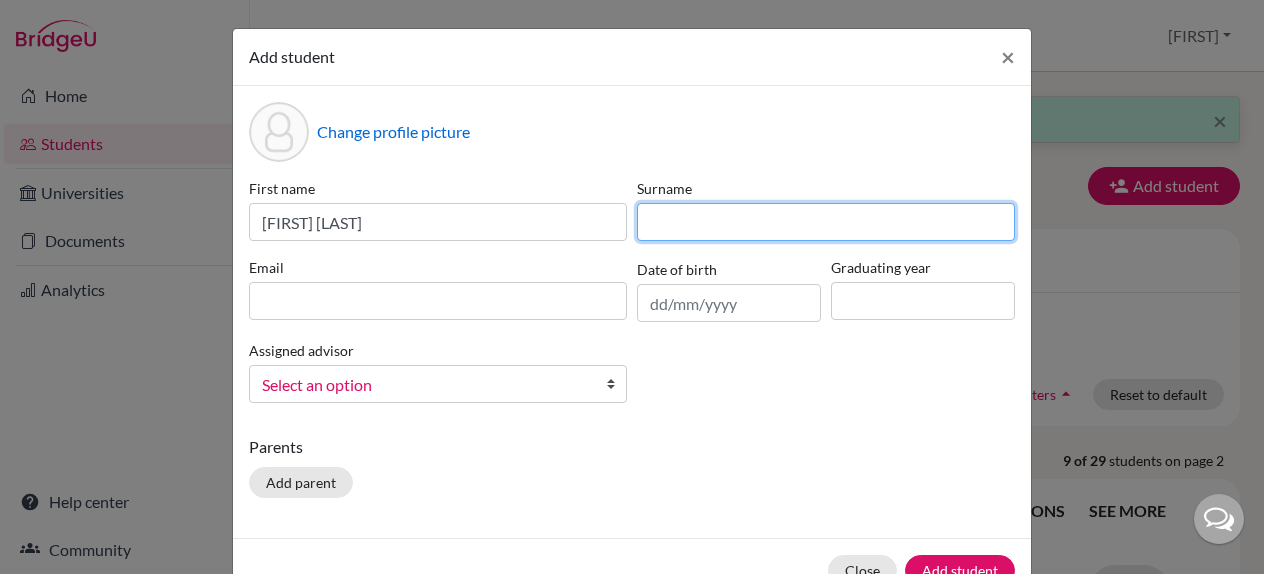 click at bounding box center [826, 222] 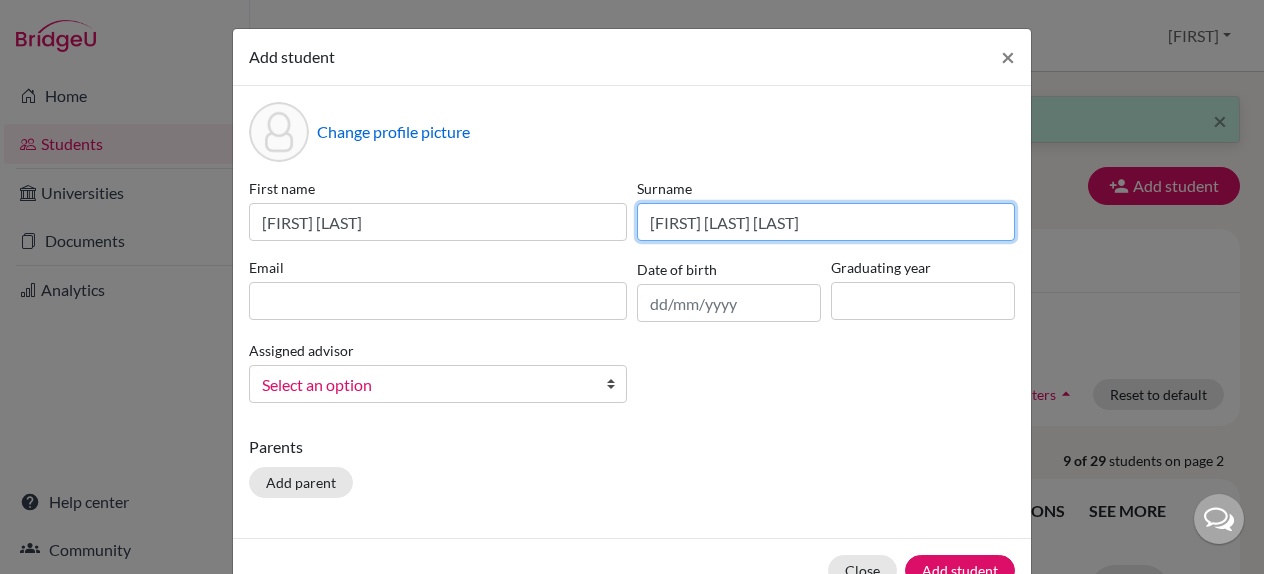 click on "[FIRST] [LAST] [LAST]" at bounding box center [826, 222] 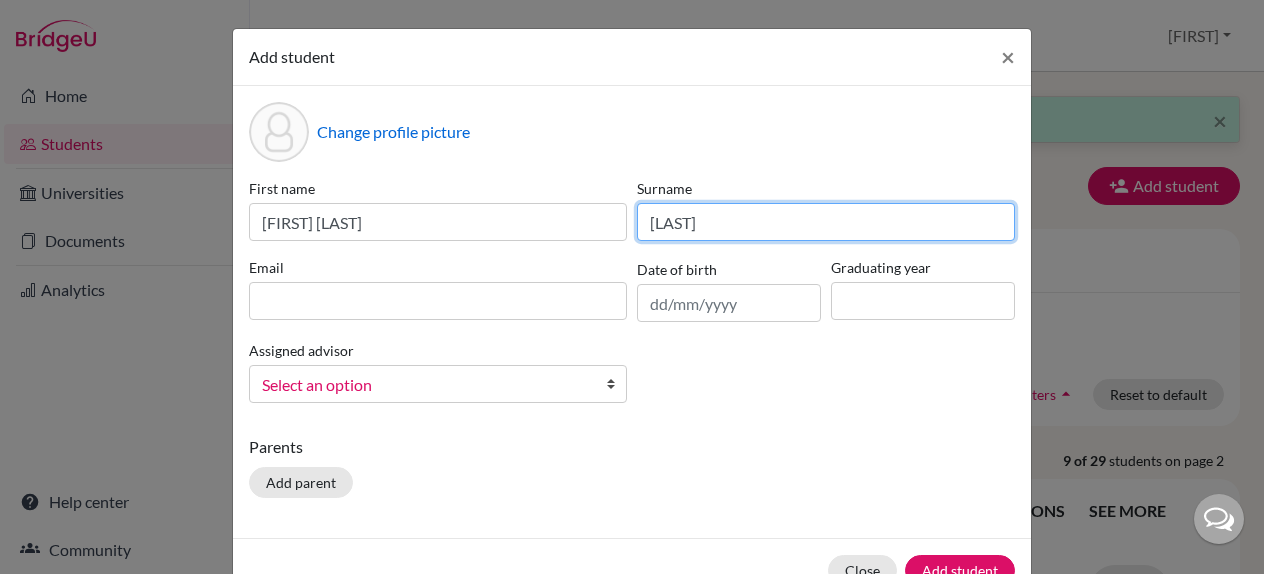 type on "[LAST]" 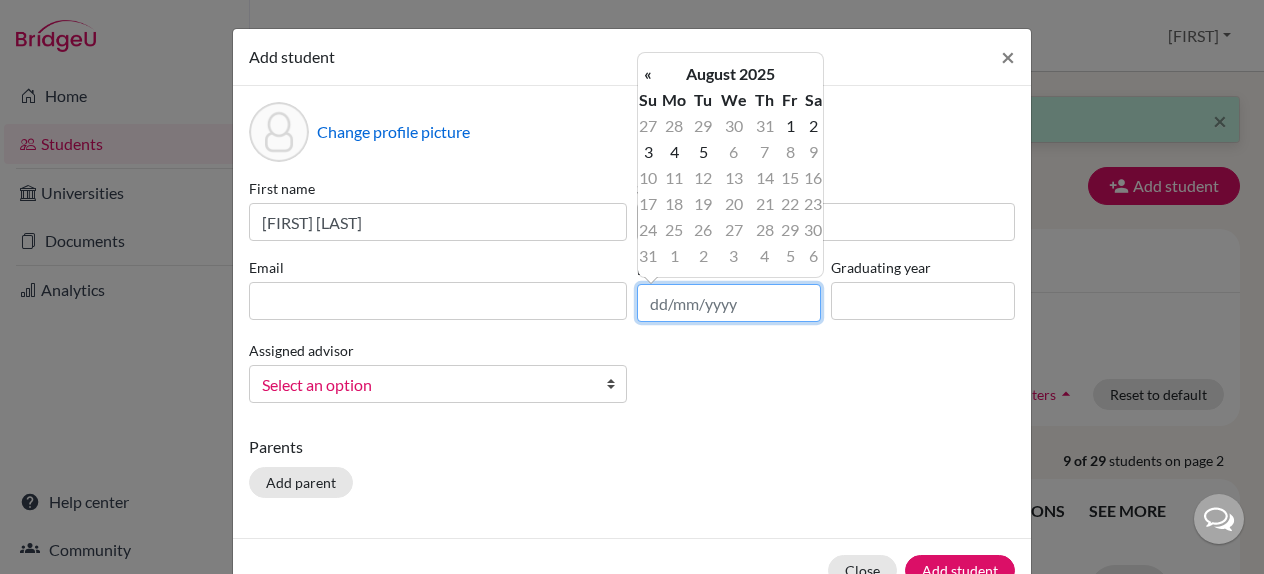 click at bounding box center (729, 303) 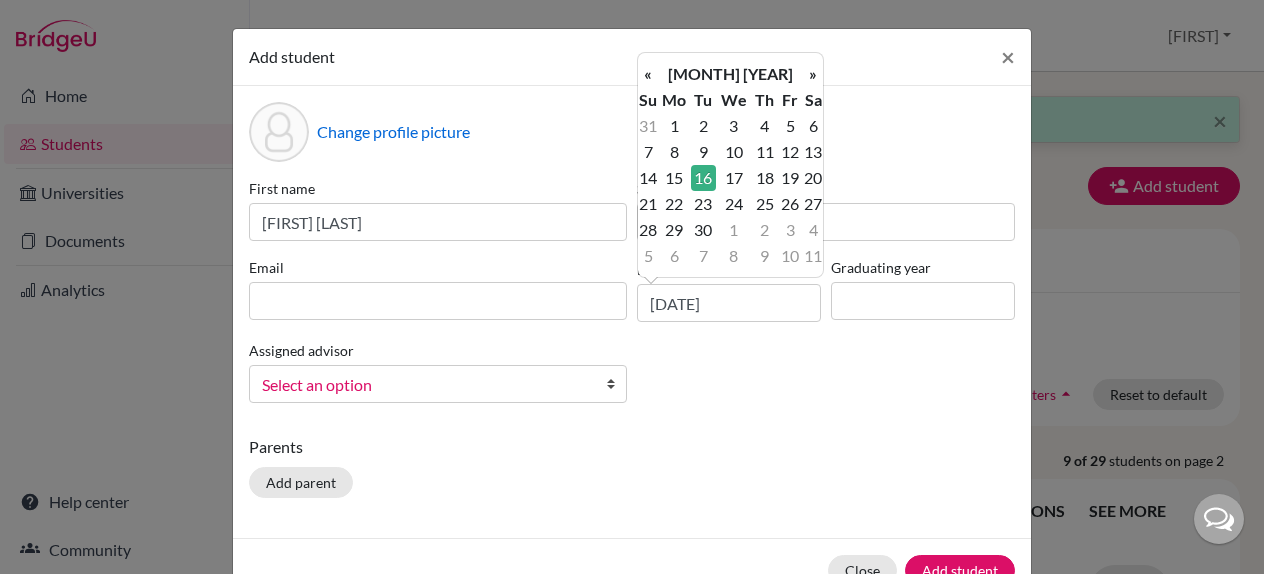 click on "Parents Add parent" at bounding box center [632, 470] 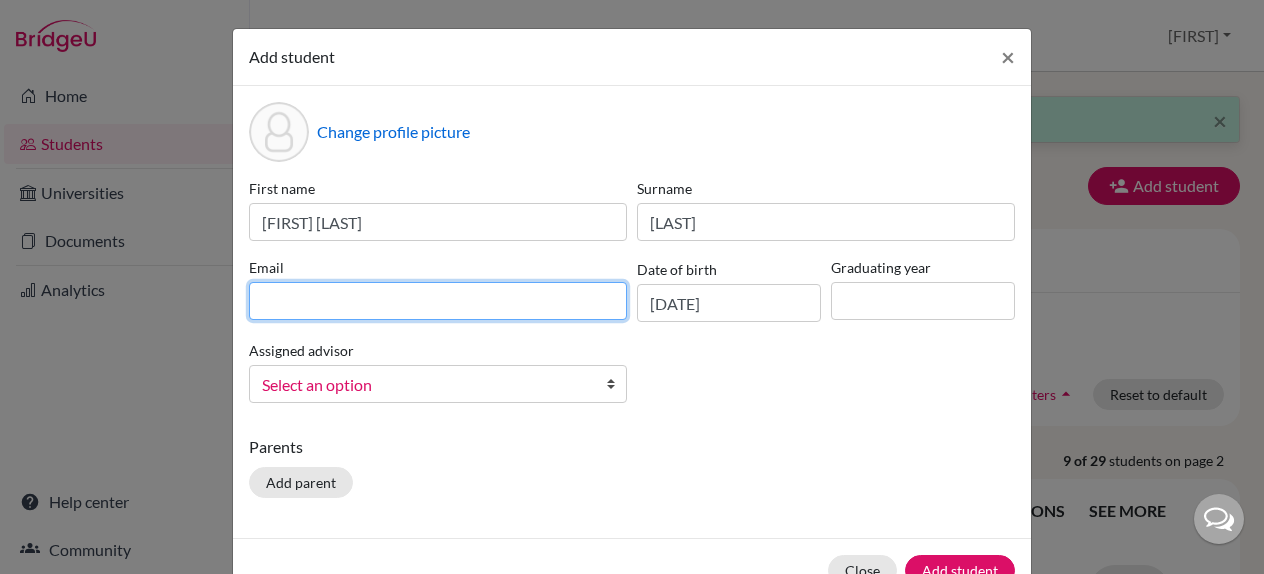 click at bounding box center [438, 301] 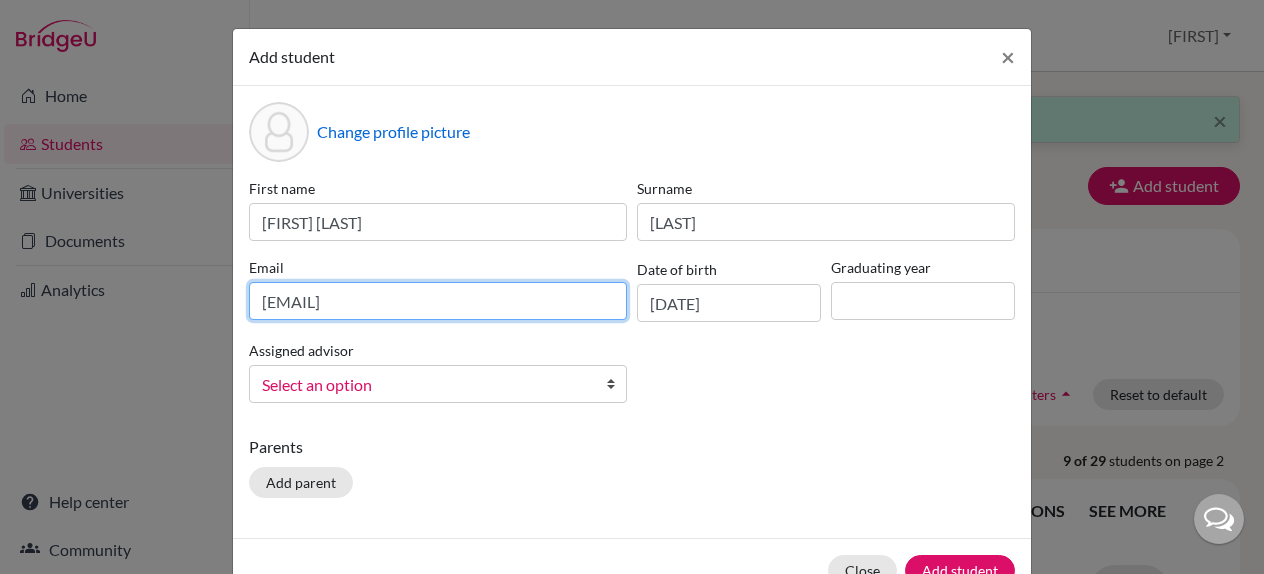 type on "[EMAIL]" 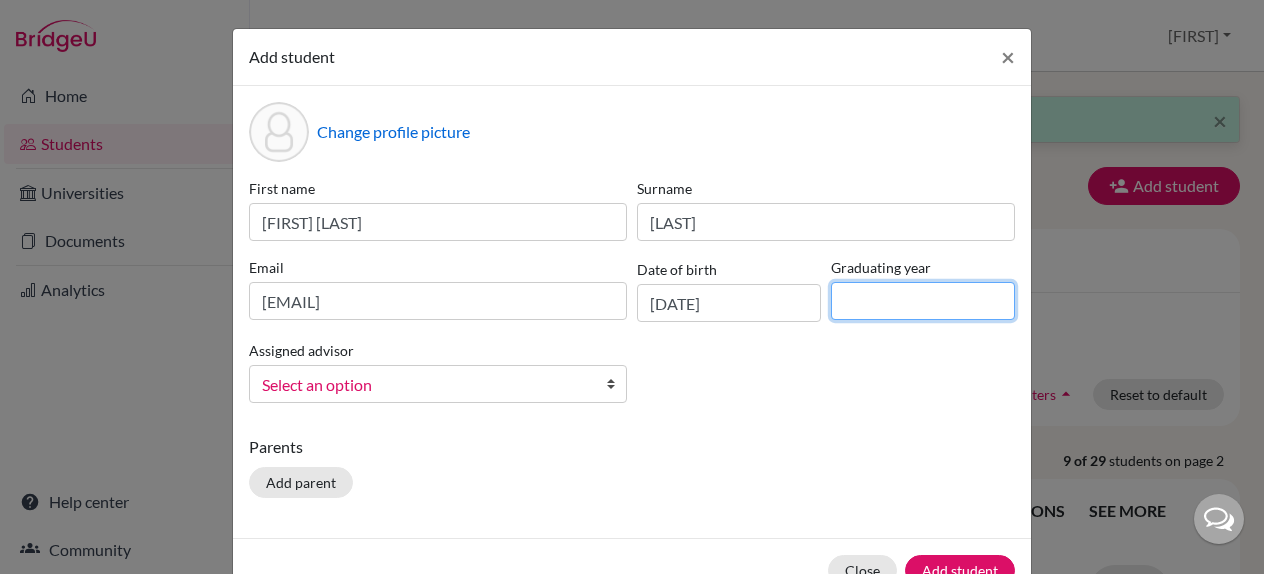 click at bounding box center (923, 301) 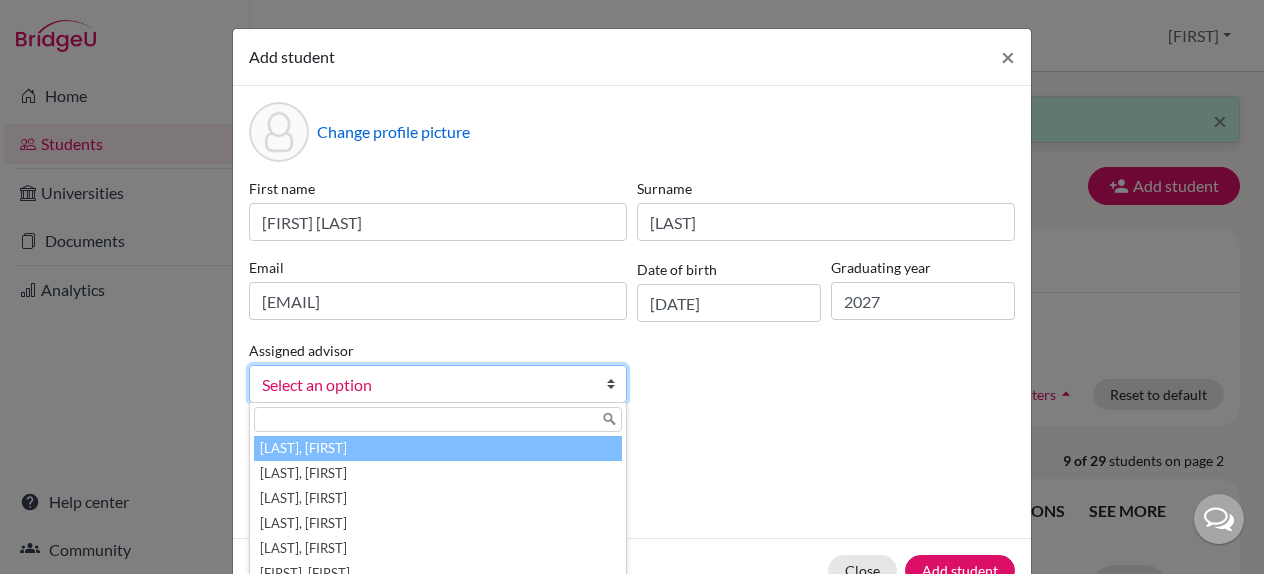 click on "Select an option" at bounding box center [438, 384] 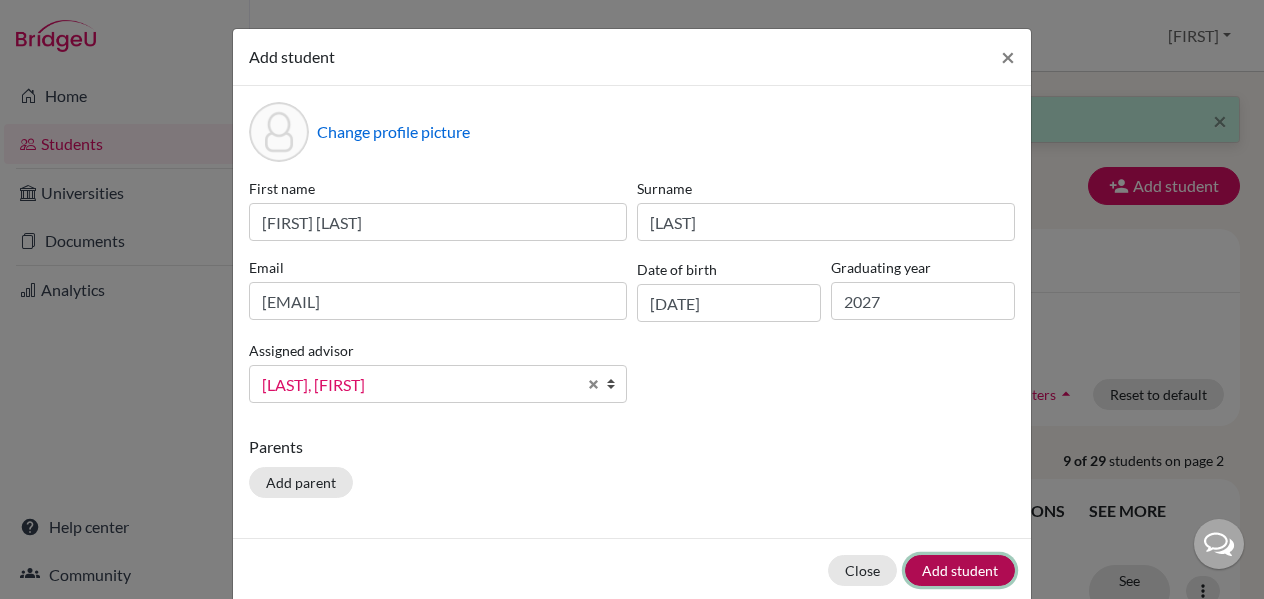 click on "Add student" at bounding box center (960, 570) 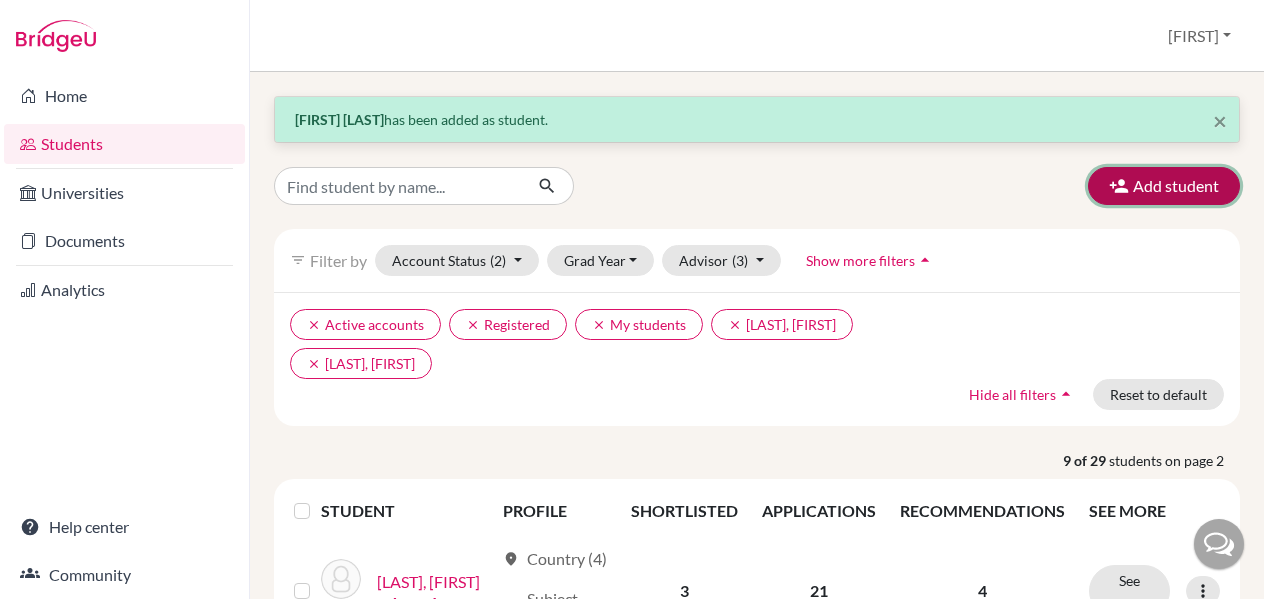 click on "Add student" at bounding box center [1164, 186] 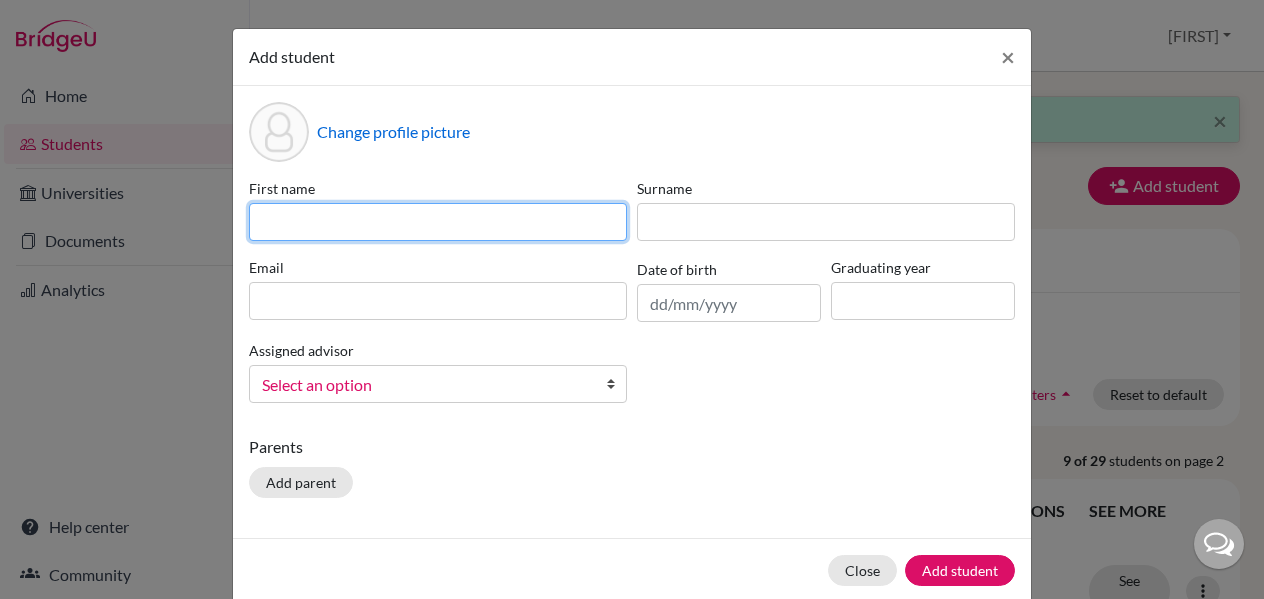 click at bounding box center [438, 222] 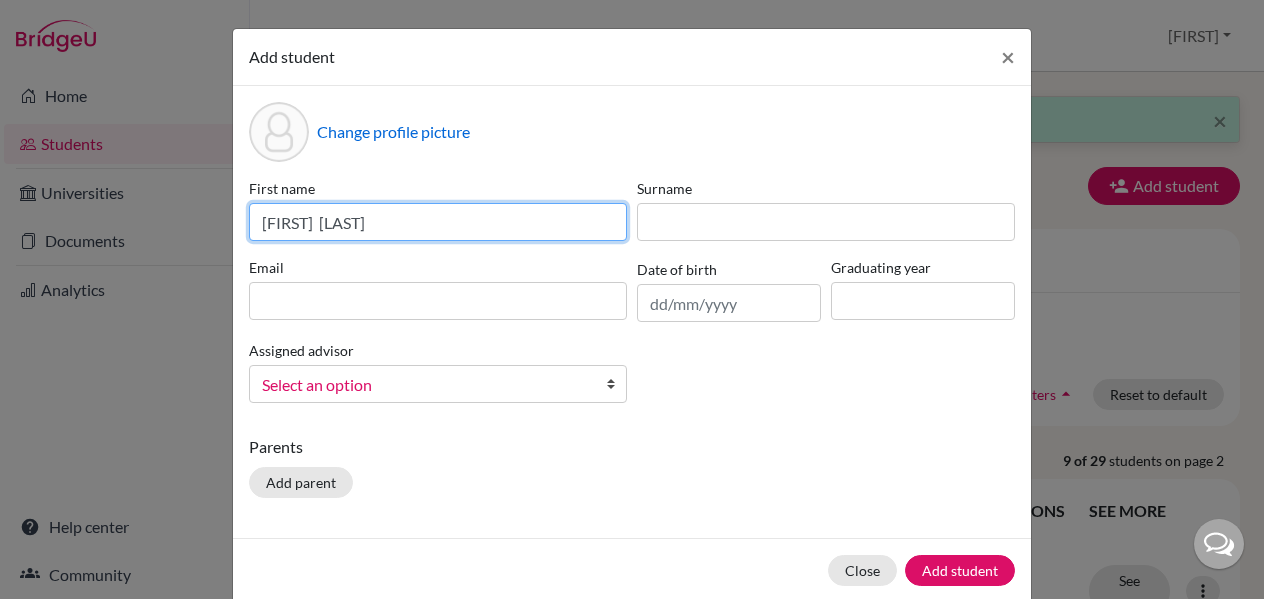 type on "[FIRST]  [LAST]" 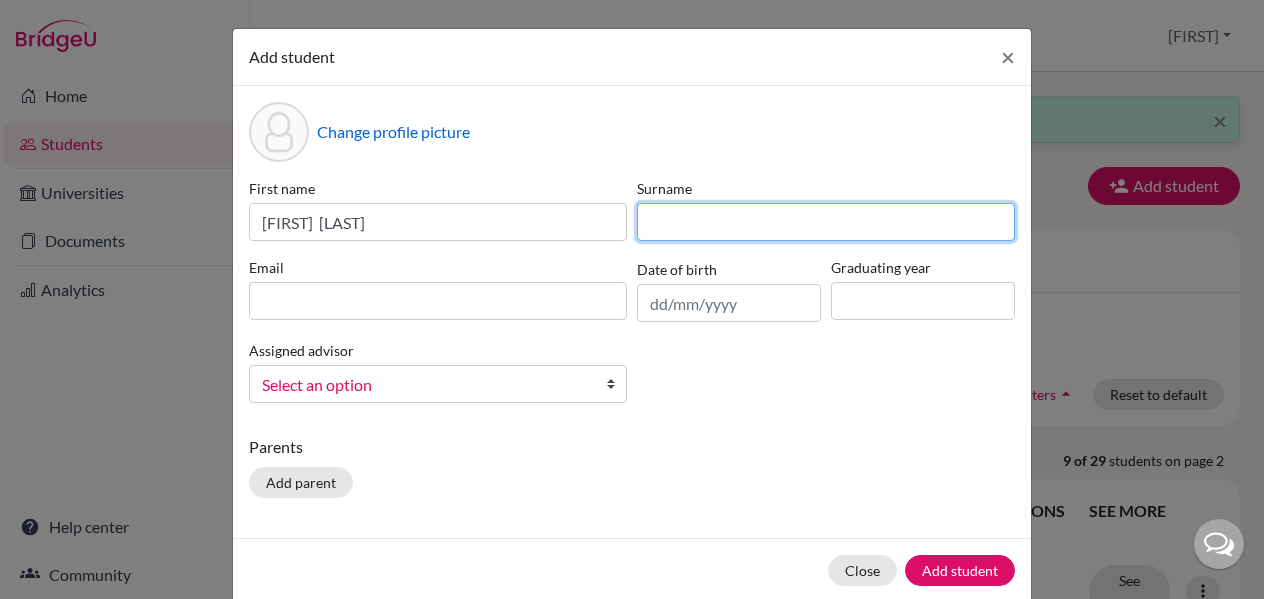 click at bounding box center [826, 222] 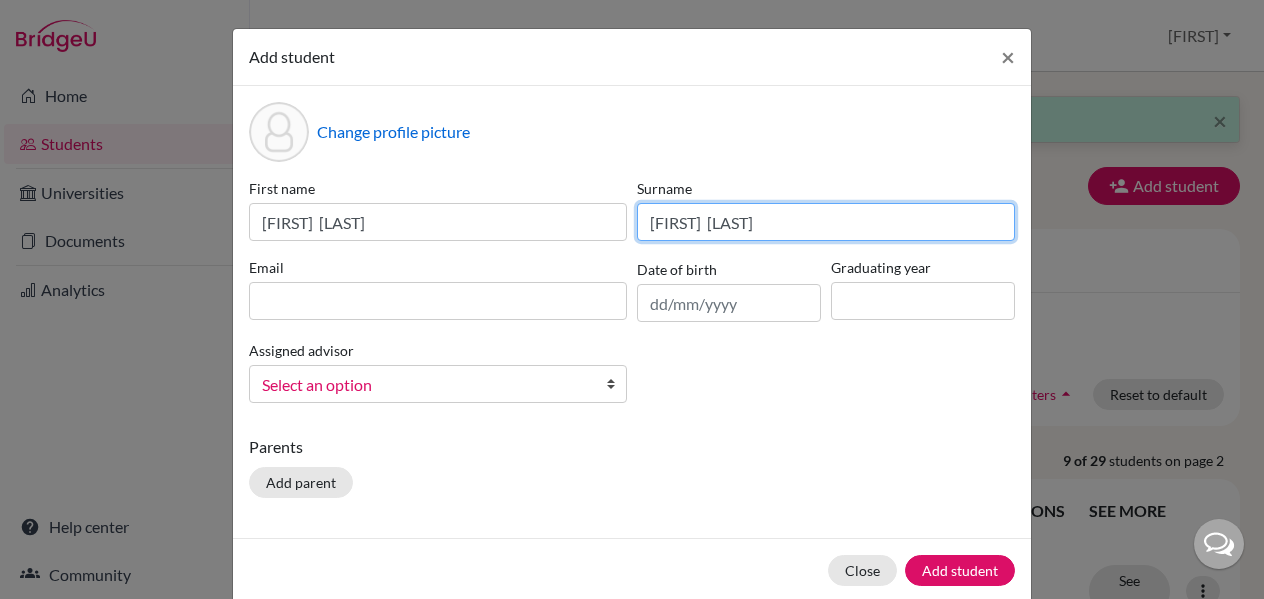 click on "[FIRST]  [LAST]" at bounding box center [826, 222] 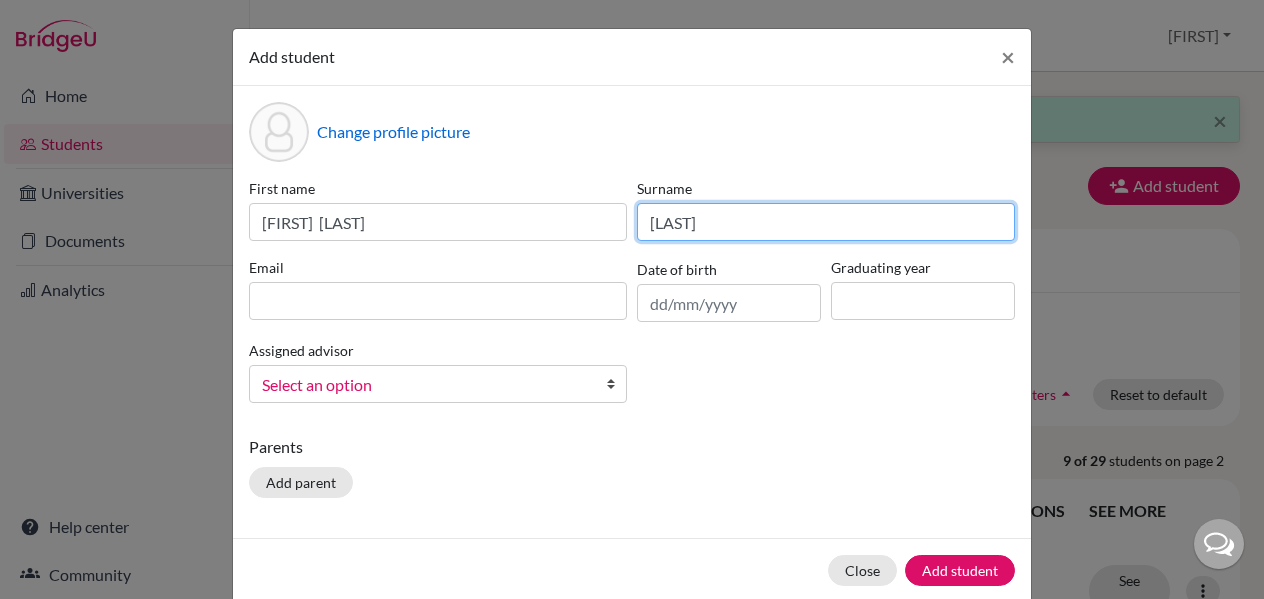 type on "[LAST]" 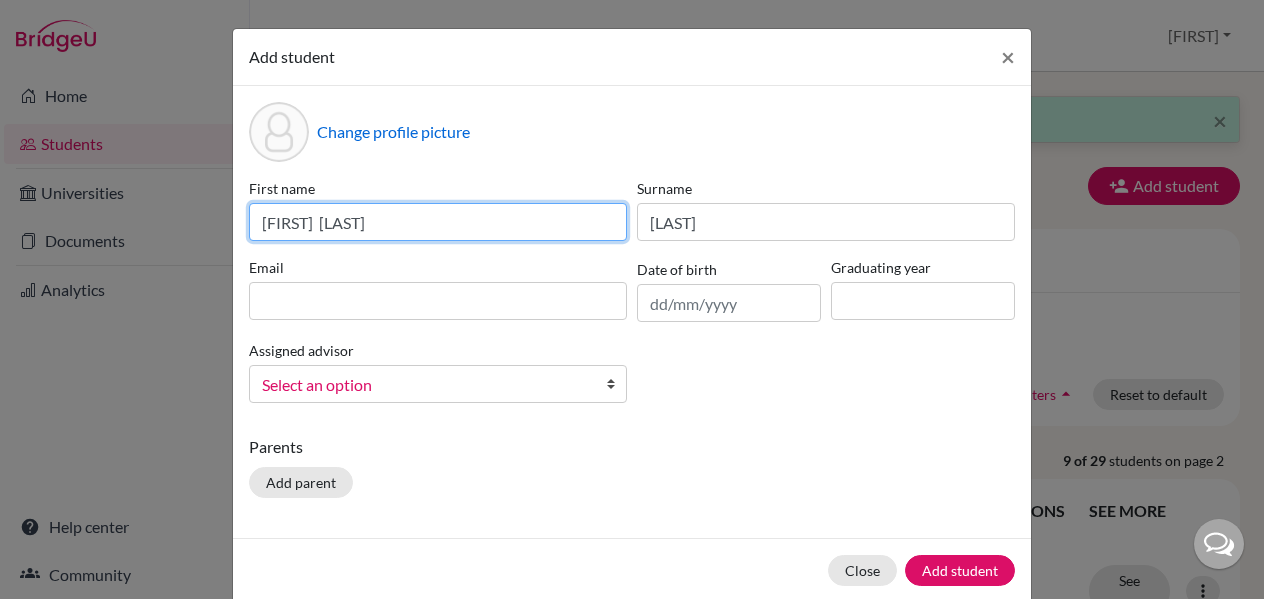 click on "[FIRST]  [LAST]" at bounding box center [438, 222] 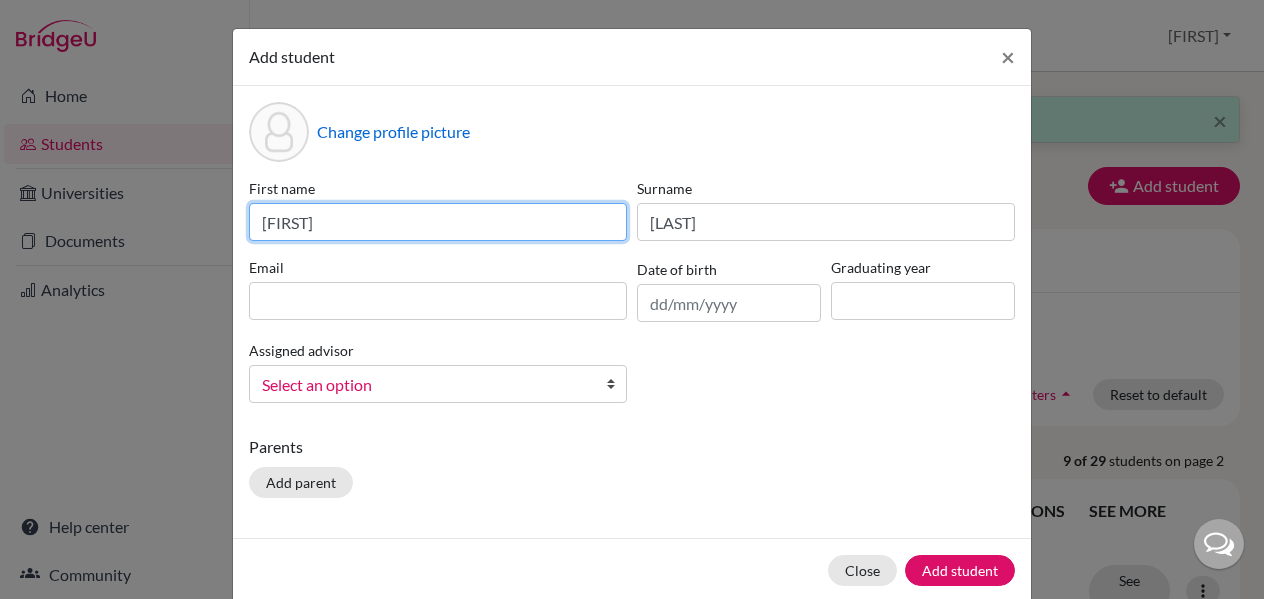 type on "[FIRST]" 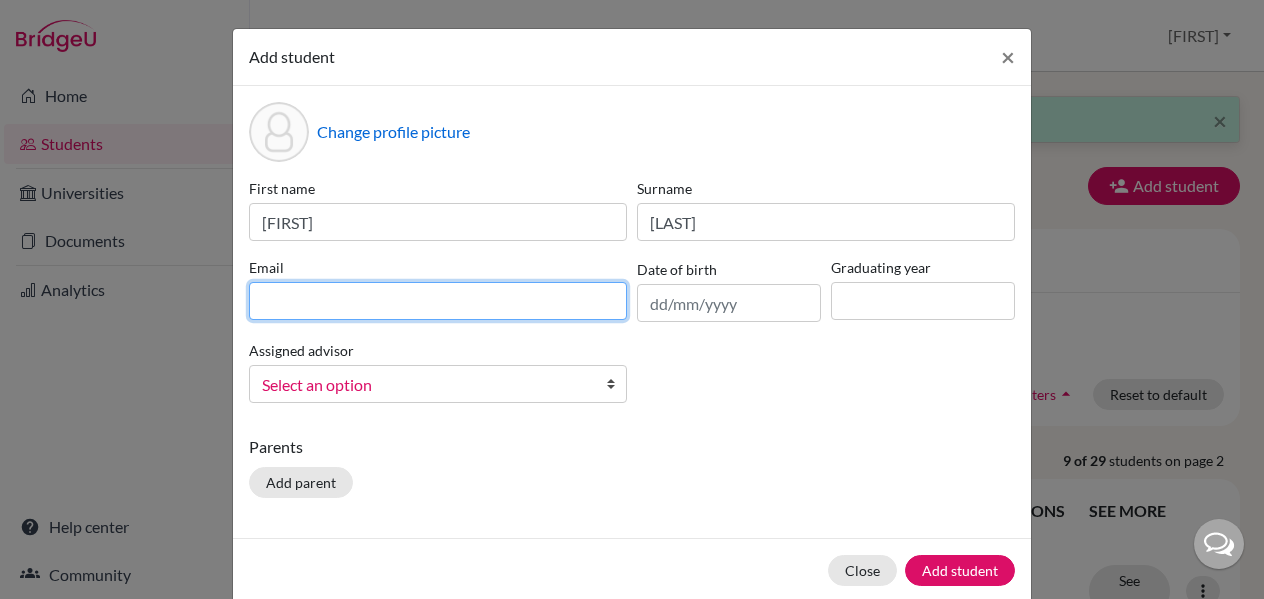 click at bounding box center (438, 301) 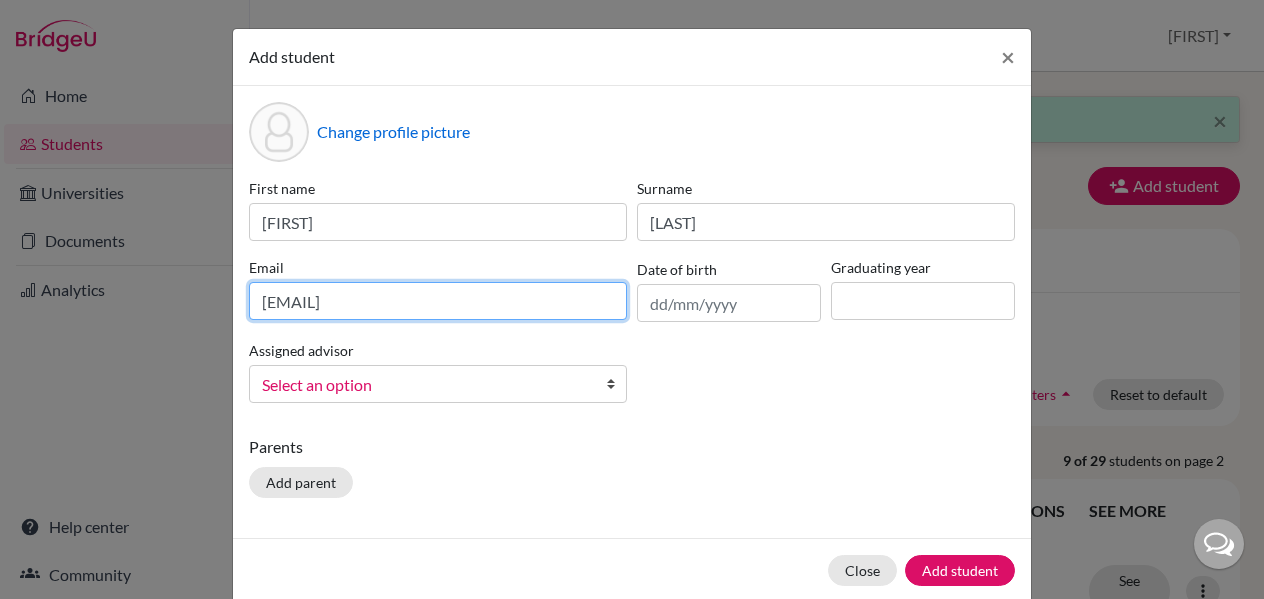 type on "[EMAIL]" 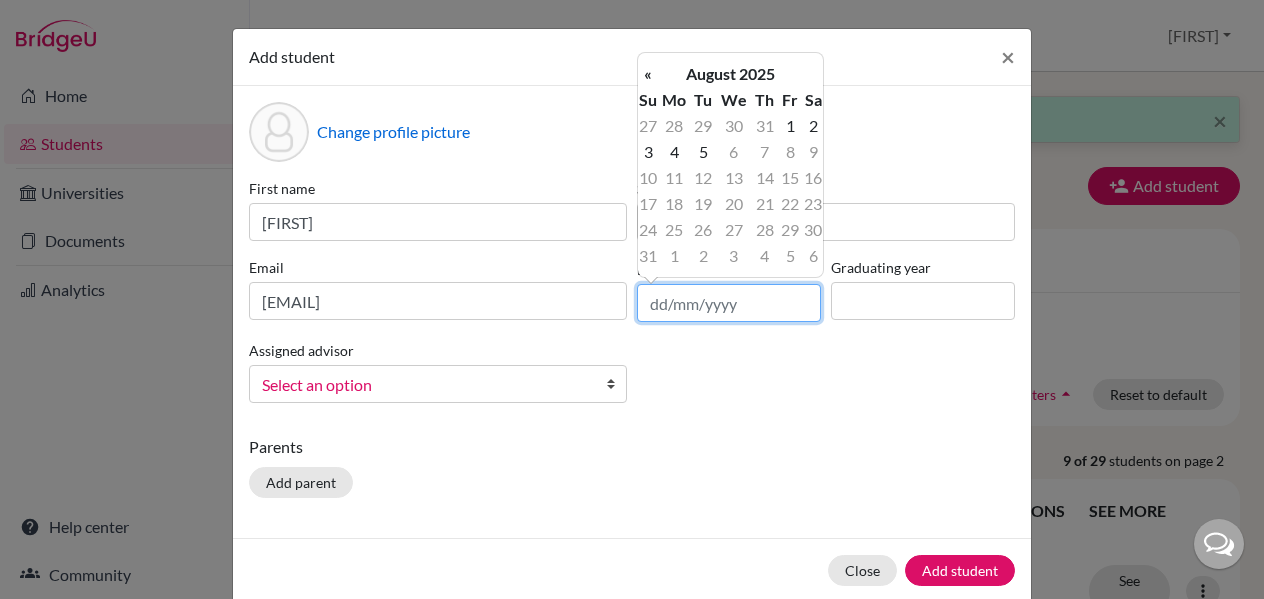 click at bounding box center (729, 303) 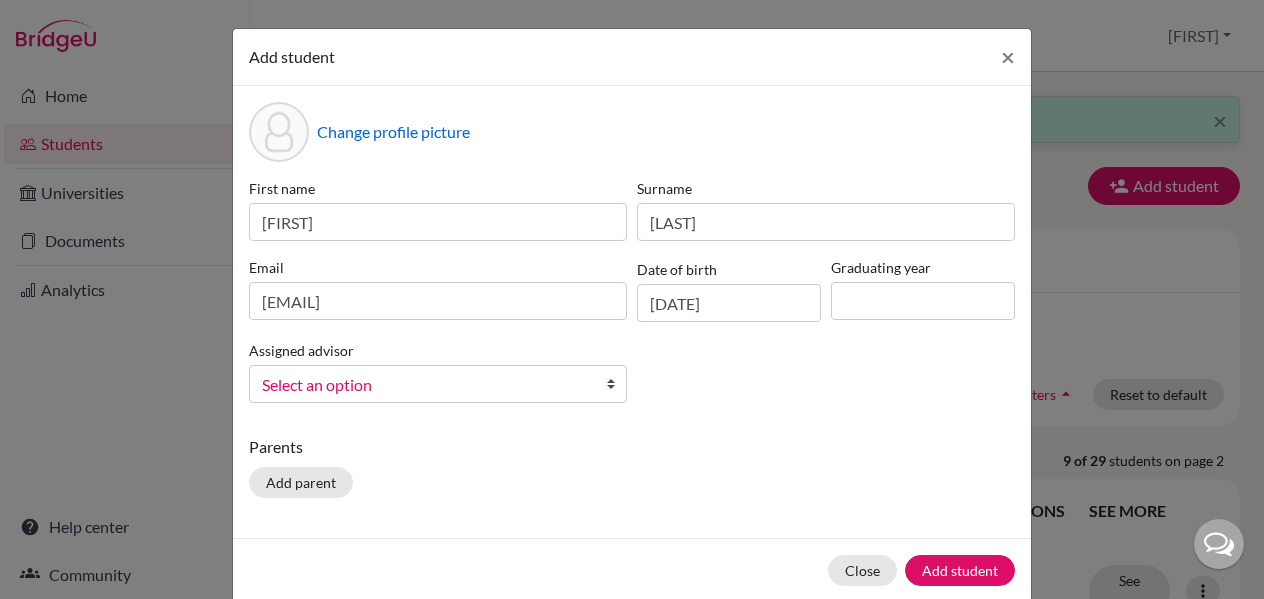 click on "Change profile picture First name [FIRST] Surname [LAST] Email [EMAIL] Date of birth [DATE] Graduating year Assigned advisor [LAST], [FIRST] [LAST], [FIRST] [LAST], [FIRST] [LAST], [FIRST] [LAST], [FIRST] [LAST], [FIRST] [LAST], [FIRST] [LAST], [FIRST] [LAST], [FIRST]
Select an option
Parents Add parent" at bounding box center [632, 312] 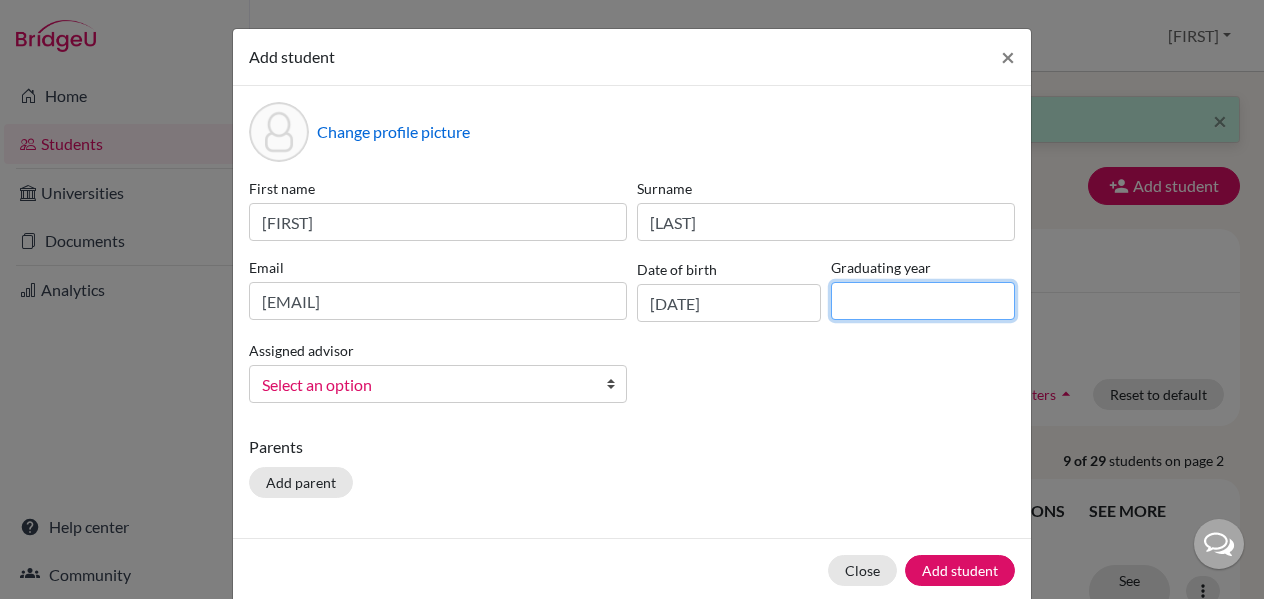 click at bounding box center (923, 301) 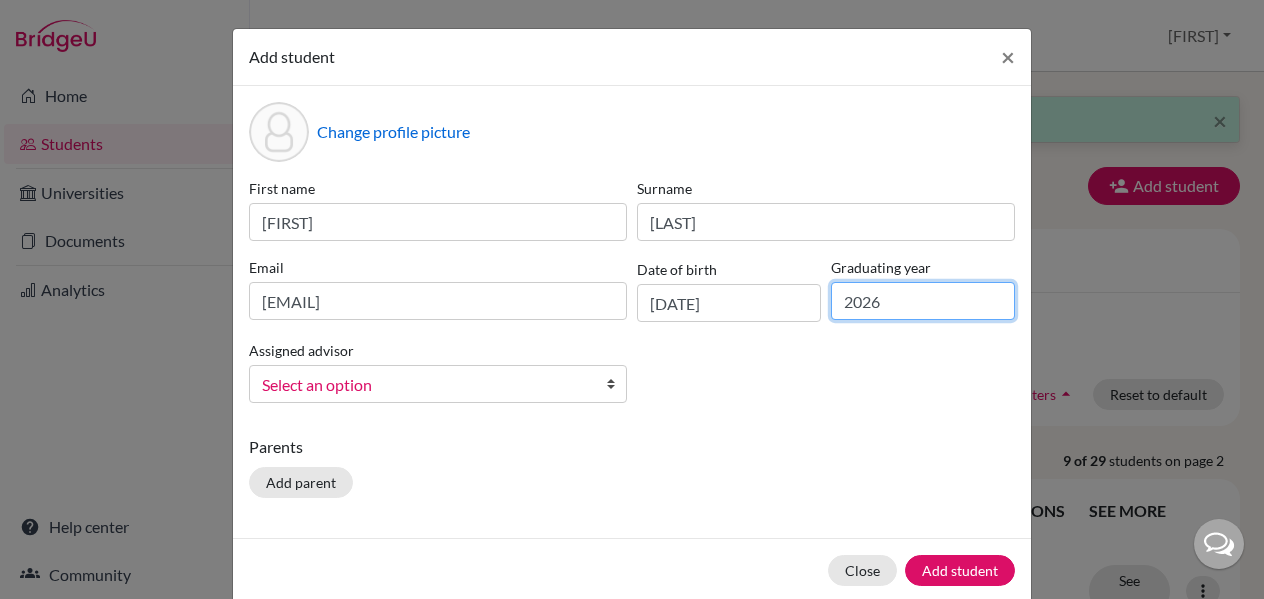 type on "2026" 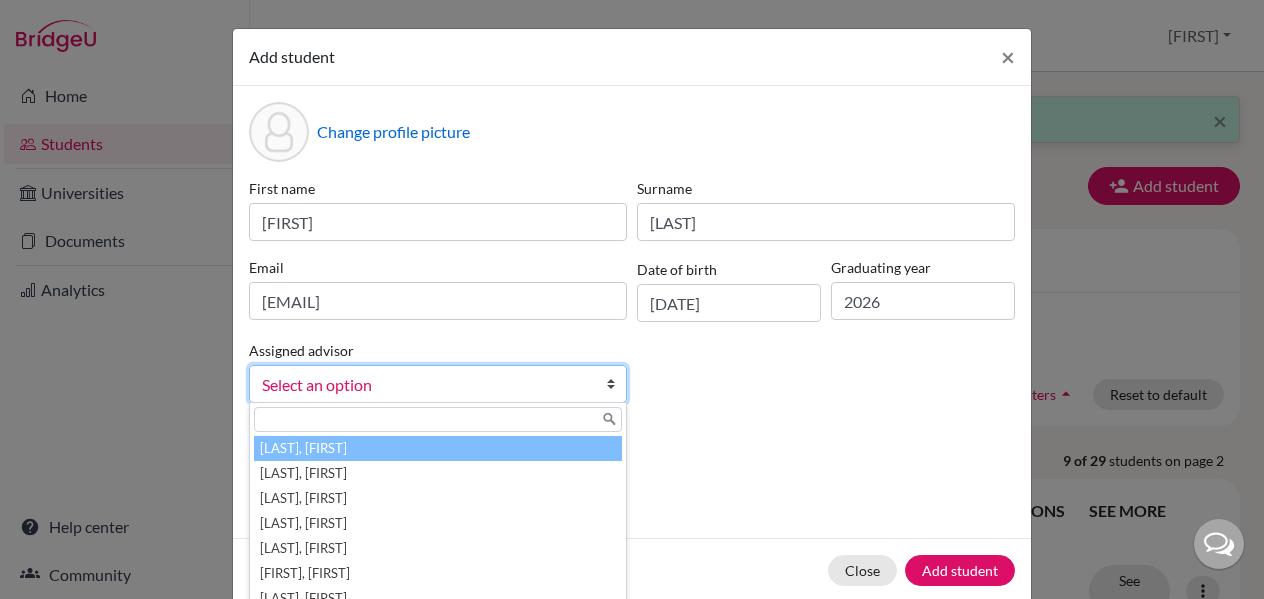 click at bounding box center [616, 384] 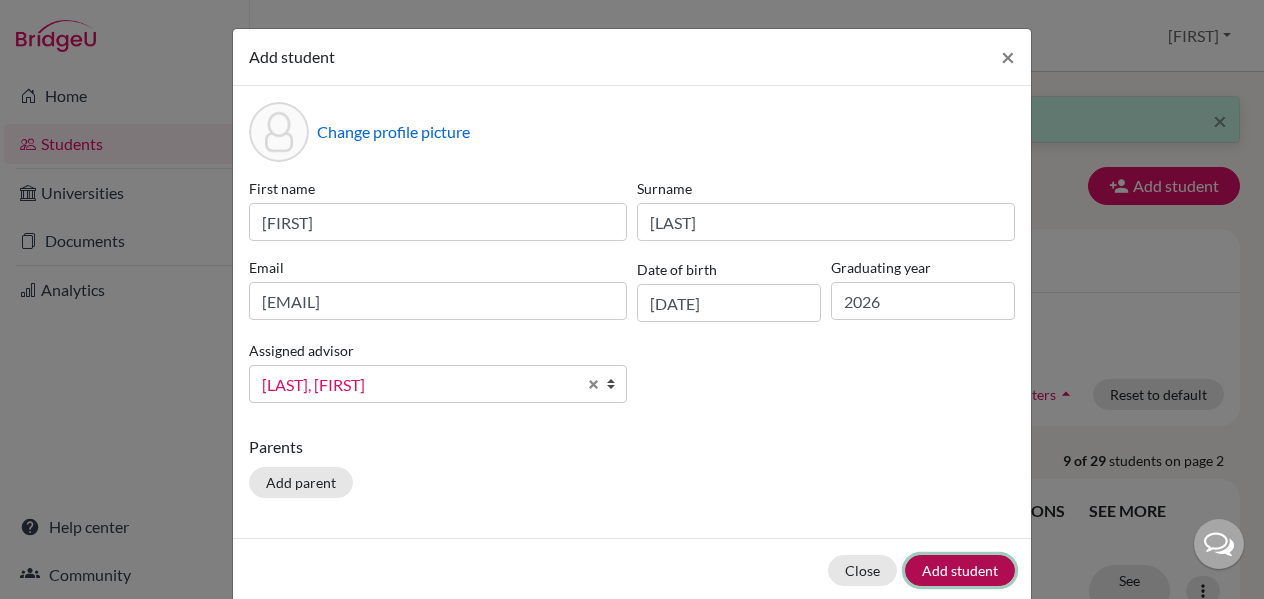 click on "Add student" at bounding box center (960, 570) 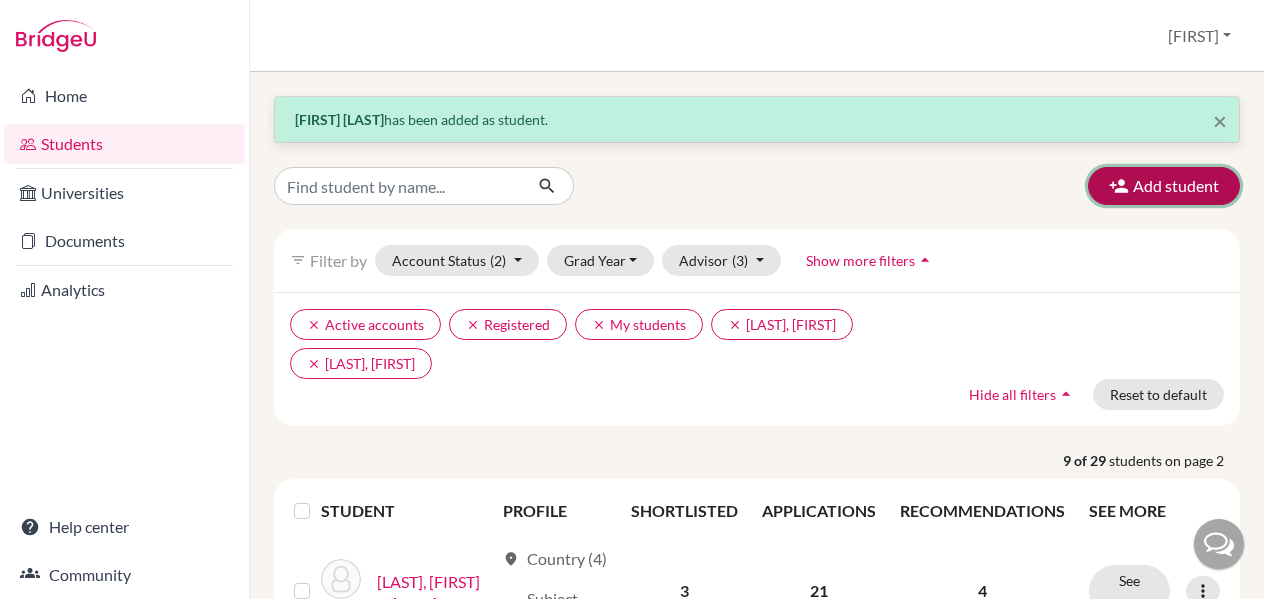 click on "Add student" at bounding box center (1164, 186) 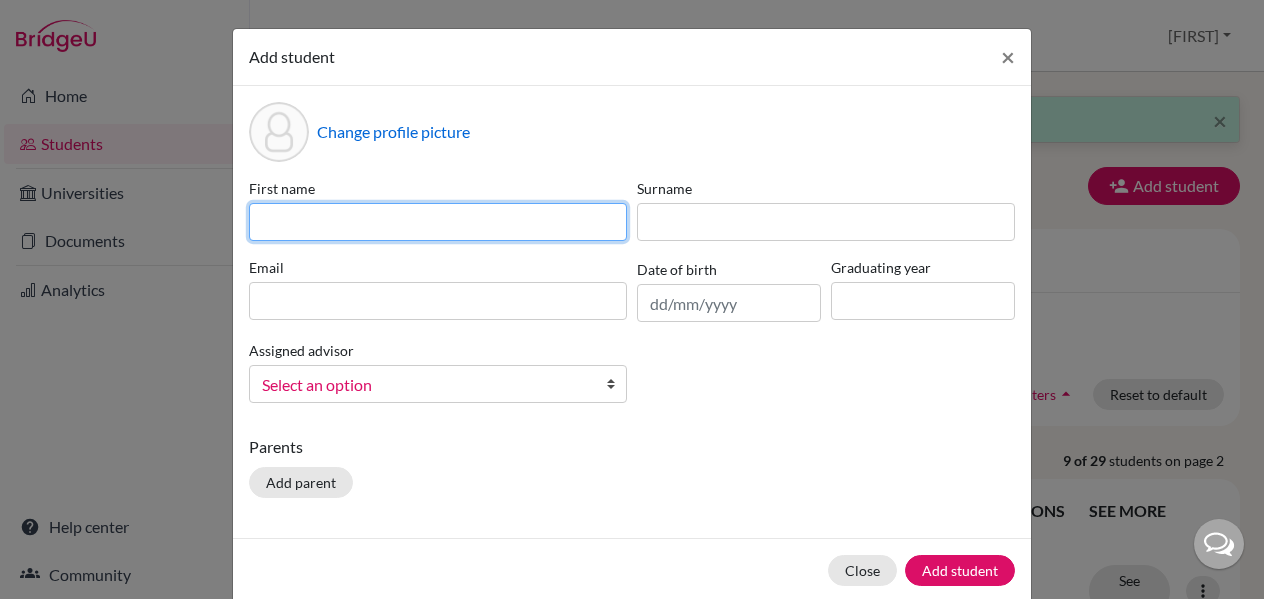 click at bounding box center (438, 222) 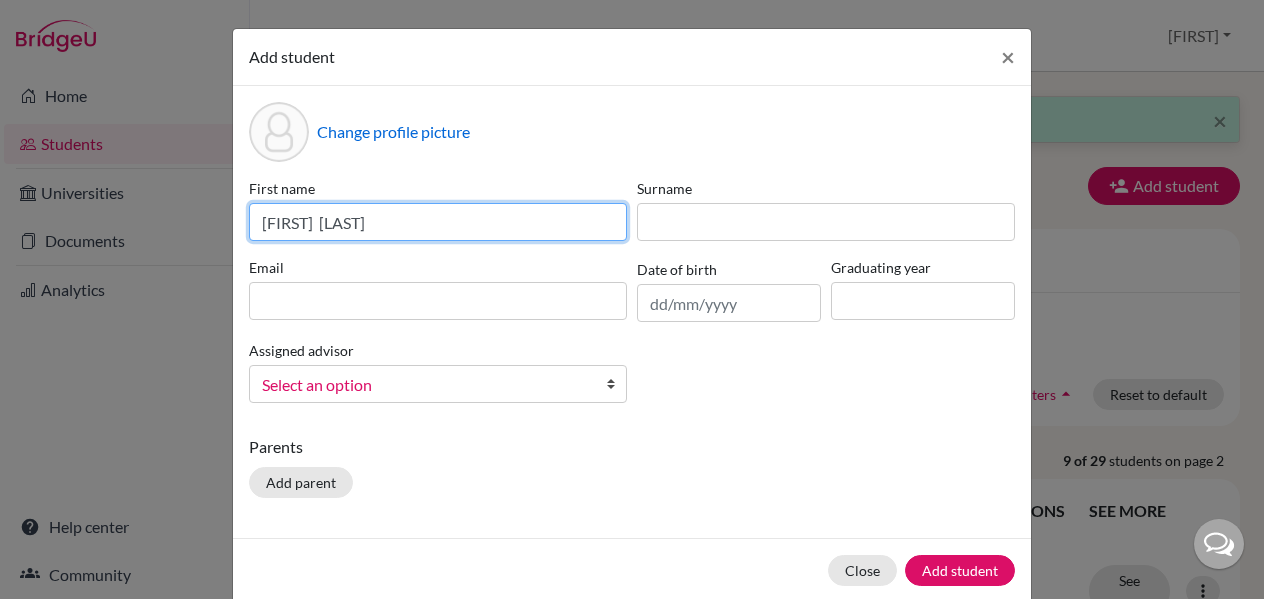 type on "[FIRST]  [LAST]" 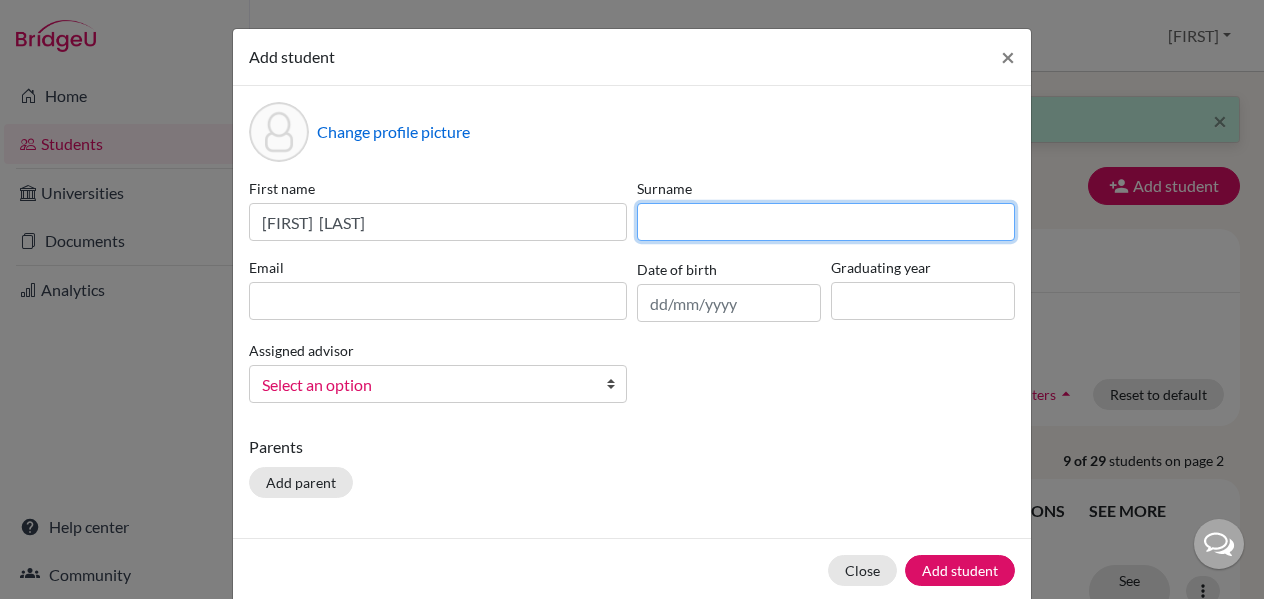click at bounding box center [826, 222] 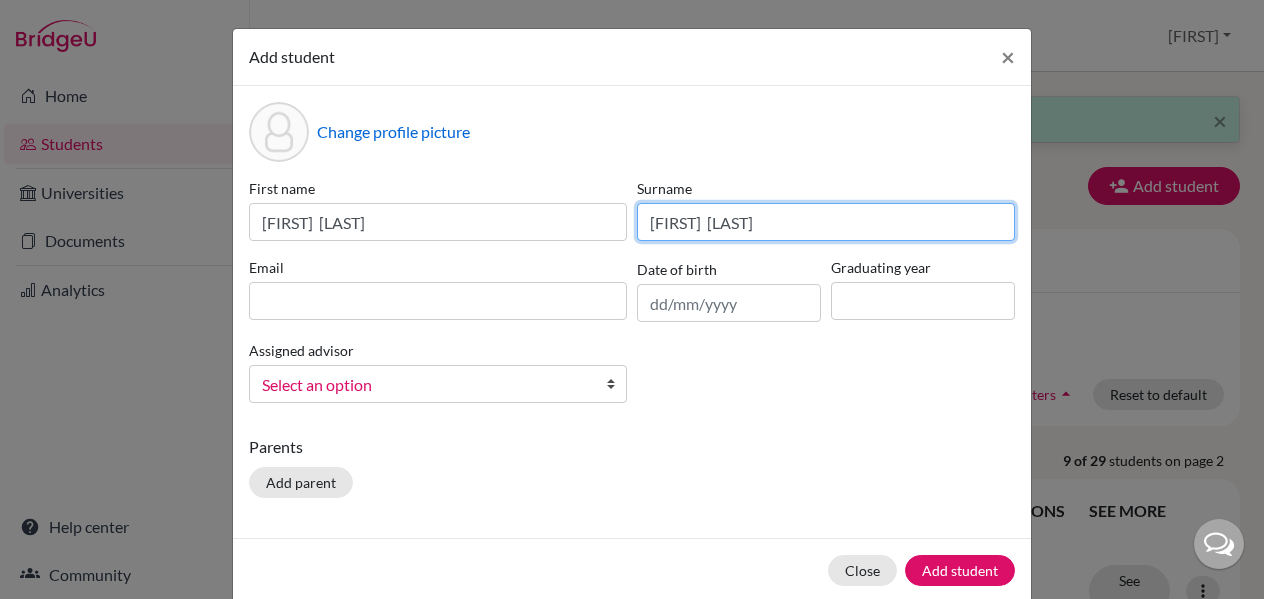click on "[FIRST]  [LAST]" at bounding box center (826, 222) 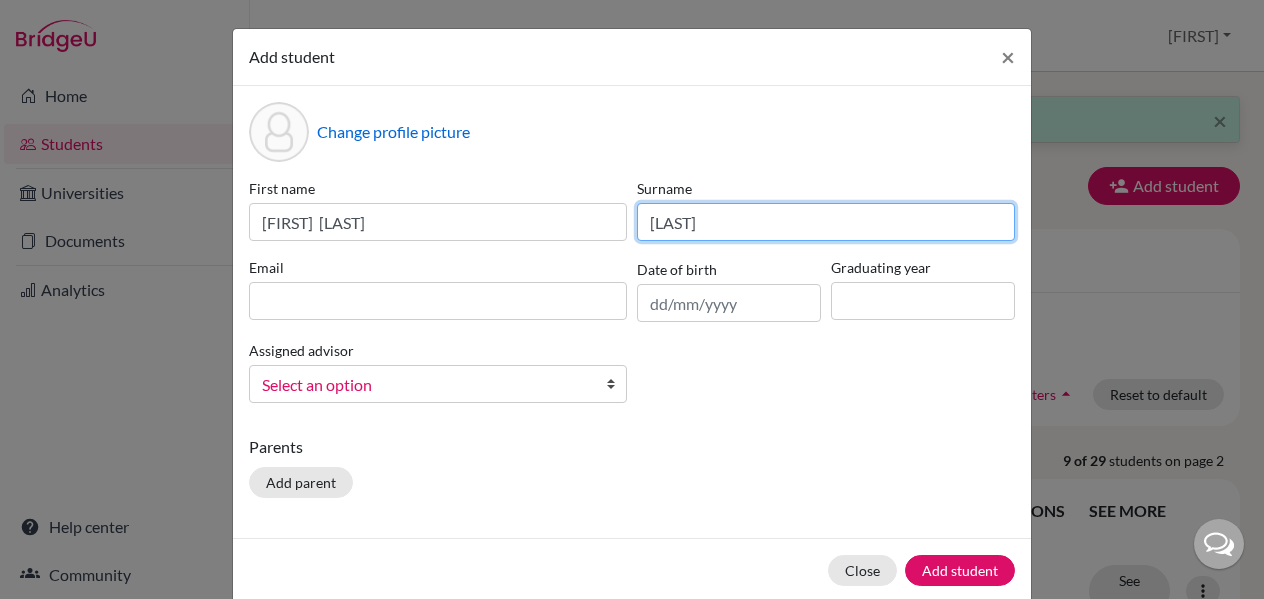 type on "[LAST]" 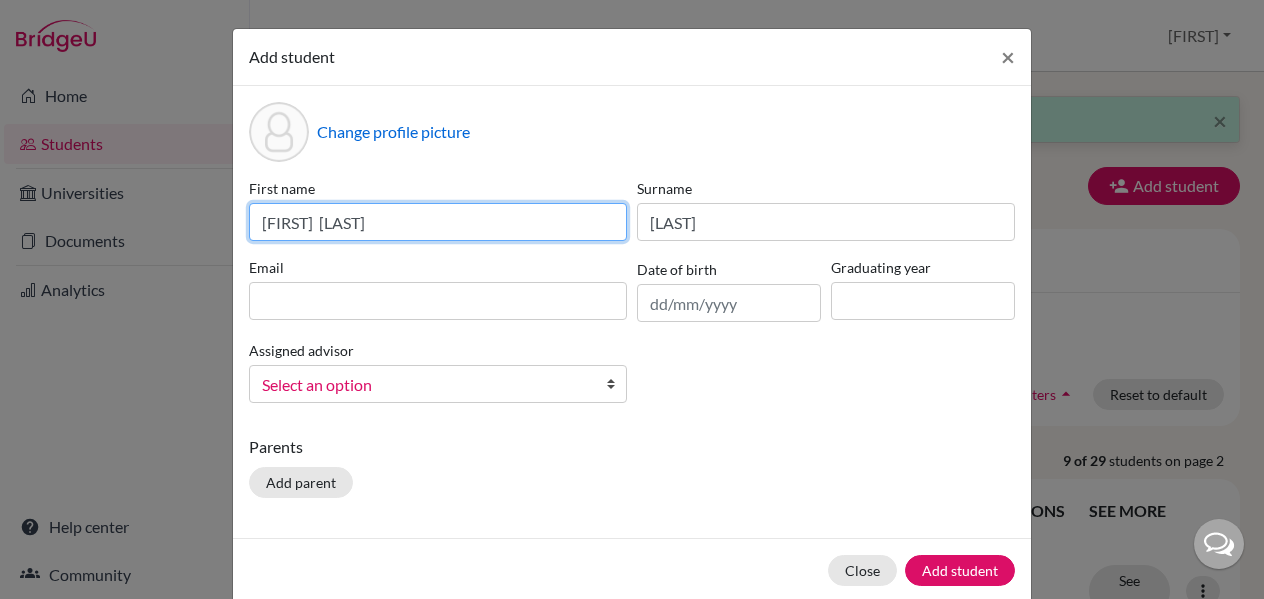 click on "[FIRST]  [LAST]" at bounding box center (438, 222) 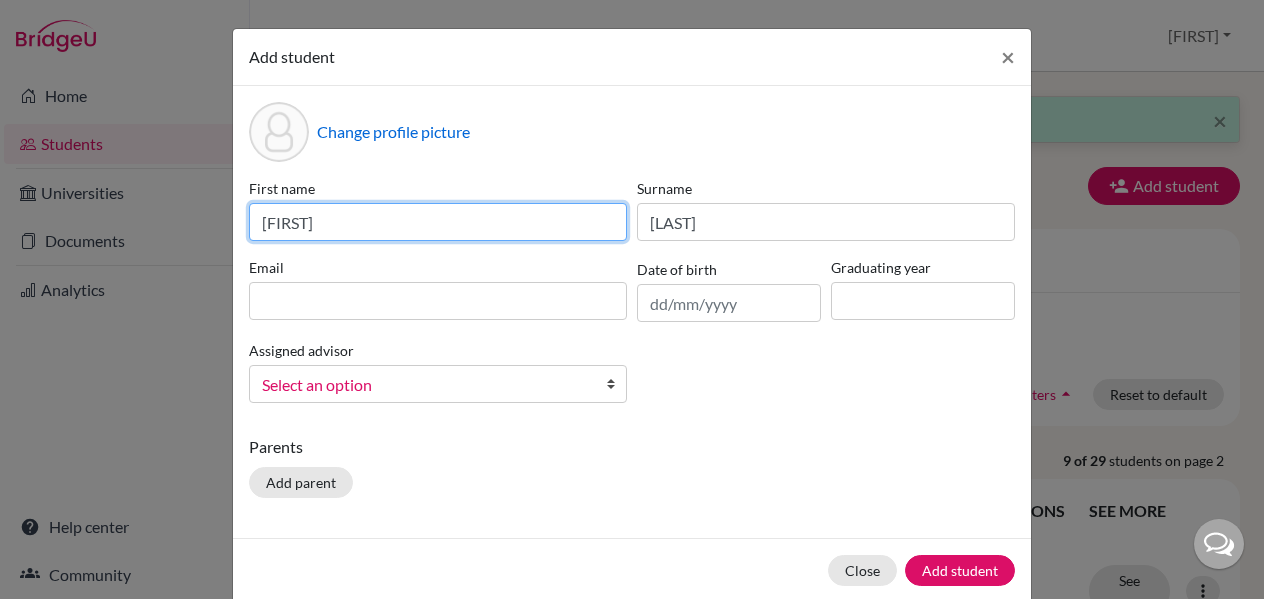type on "[FIRST]" 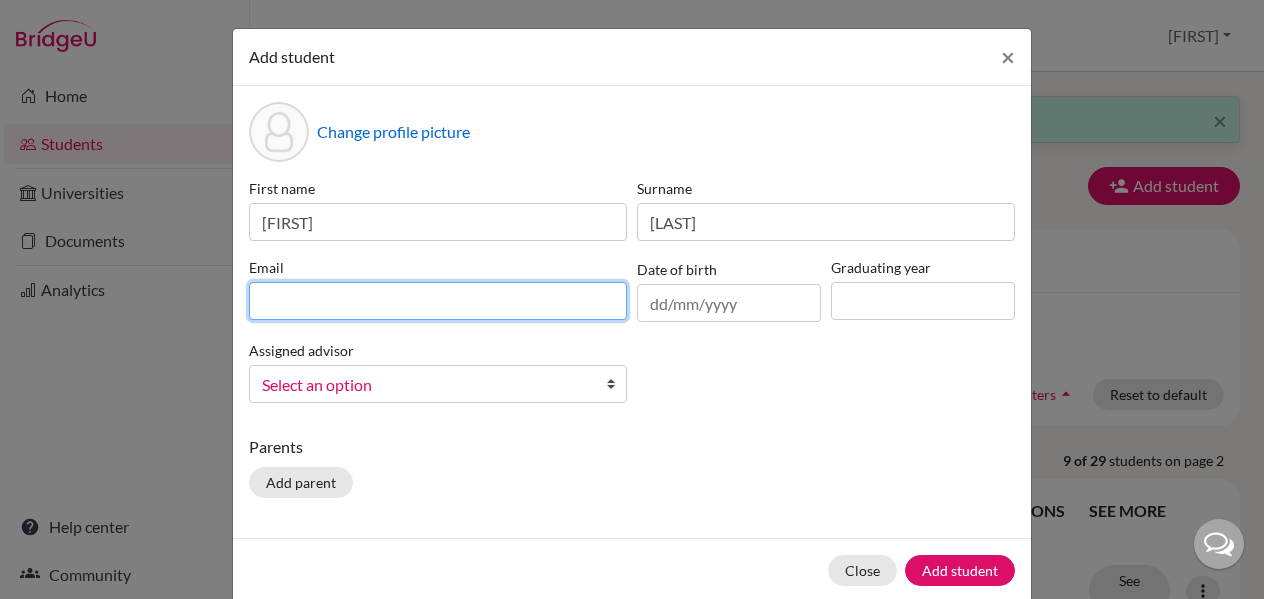 click at bounding box center (438, 301) 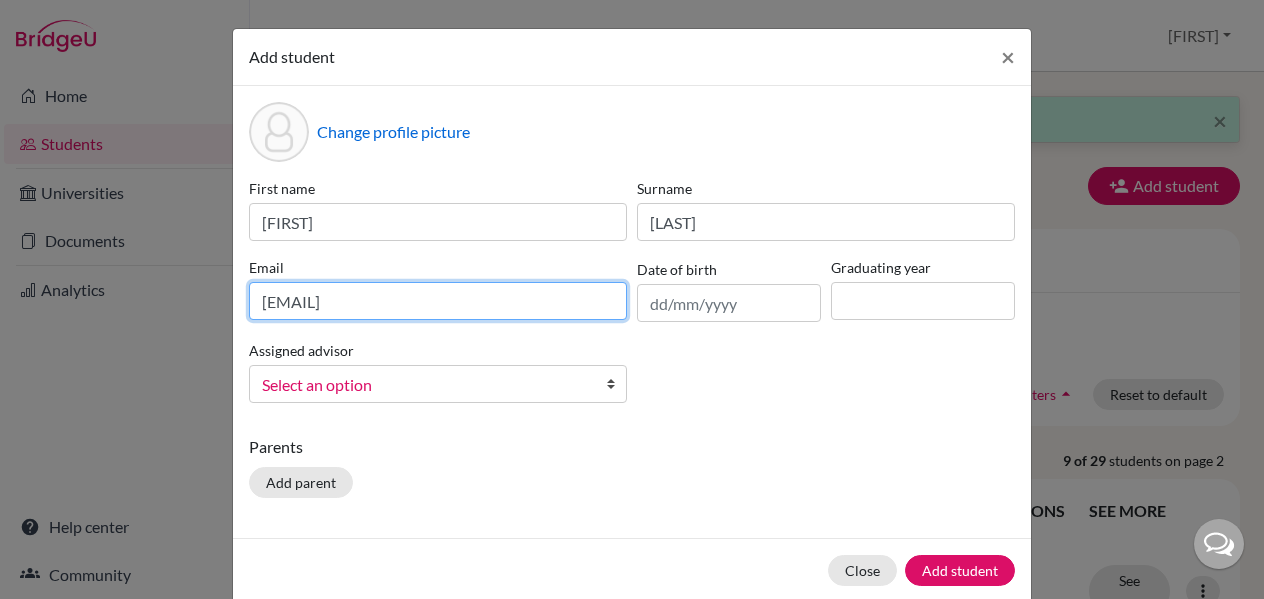 type on "[EMAIL]" 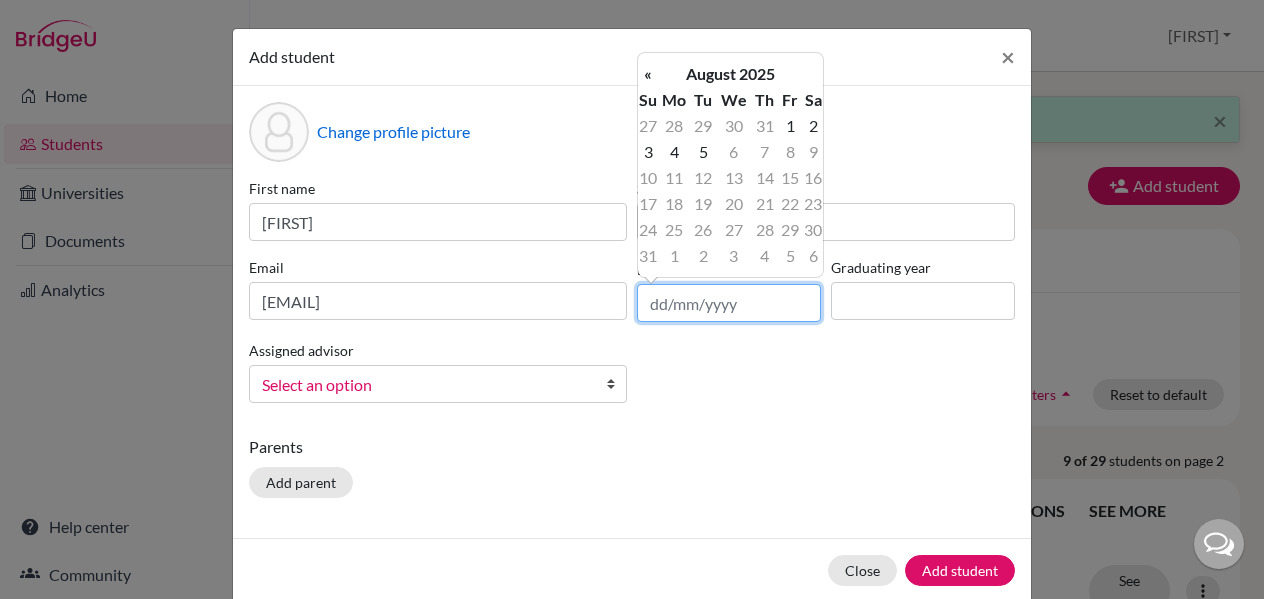 click at bounding box center (729, 303) 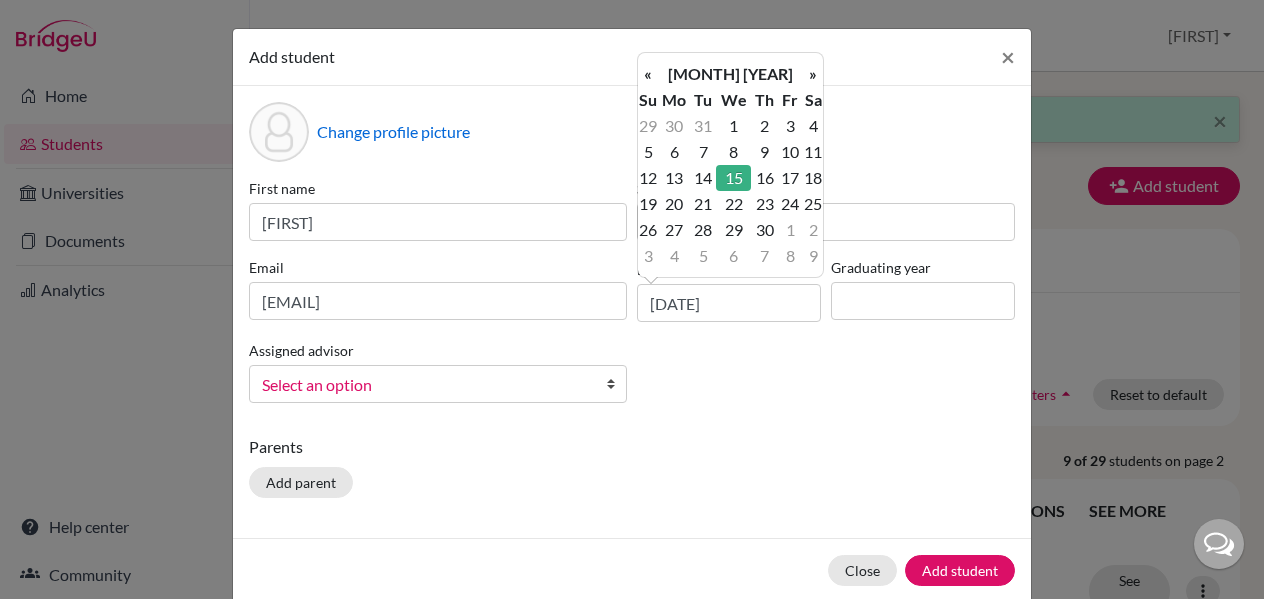 click on "First name [FIRST] Surname [LAST] Email [EMAIL] Date of birth [DATE] Graduating year Assigned advisor [LAST], [FIRST] [FIRST], [FIRST] [FIRST], [FIRST]  [LAST], [FIRST], [FIRST] [LAST], [FIRST], [FIRST] [LAST], [FIRST], [FIRST] [LAST], [FIRST], [FIRST] [LAST], [FIRST], [FIRST] [LAST], [FIRST], [FIRST]
Select an option" at bounding box center (632, 298) 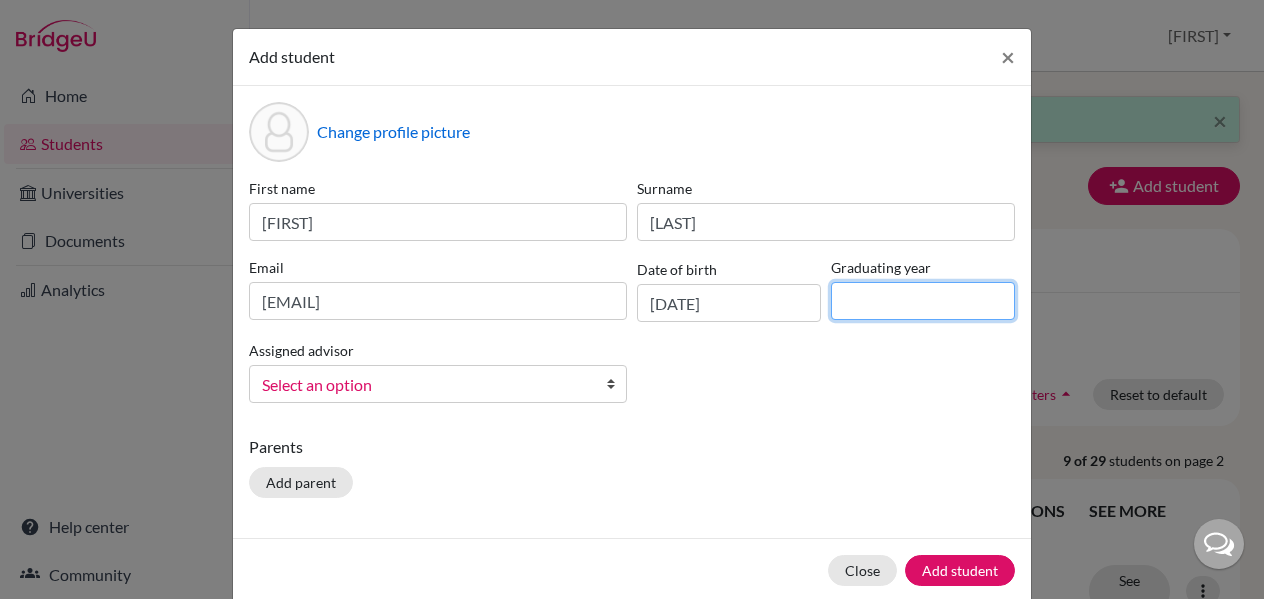 click at bounding box center (923, 301) 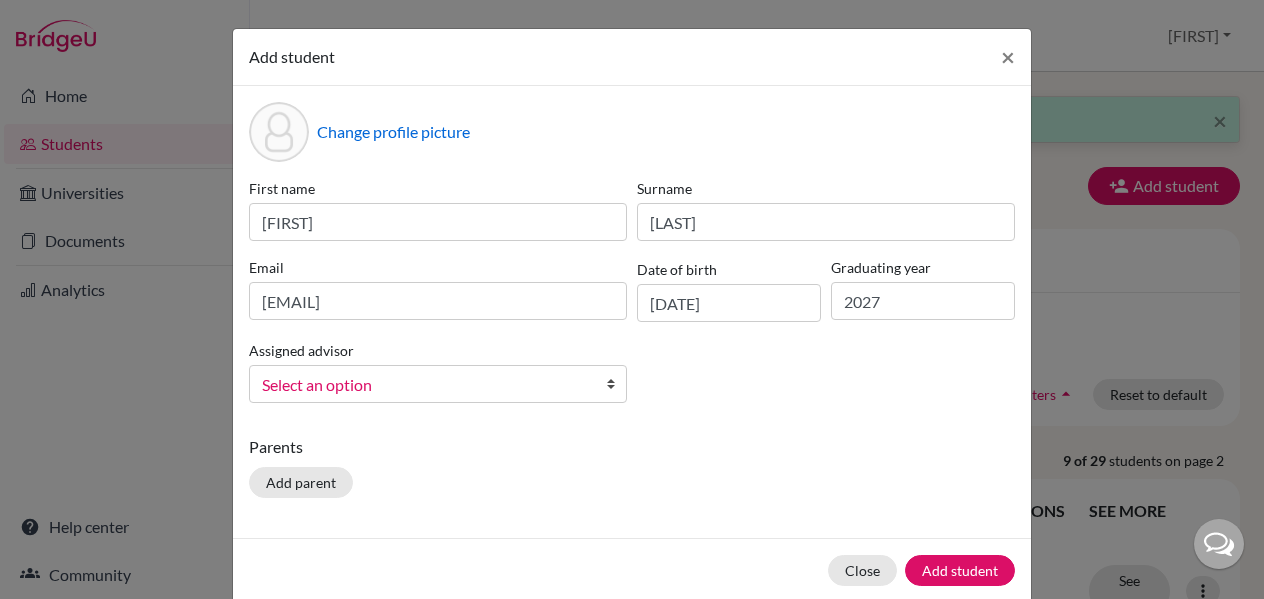 click at bounding box center (616, 384) 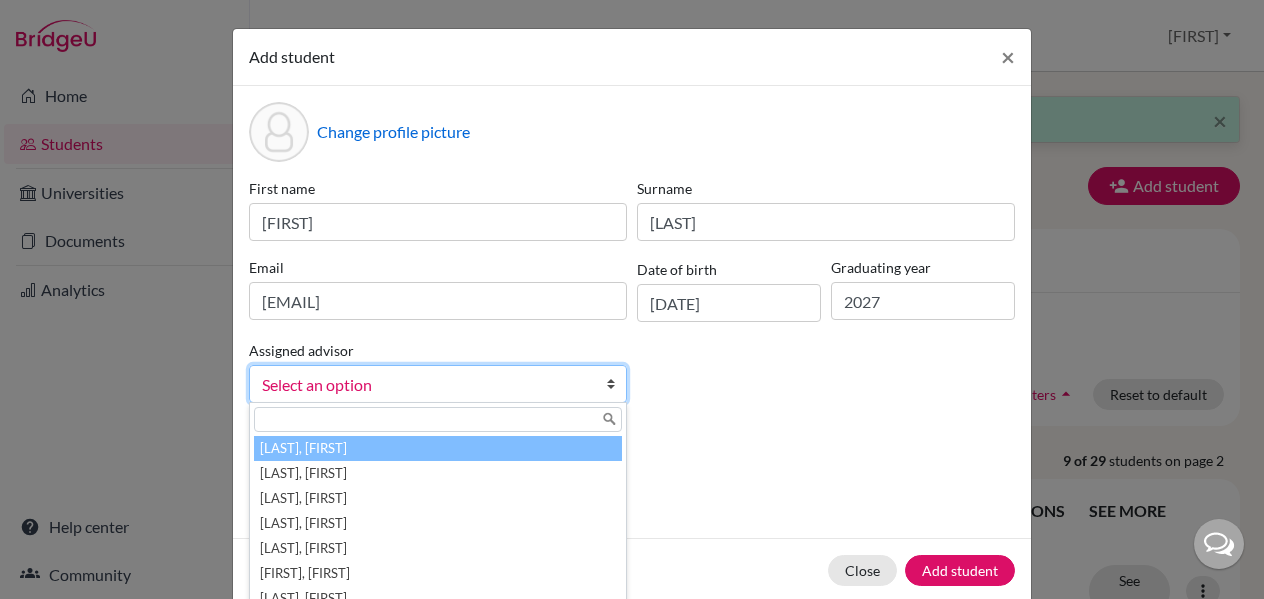 click on "[LAST], [FIRST]" at bounding box center [438, 448] 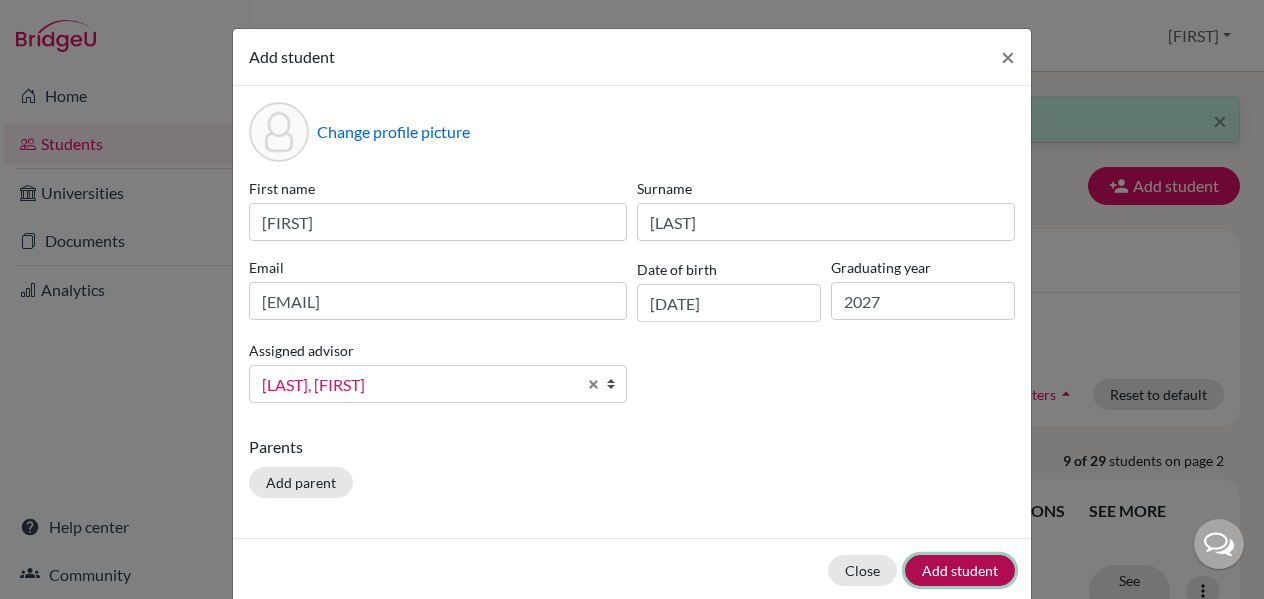 click on "Add student" at bounding box center (960, 570) 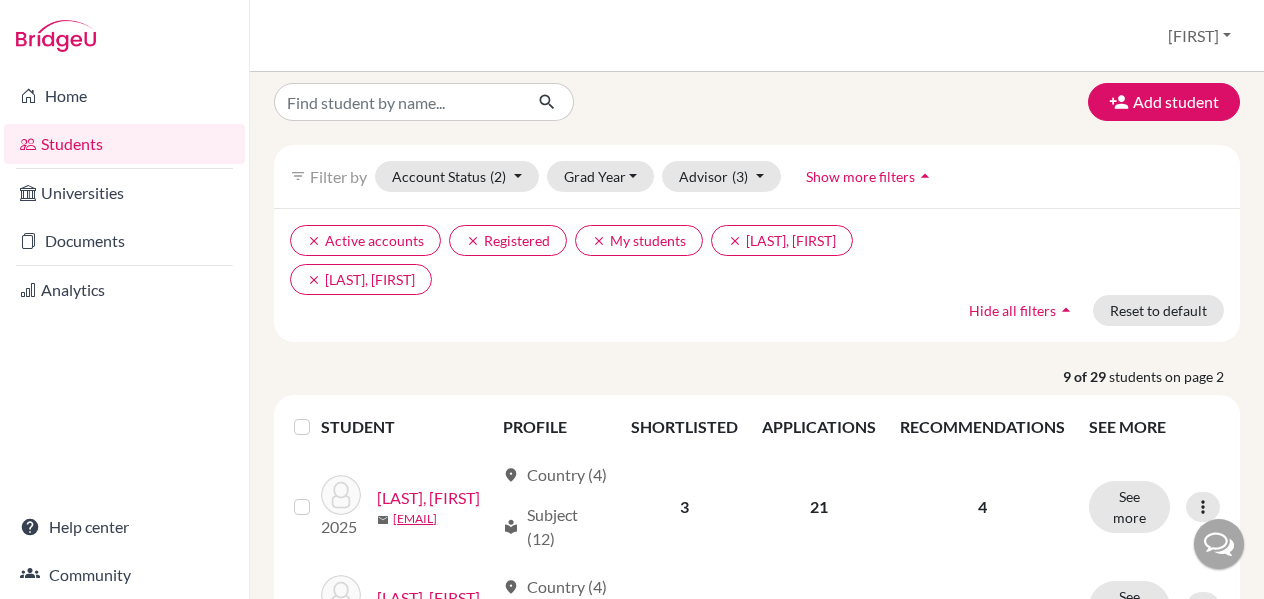 scroll, scrollTop: 0, scrollLeft: 0, axis: both 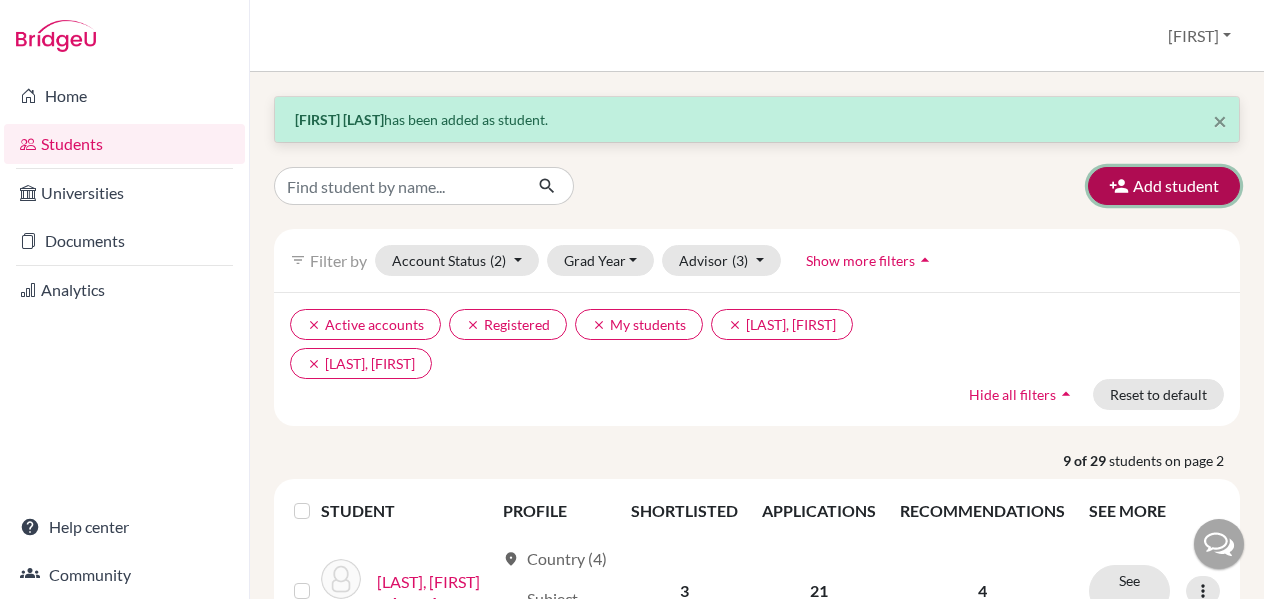 click at bounding box center [1119, 186] 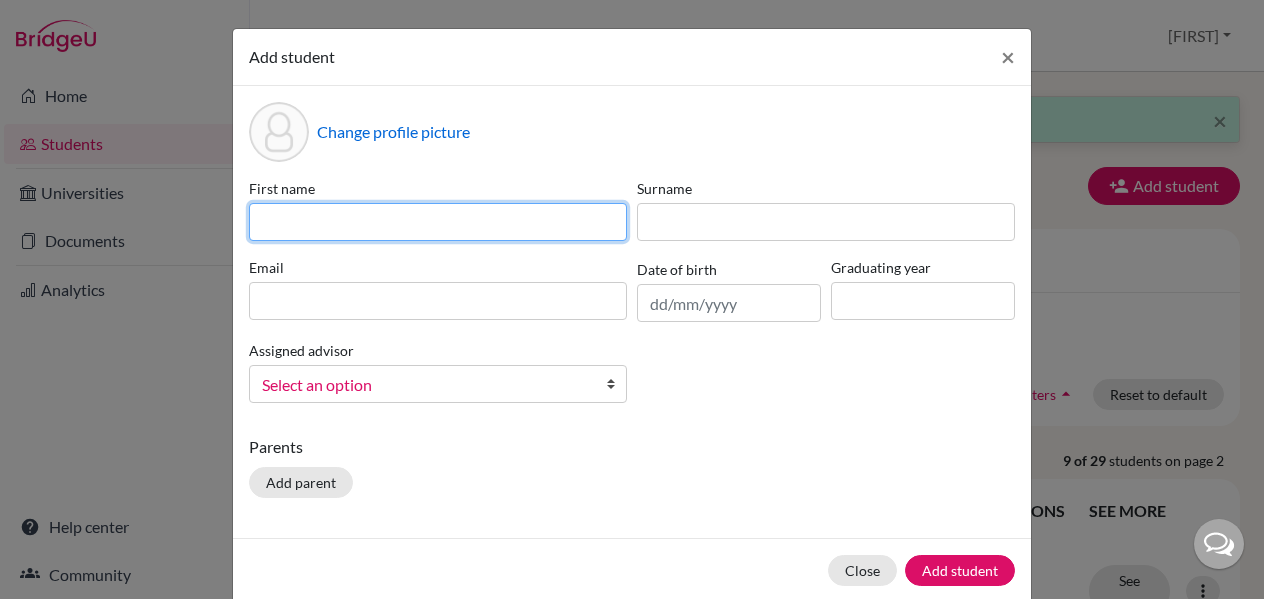click at bounding box center [438, 222] 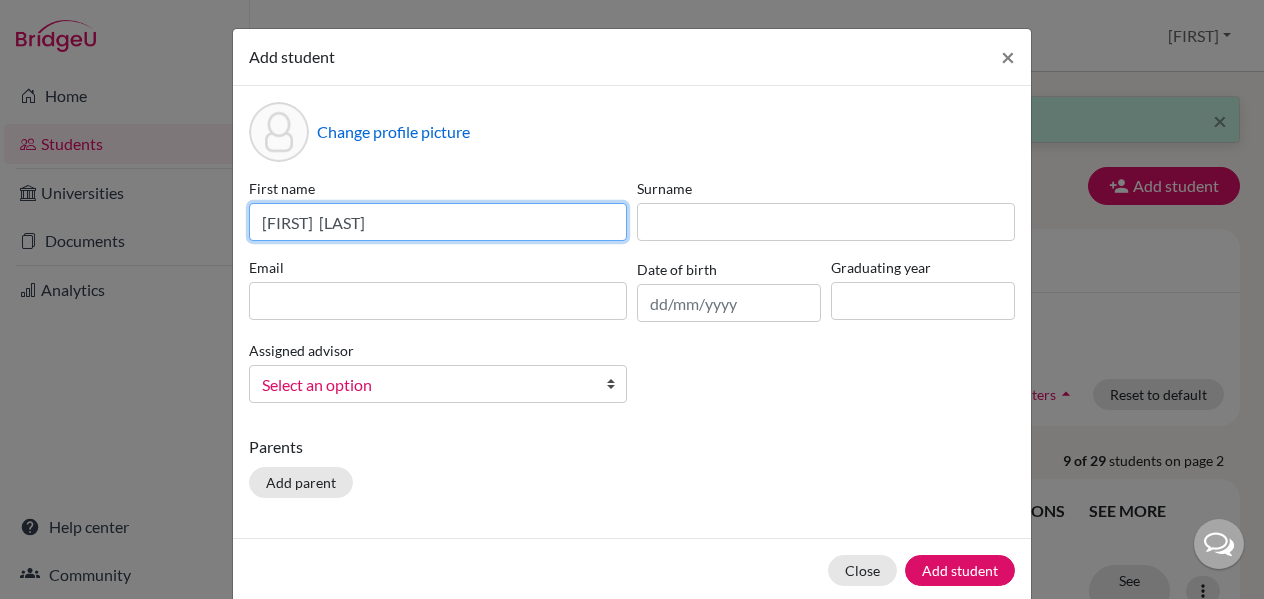 type on "[FIRST]  [LAST]" 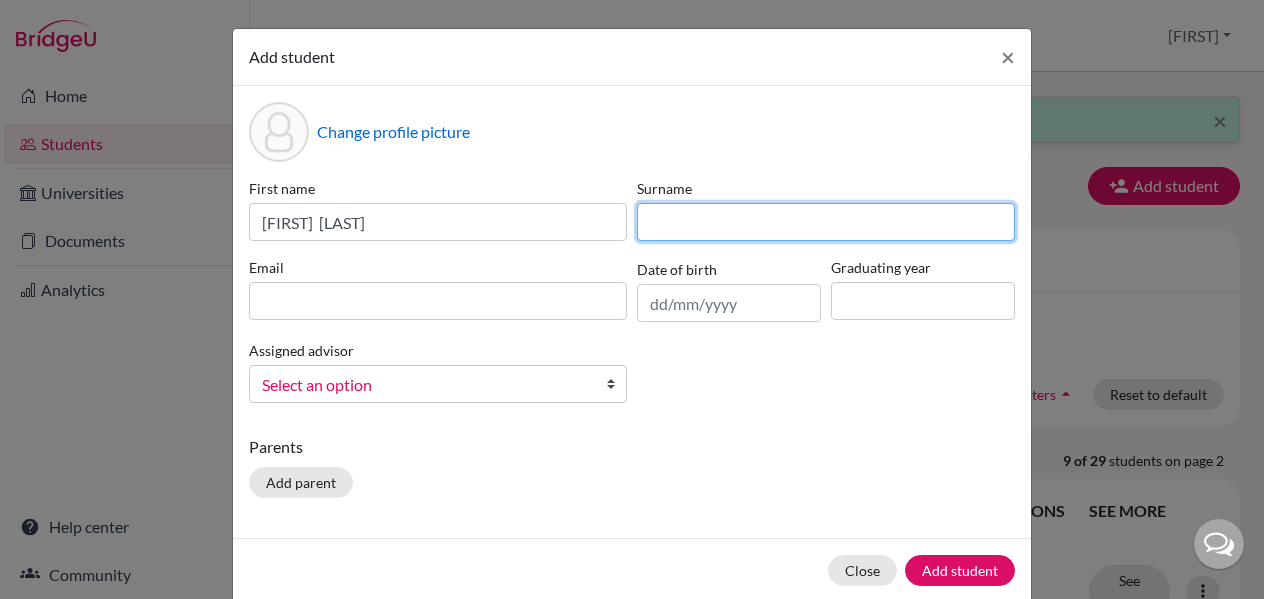 click at bounding box center (826, 222) 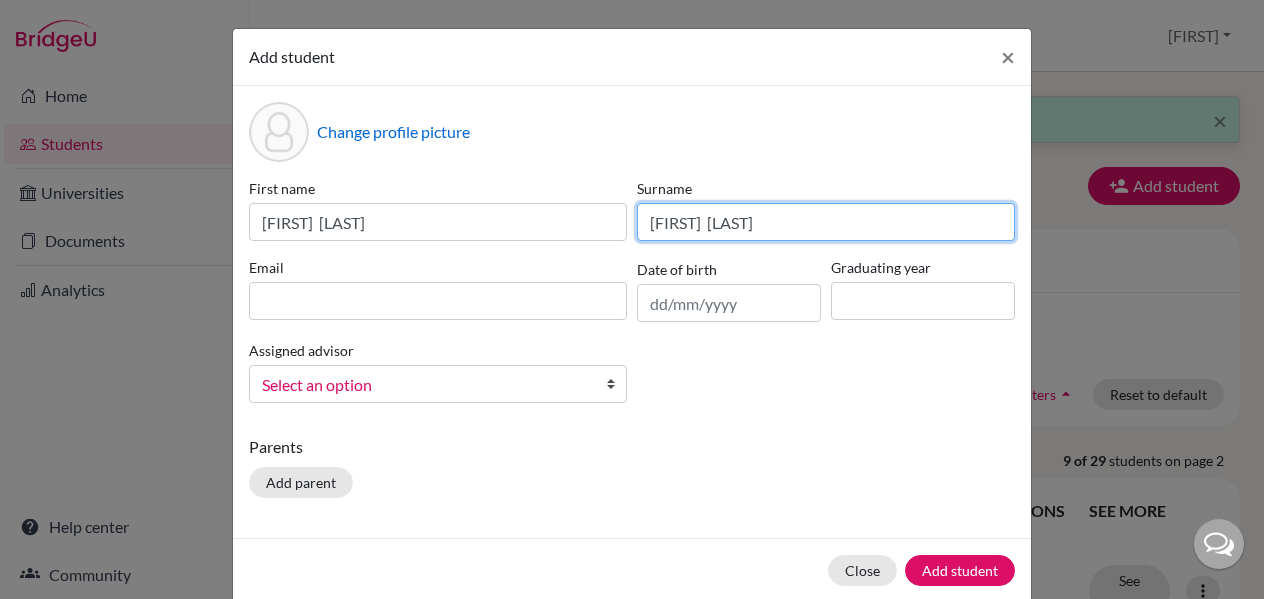 click on "[FIRST]  [LAST]" at bounding box center [826, 222] 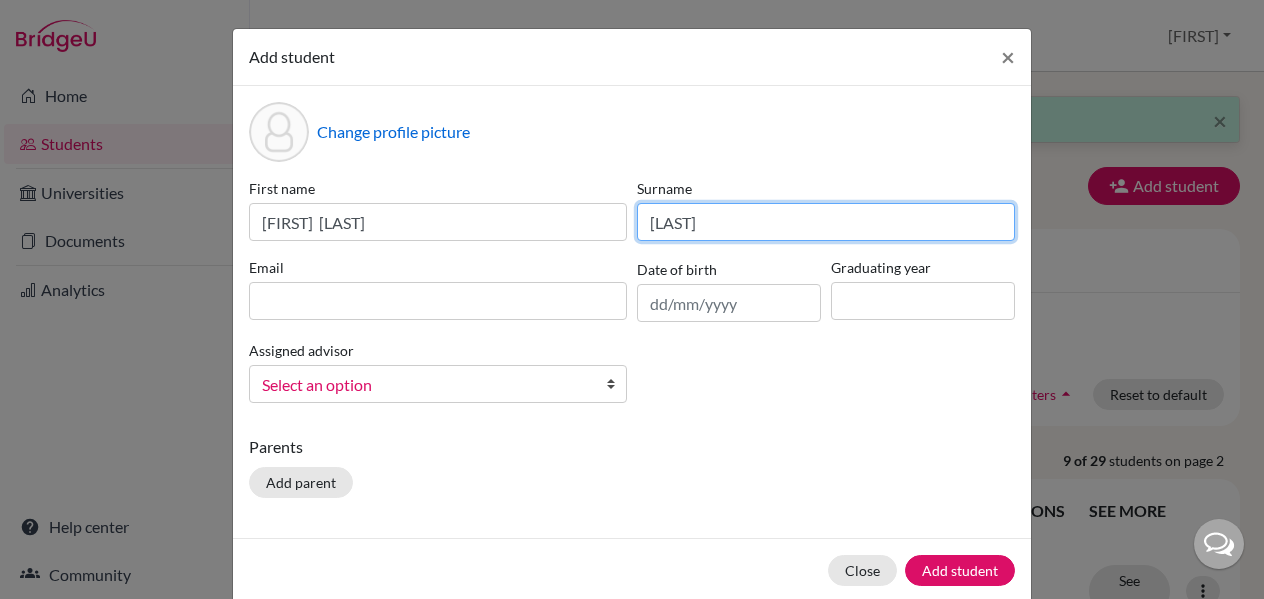 type on "[LAST]" 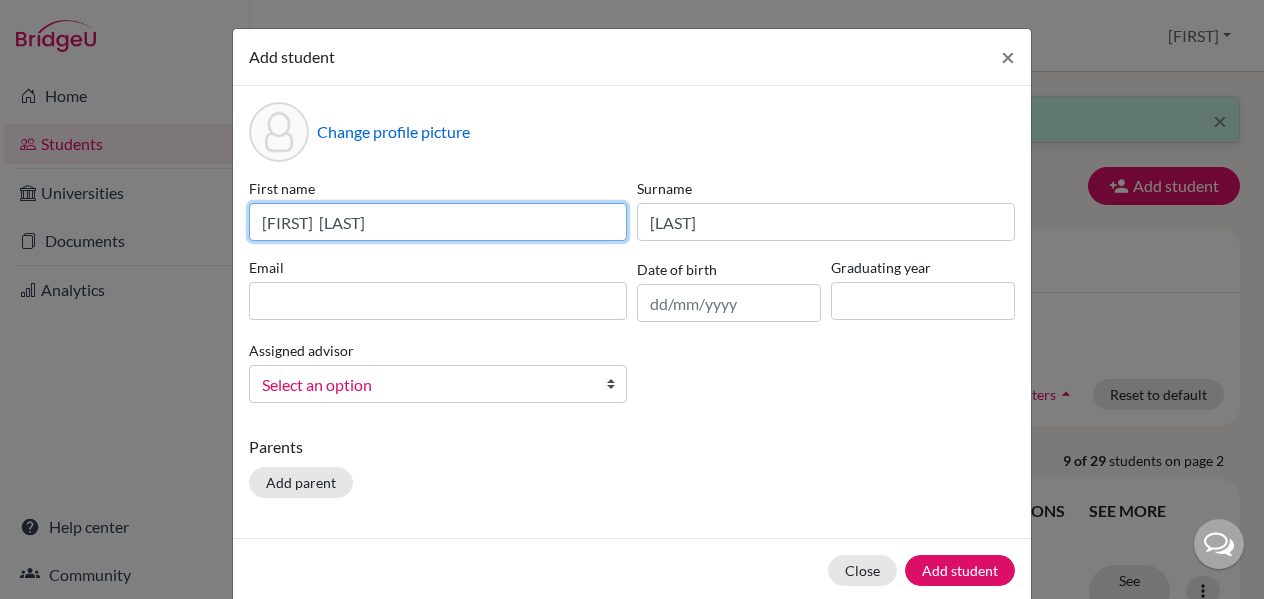 click on "[FIRST]  [LAST]" at bounding box center [438, 222] 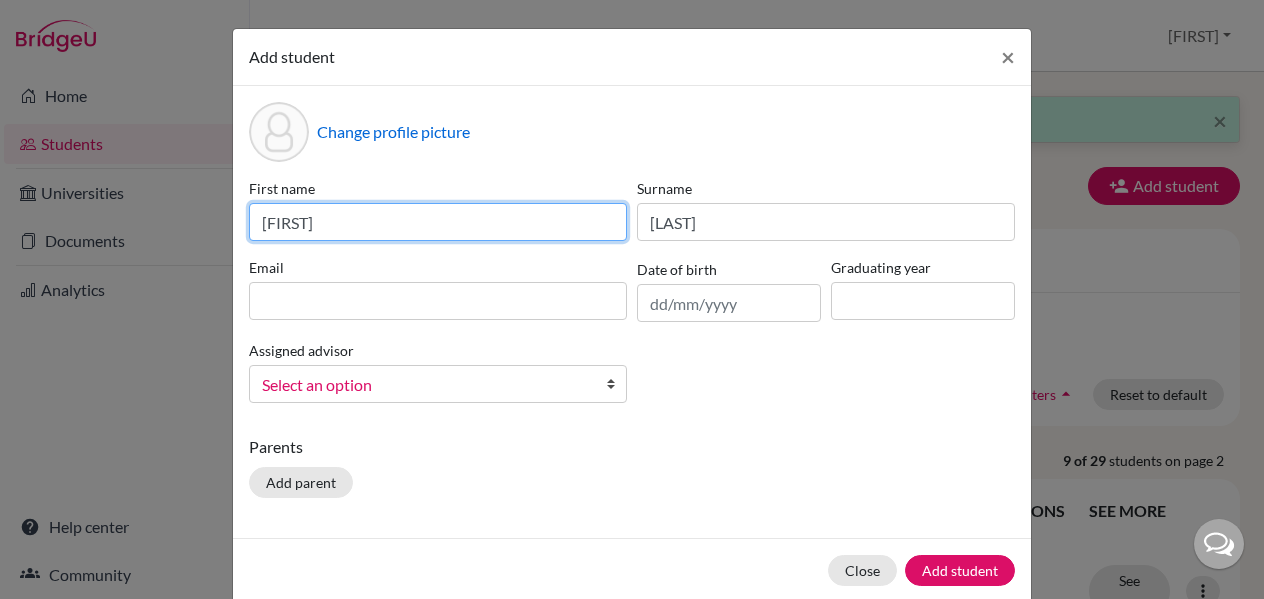 type on "[FIRST]" 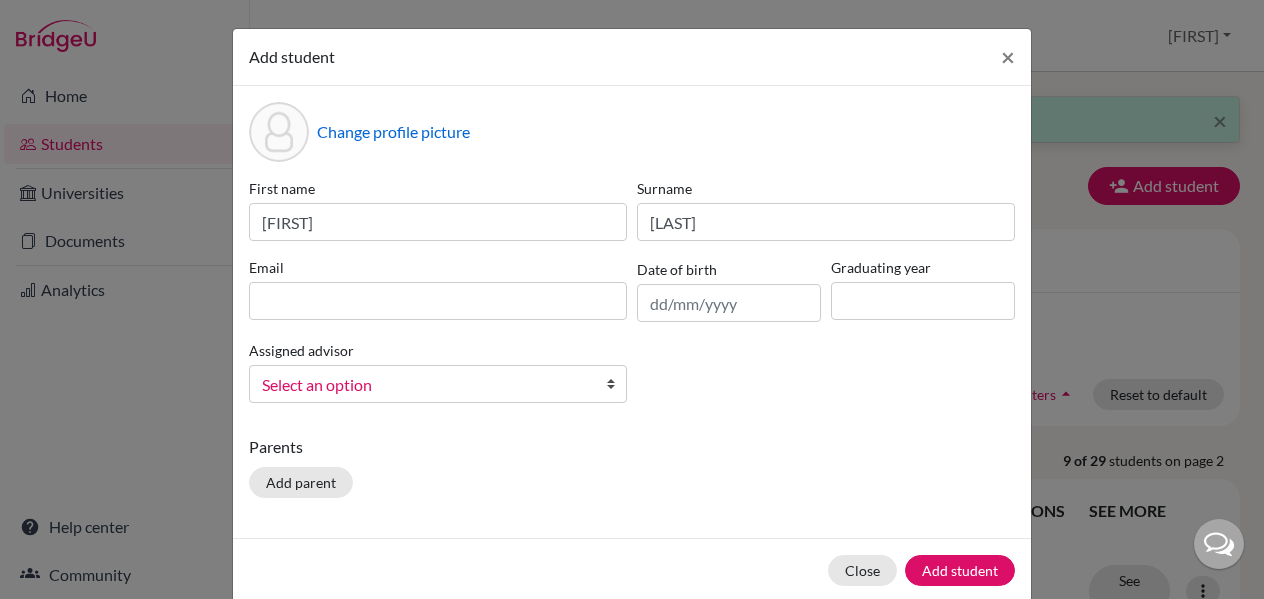 click on "Date of birth" at bounding box center (729, 289) 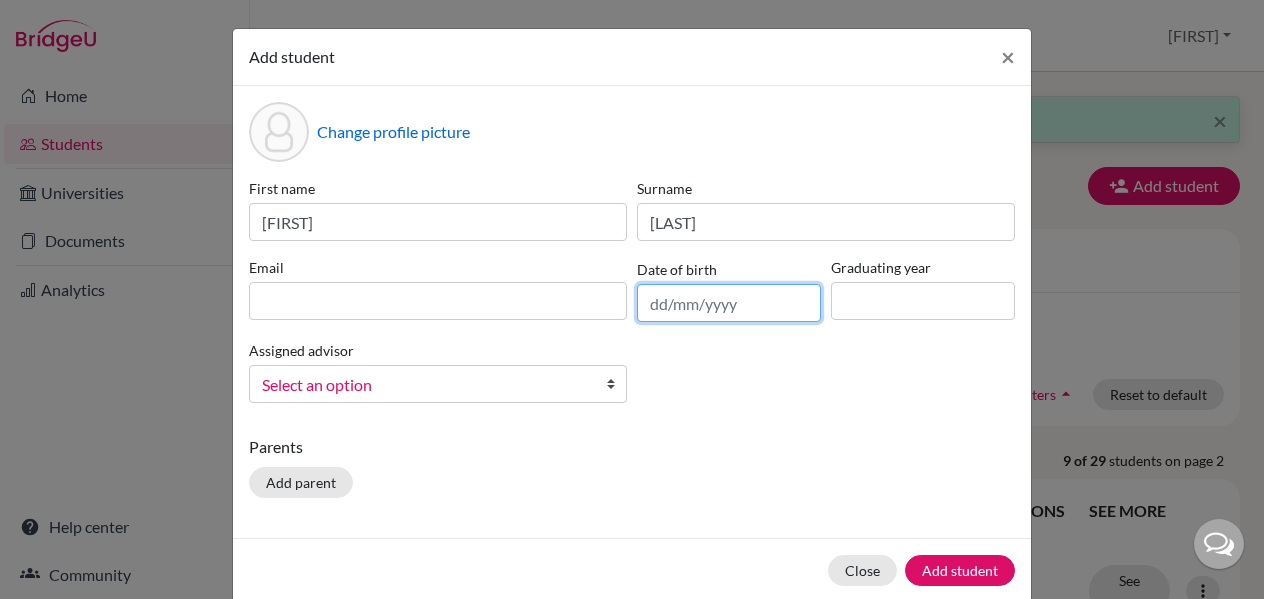 click at bounding box center (729, 303) 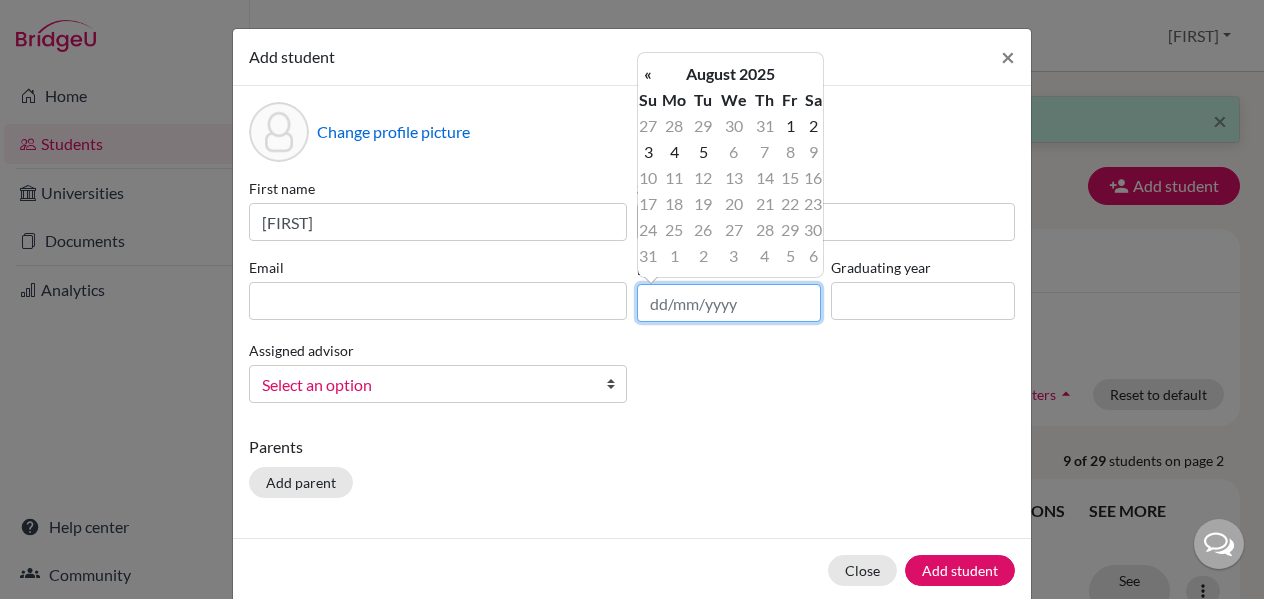 paste on "[DATE]" 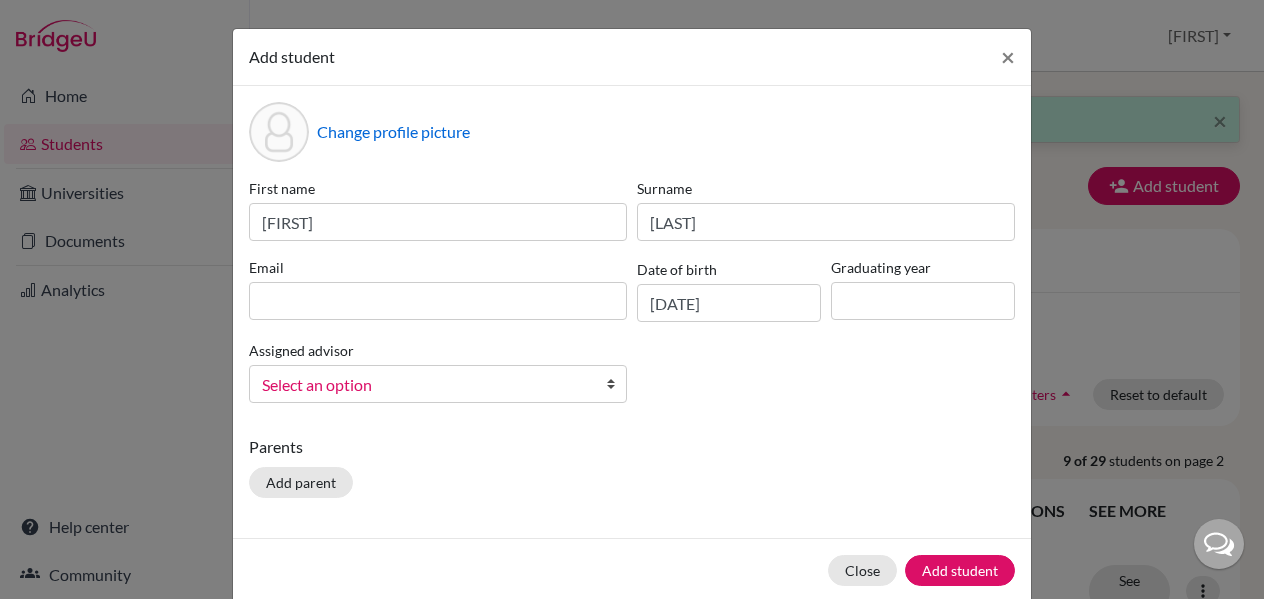 click on "First name [FIRST] Surname [LAST] Email [DATE] Graduating year Assigned advisor [LAST], [FIRST] [FIRST], [FIRST] [FIRST], [FIRST]  [LAST], [FIRST], [FIRST] [LAST], [FIRST], [FIRST] [LAST], [FIRST], [FIRST] [LAST], [FIRST], [FIRST] [LAST], [FIRST], [FIRST] [LAST], [FIRST], [FIRST]
Select an option" at bounding box center [632, 298] 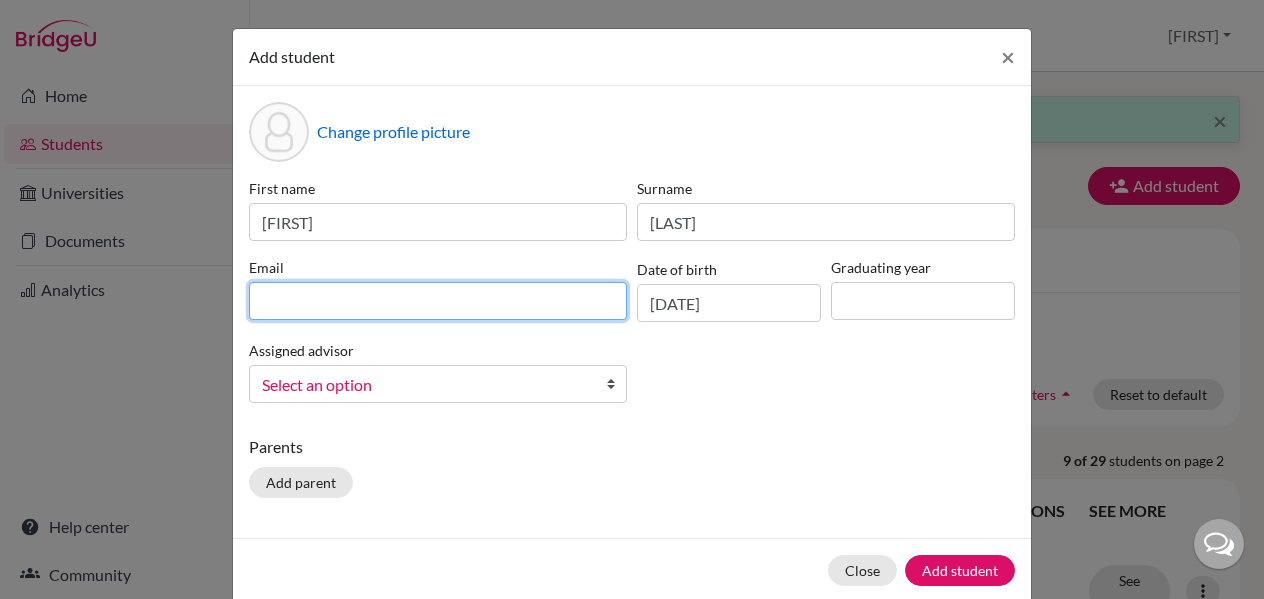 click at bounding box center [438, 301] 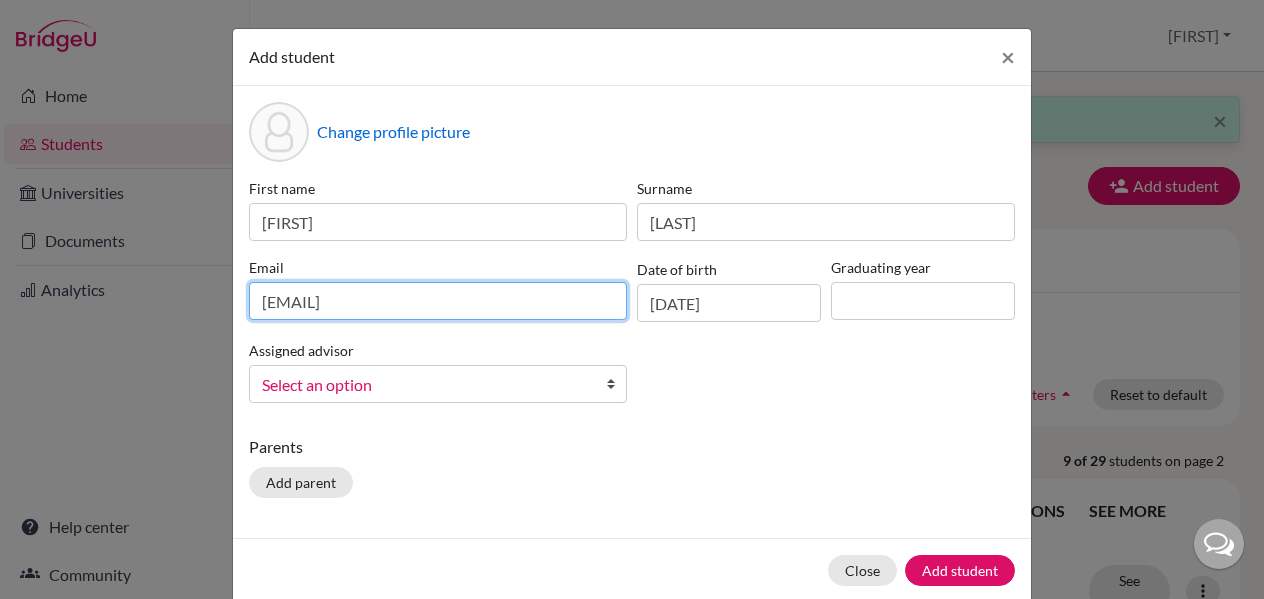 type on "[EMAIL]" 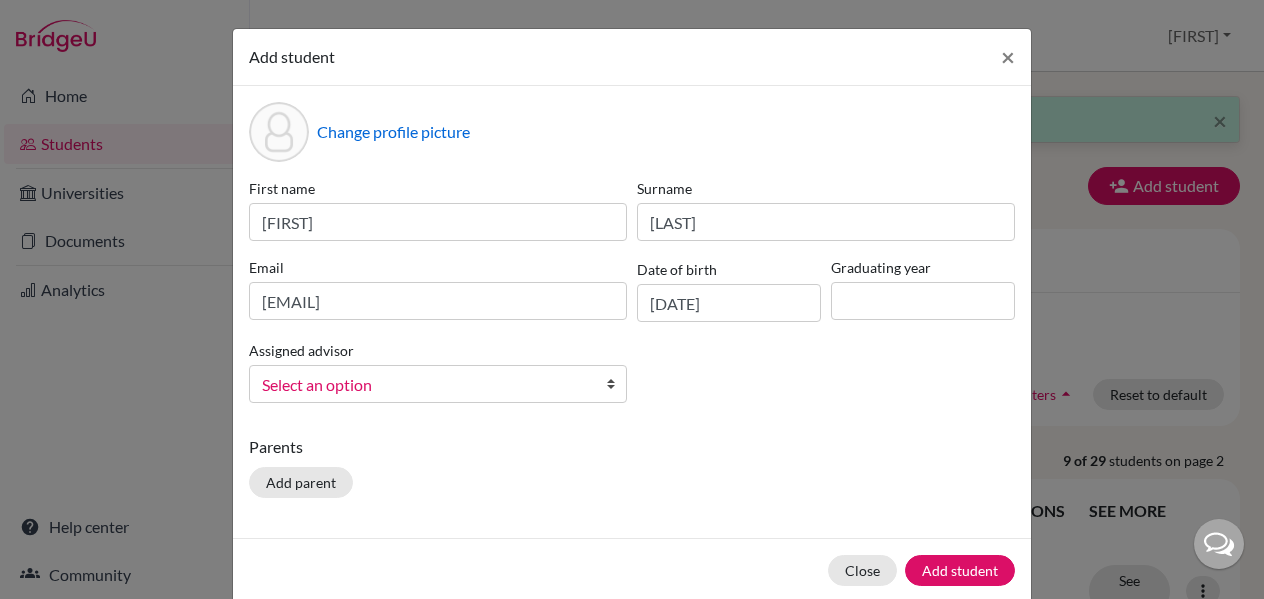 click on "First name [FIRST] Surname [LAST] Email [EMAIL] Date of birth [DATE] Graduating year Assigned advisor [LAST], [FIRST] [FIRST], [FIRST] [FIRST], [FIRST]  [LAST], [FIRST], [FIRST] [LAST], [FIRST], [FIRST] [LAST], [FIRST], [FIRST] [LAST], [FIRST], [FIRST] [LAST], [FIRST], [FIRST] [LAST], [FIRST], [FIRST]
Select an option" at bounding box center [632, 298] 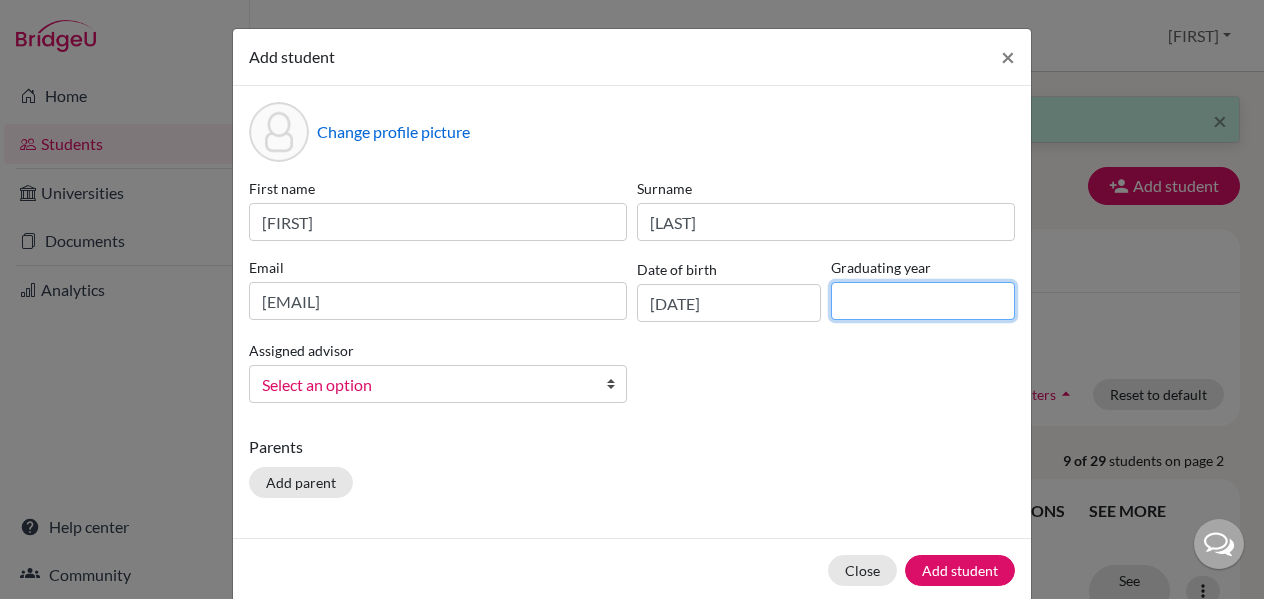 click at bounding box center [923, 301] 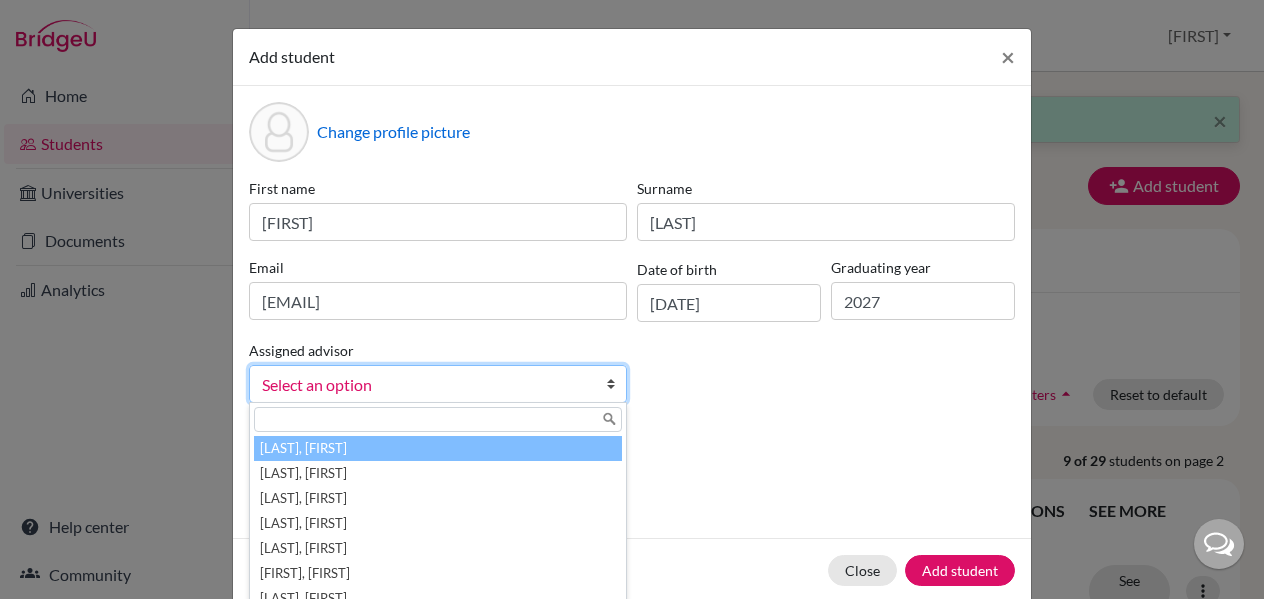 click at bounding box center [616, 384] 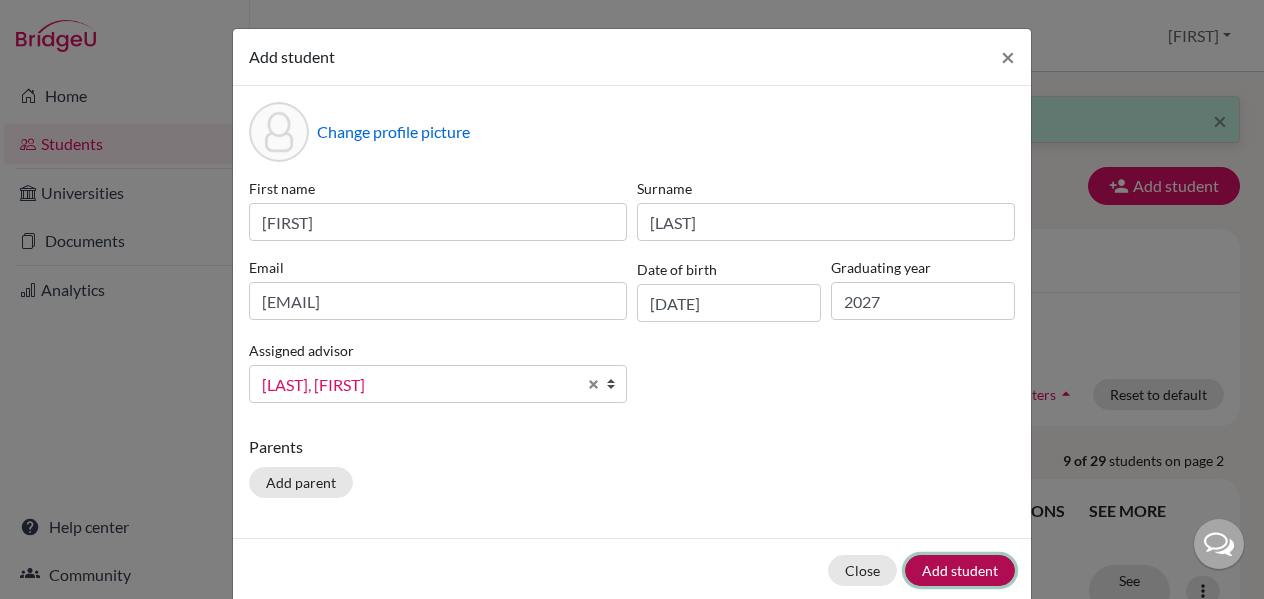 click on "Add student" at bounding box center (960, 570) 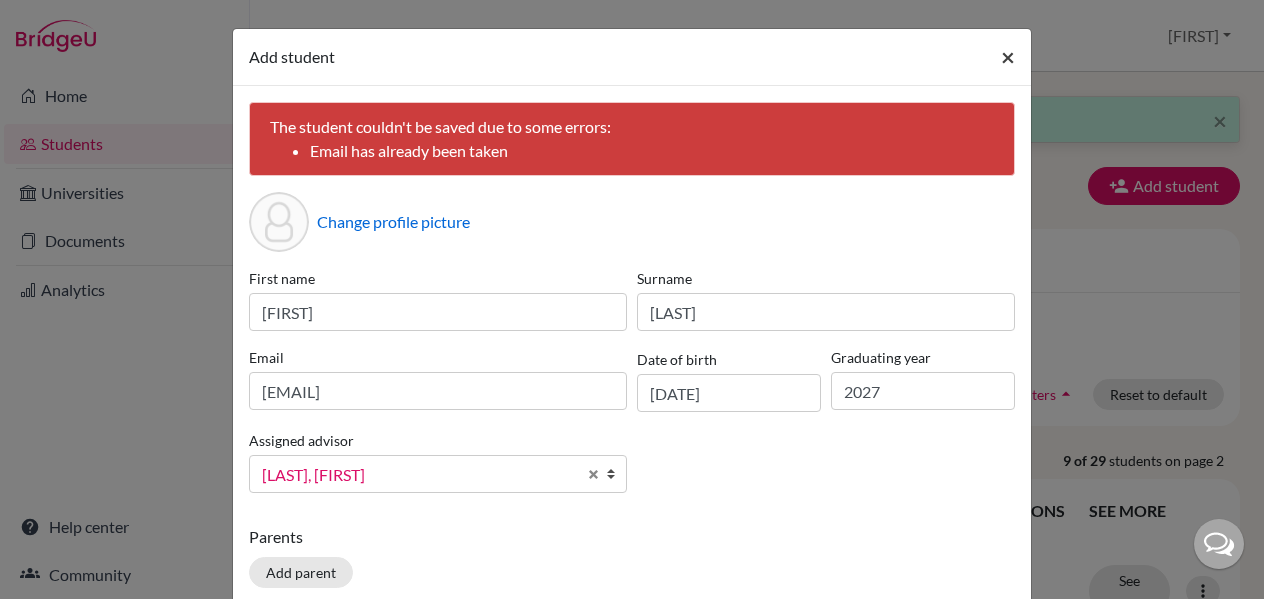 click on "×" at bounding box center (1008, 56) 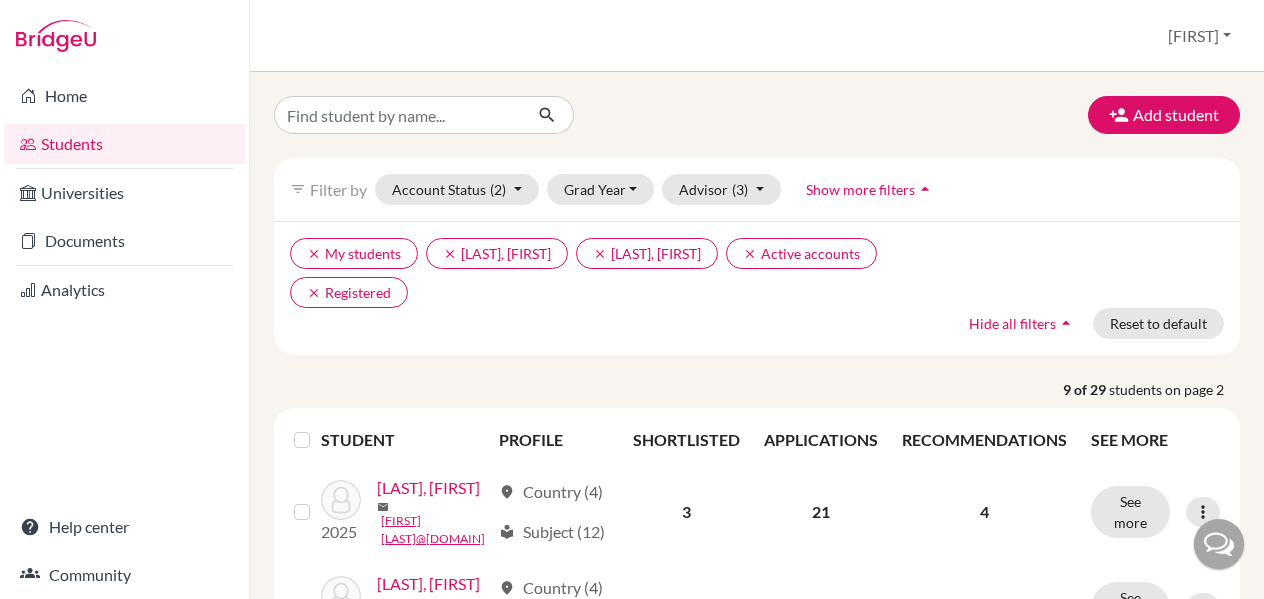 scroll, scrollTop: 0, scrollLeft: 0, axis: both 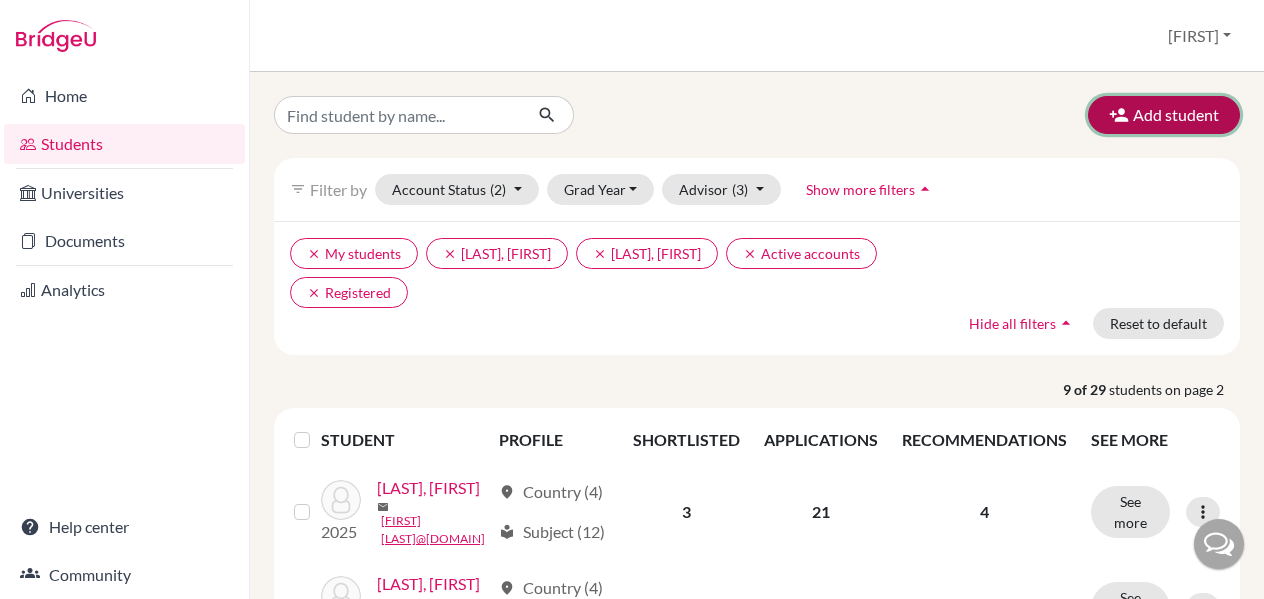 click at bounding box center (1119, 115) 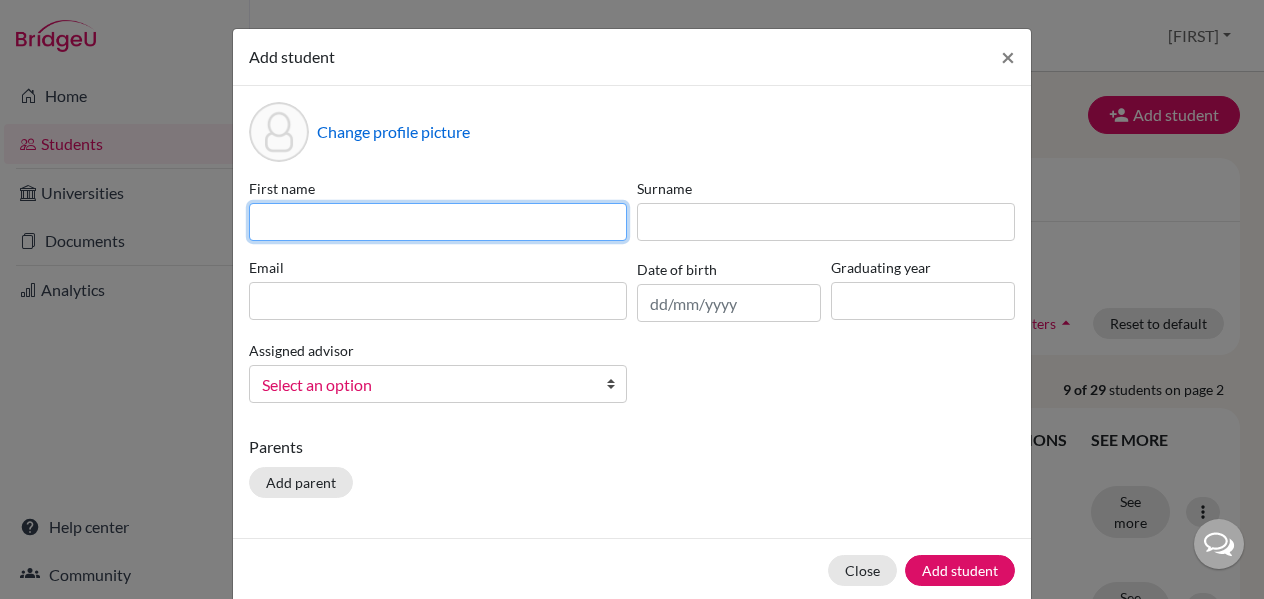 click at bounding box center [438, 222] 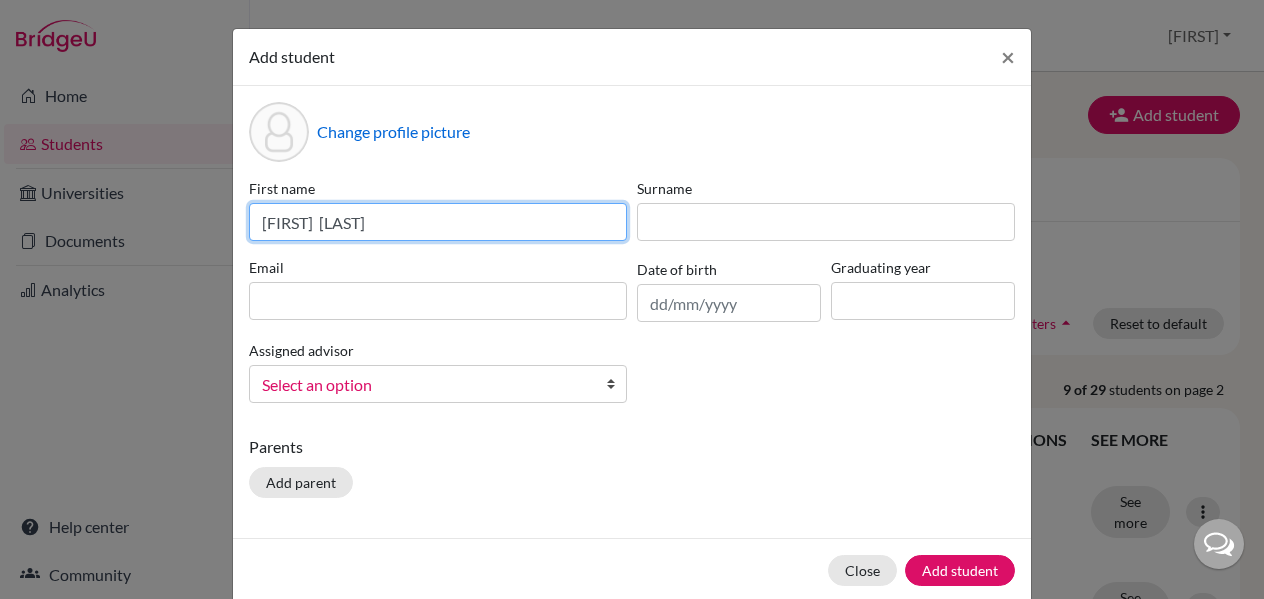 type on "[FIRST]  [LAST]" 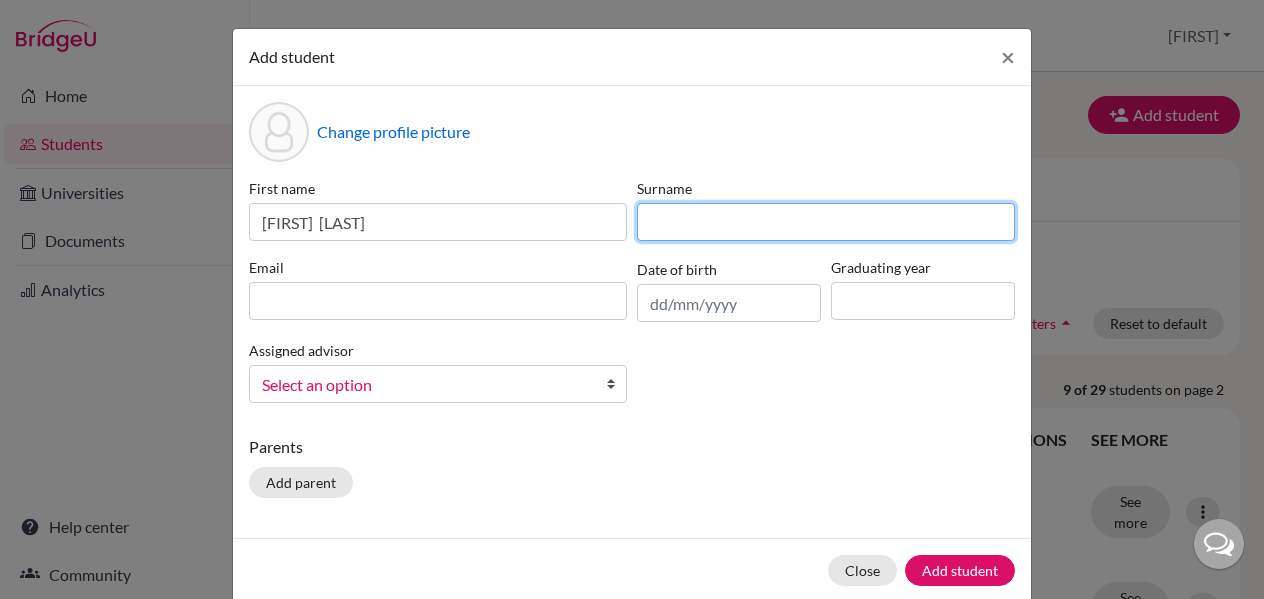 click at bounding box center (826, 222) 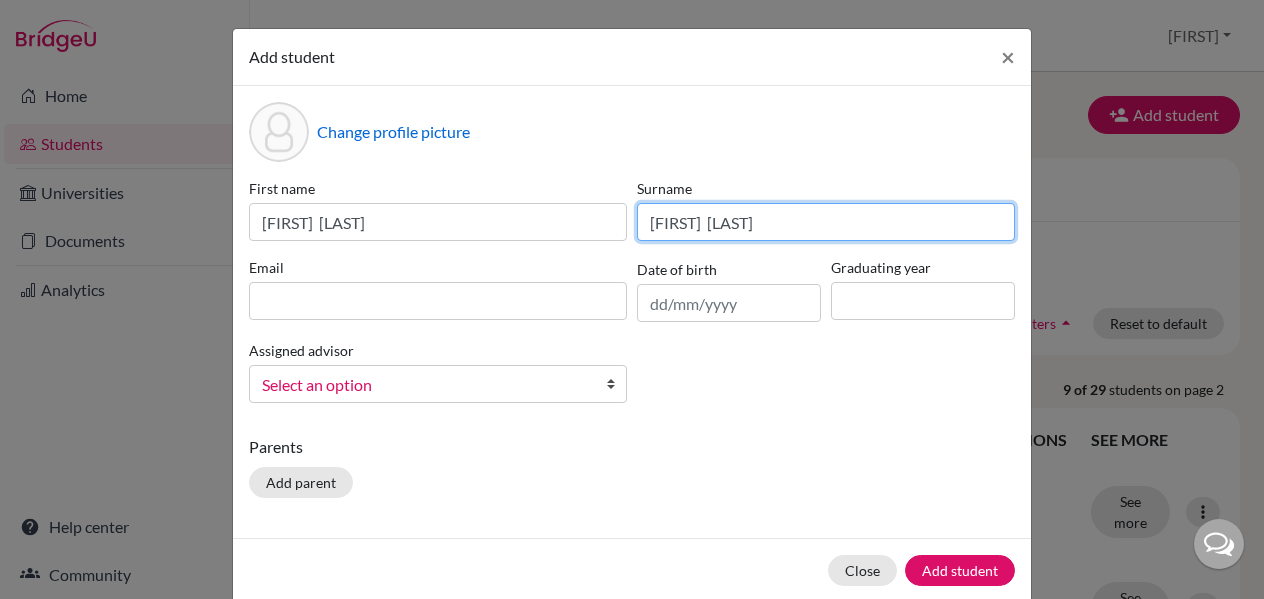 click on "Parth  Mehra" at bounding box center [826, 222] 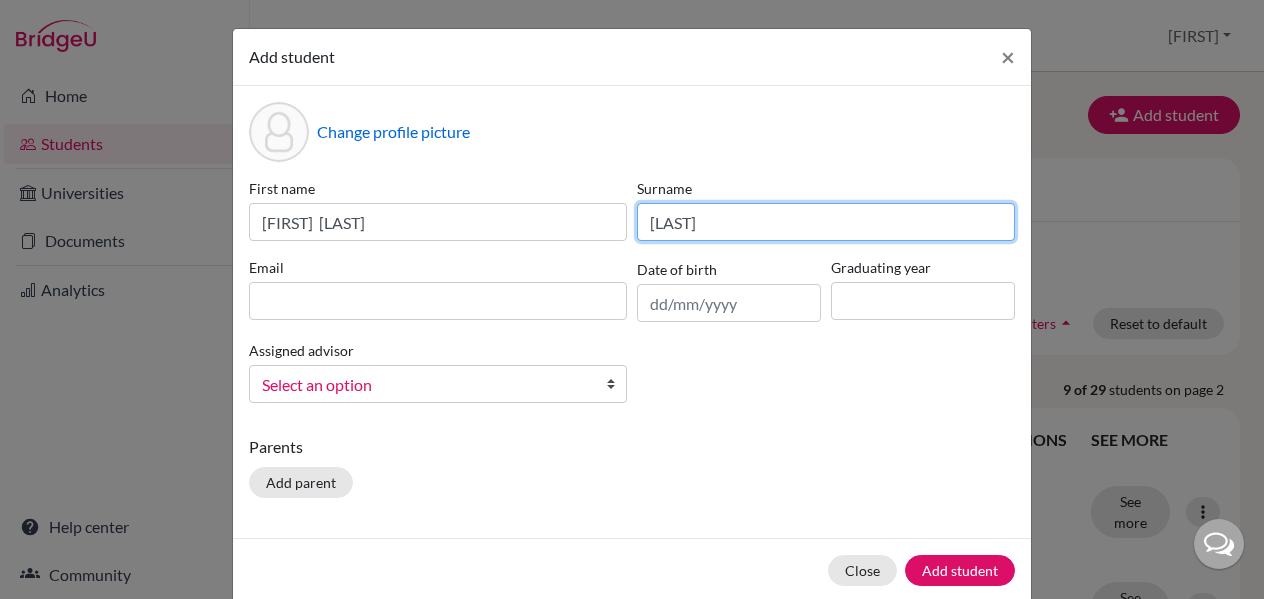 type on "Mehra" 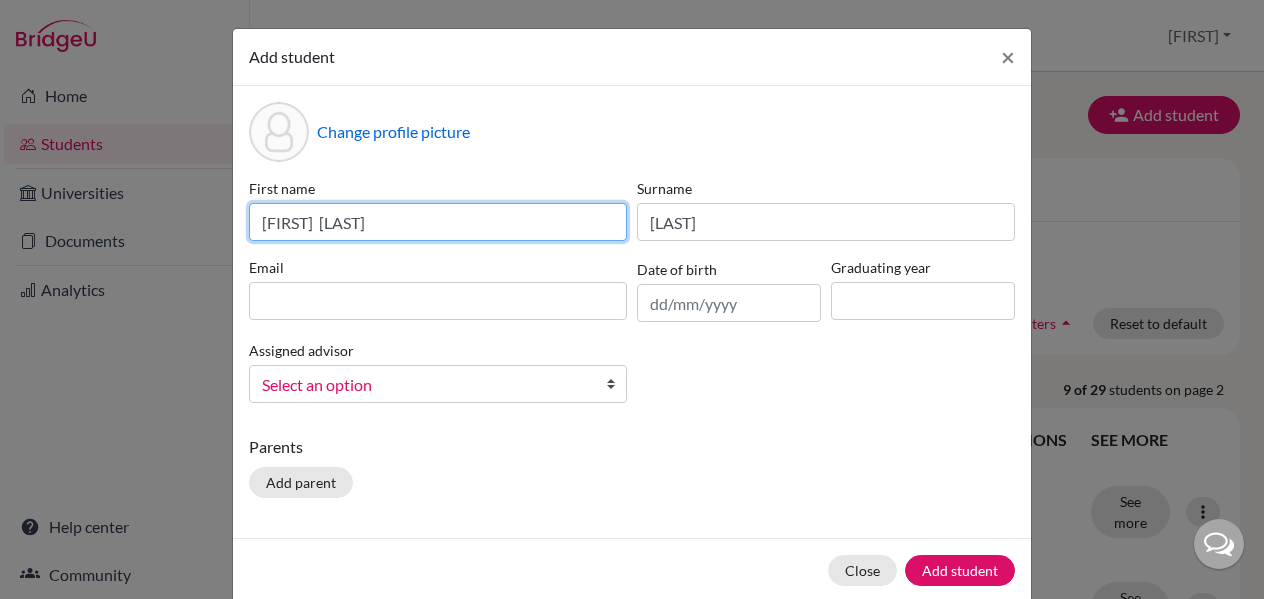click on "Parth  Mehra" at bounding box center (438, 222) 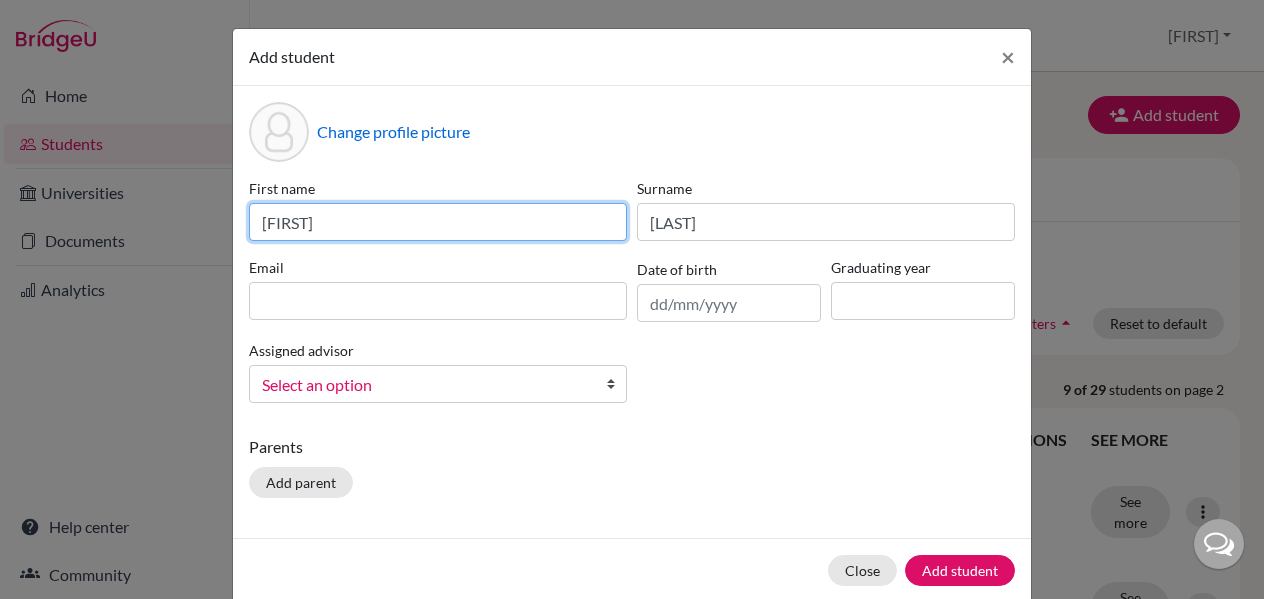 type on "Parth" 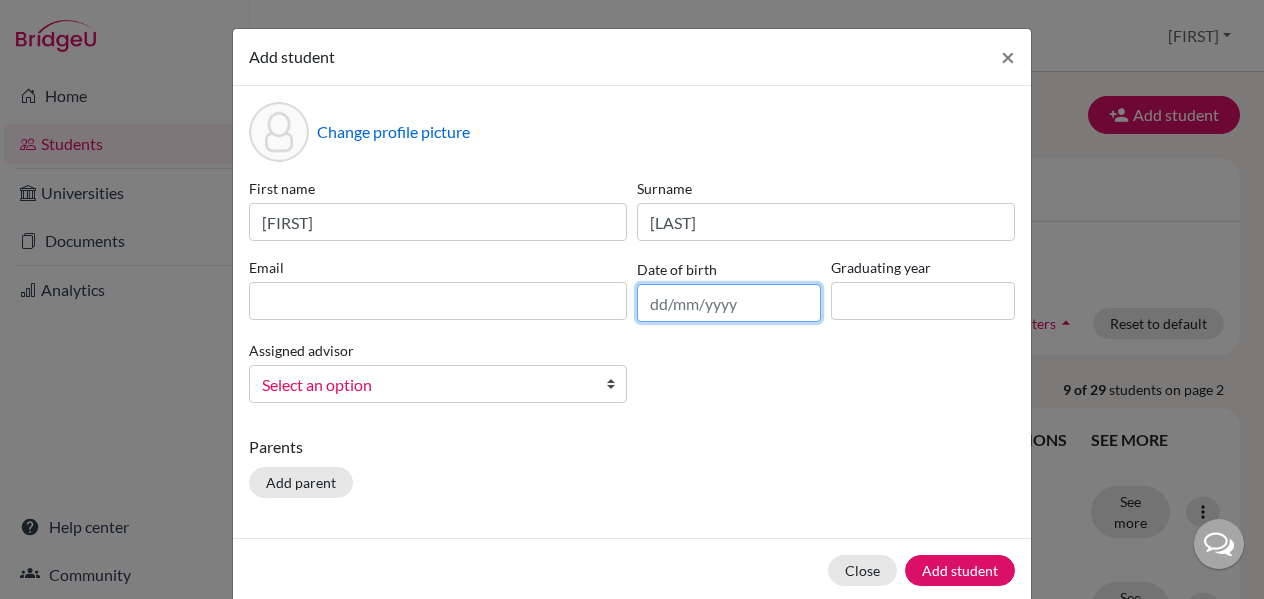 click at bounding box center [729, 303] 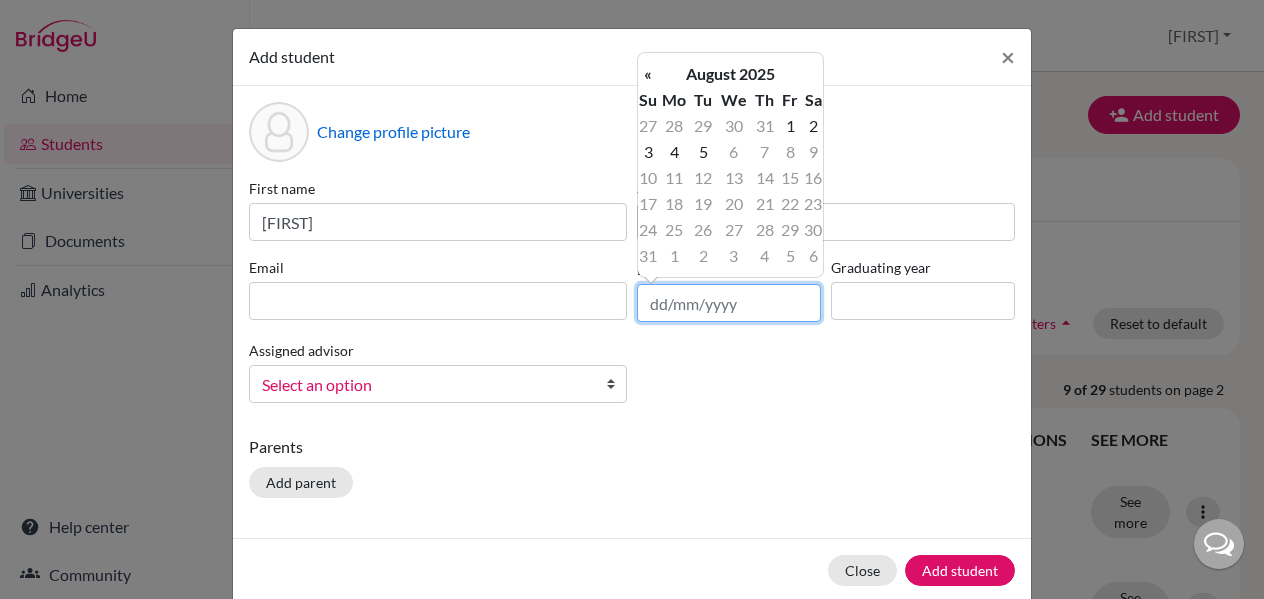 paste on "06/05/2009" 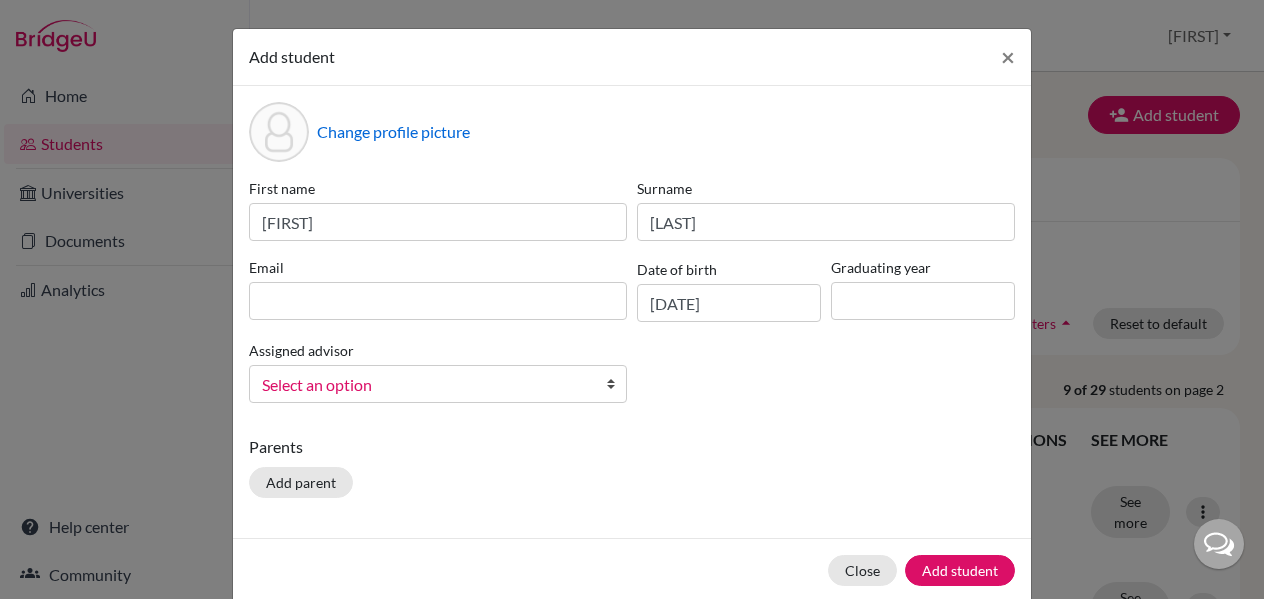 click on "Parents Add parent" at bounding box center (632, 470) 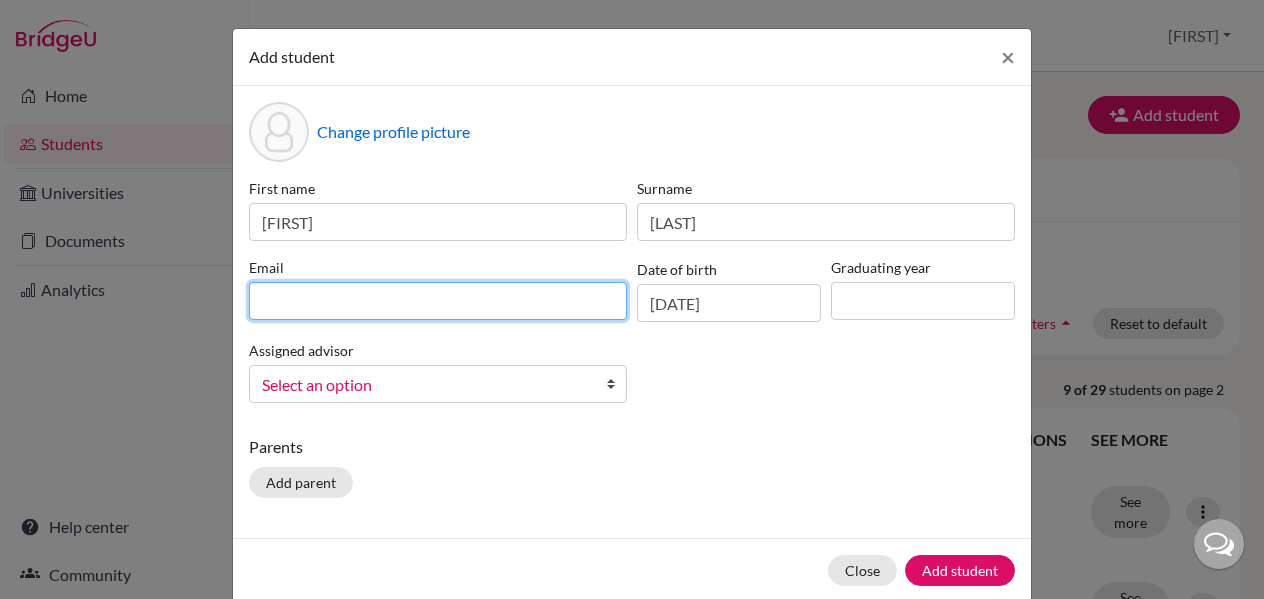 click at bounding box center [438, 301] 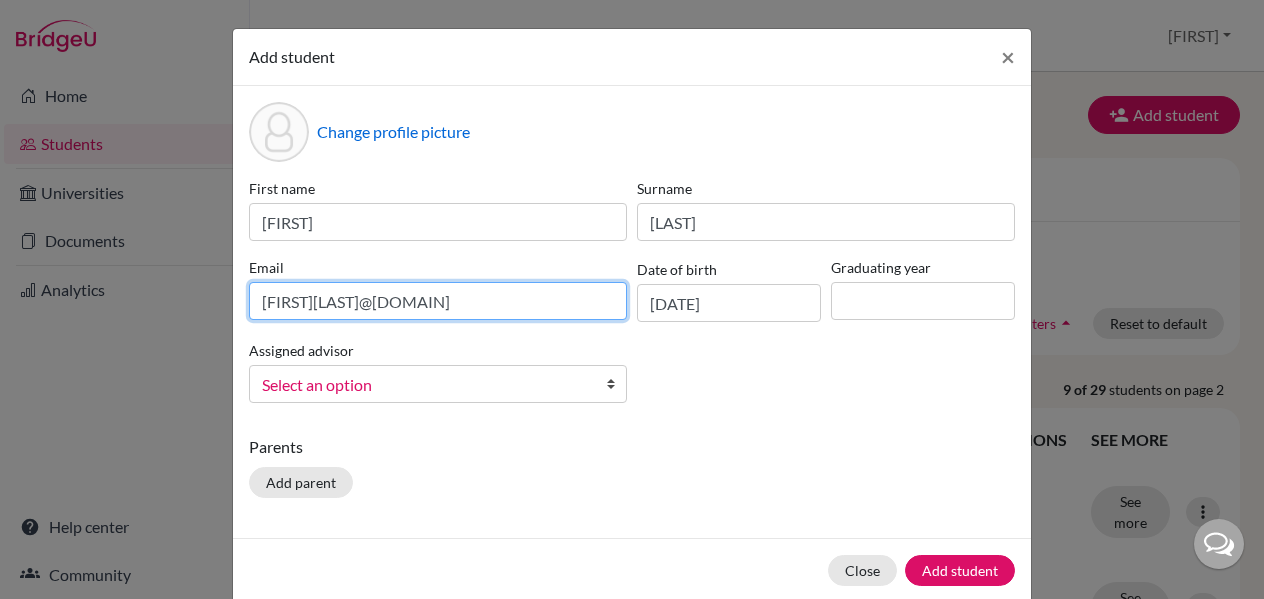 type on "ParthMehra@sanctamaria.co.in" 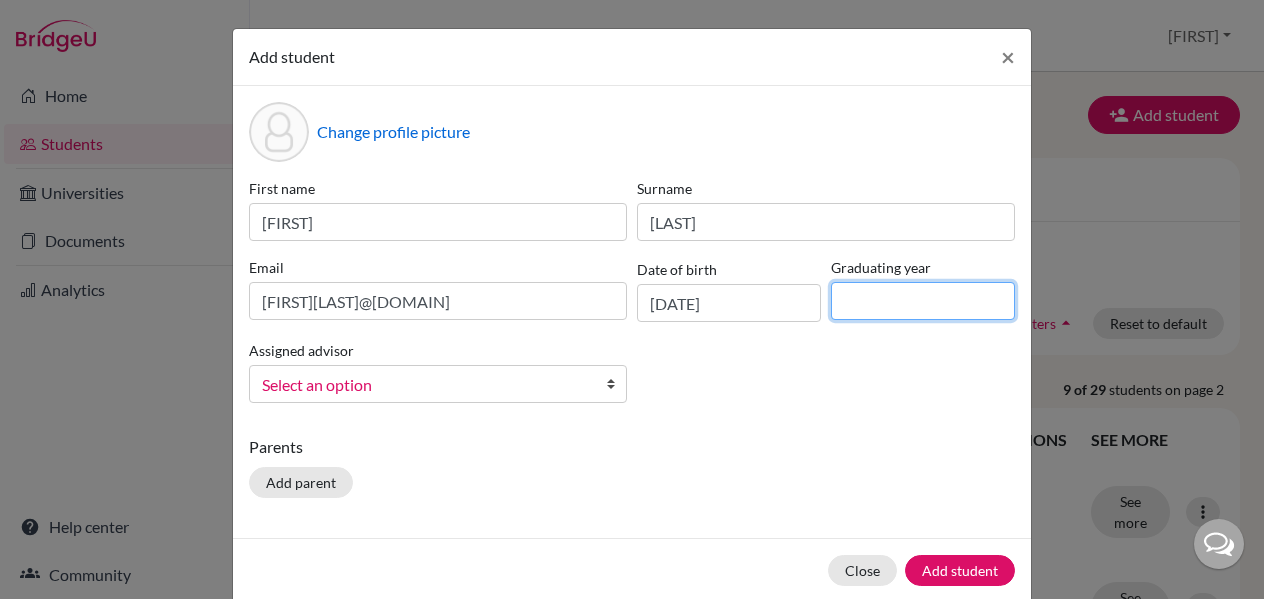 click at bounding box center (923, 301) 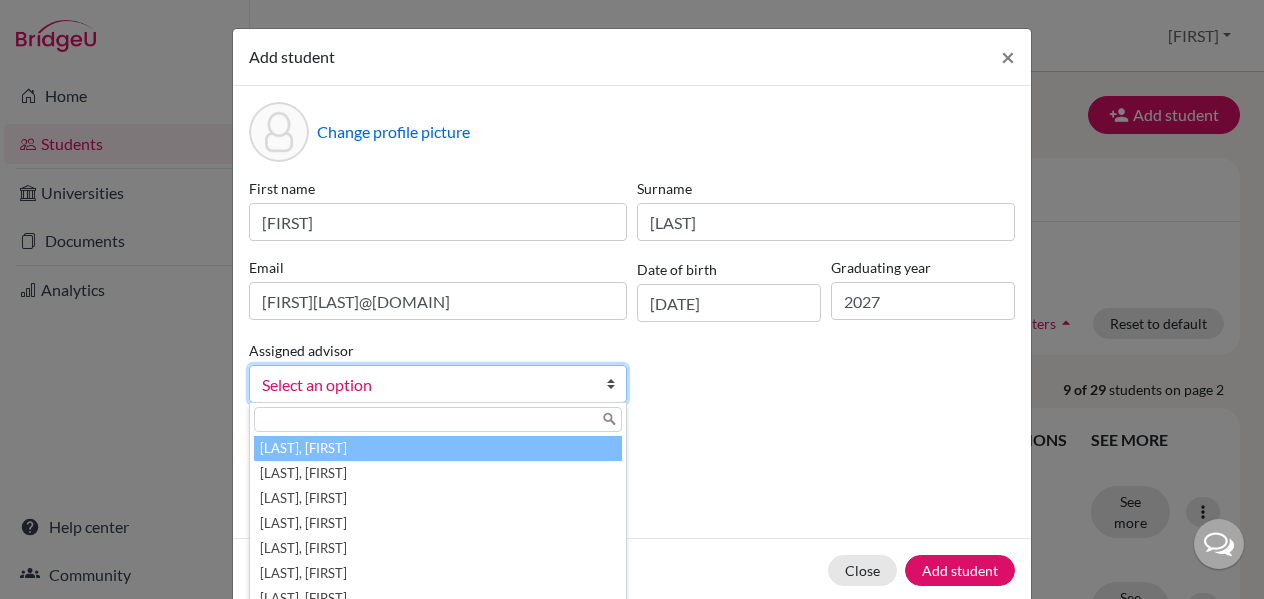 click at bounding box center [616, 384] 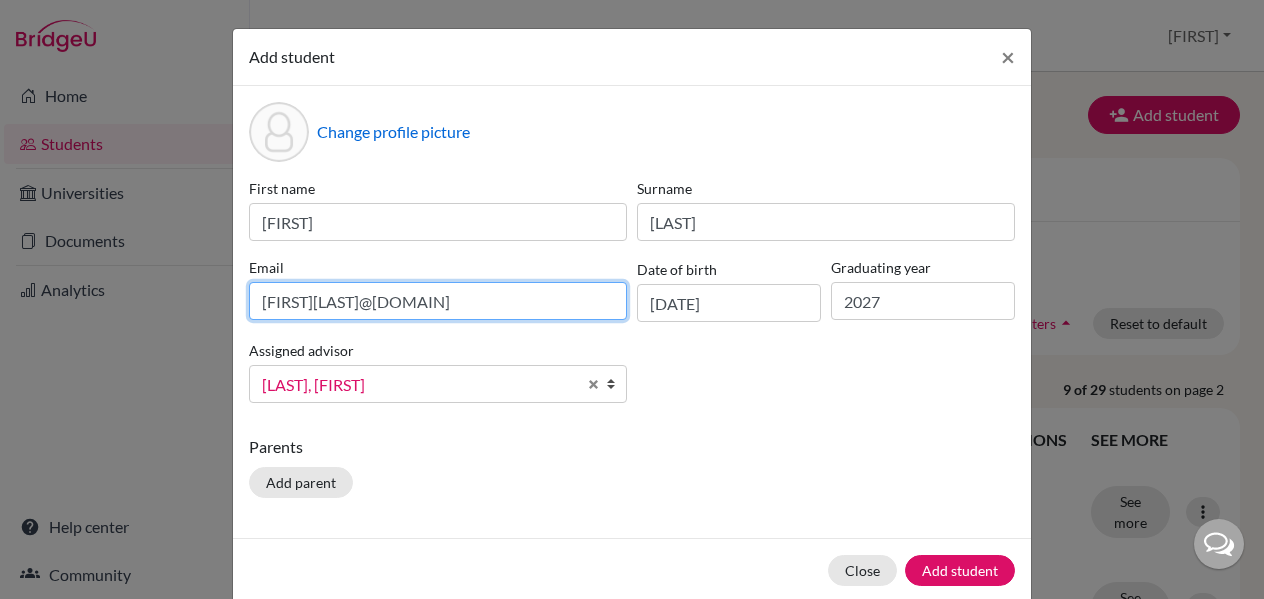click on "ParthMehra@sanctamaria.co.in" at bounding box center [438, 301] 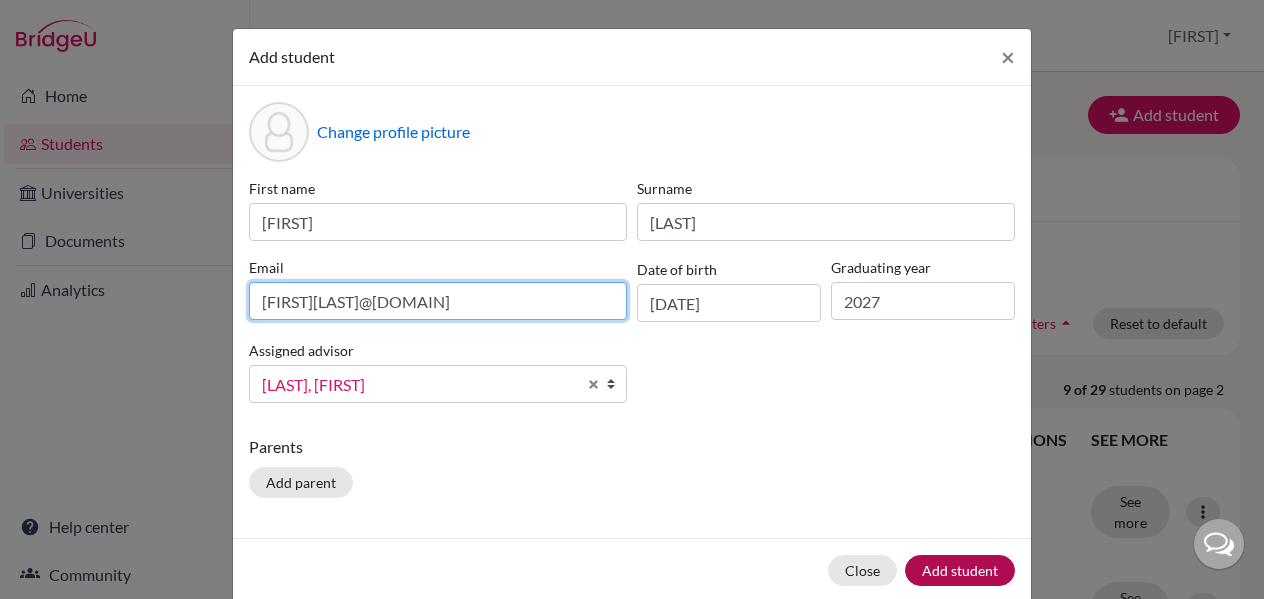 type on "ParthMehra@sanctamaria.co.in" 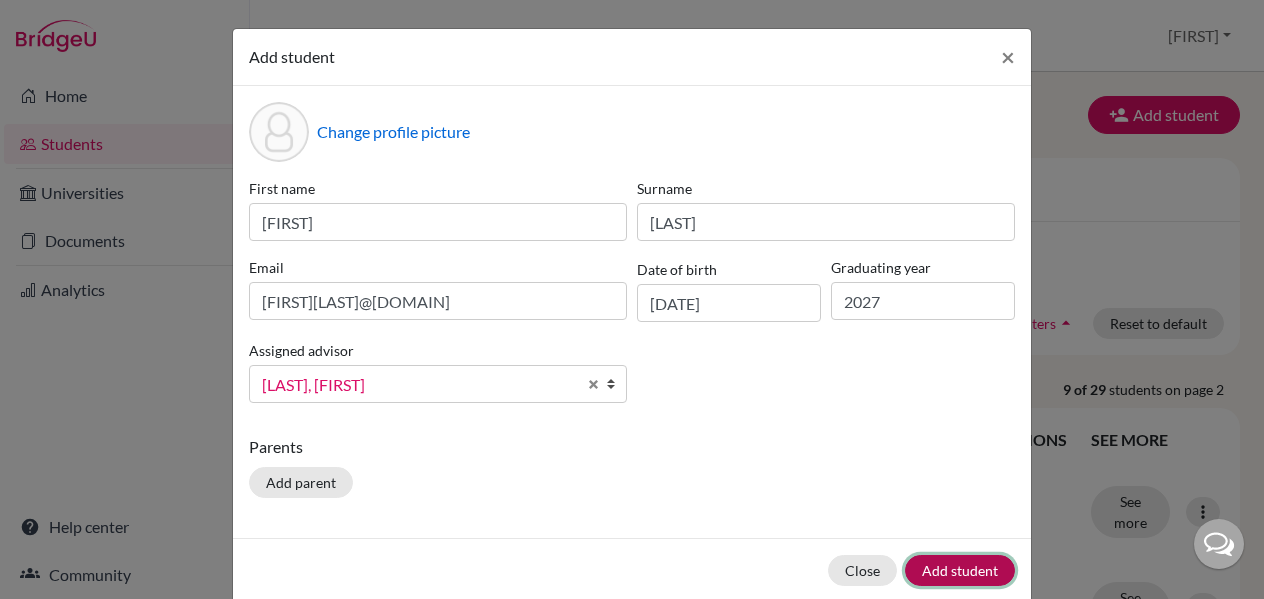 click on "Add student" at bounding box center (960, 570) 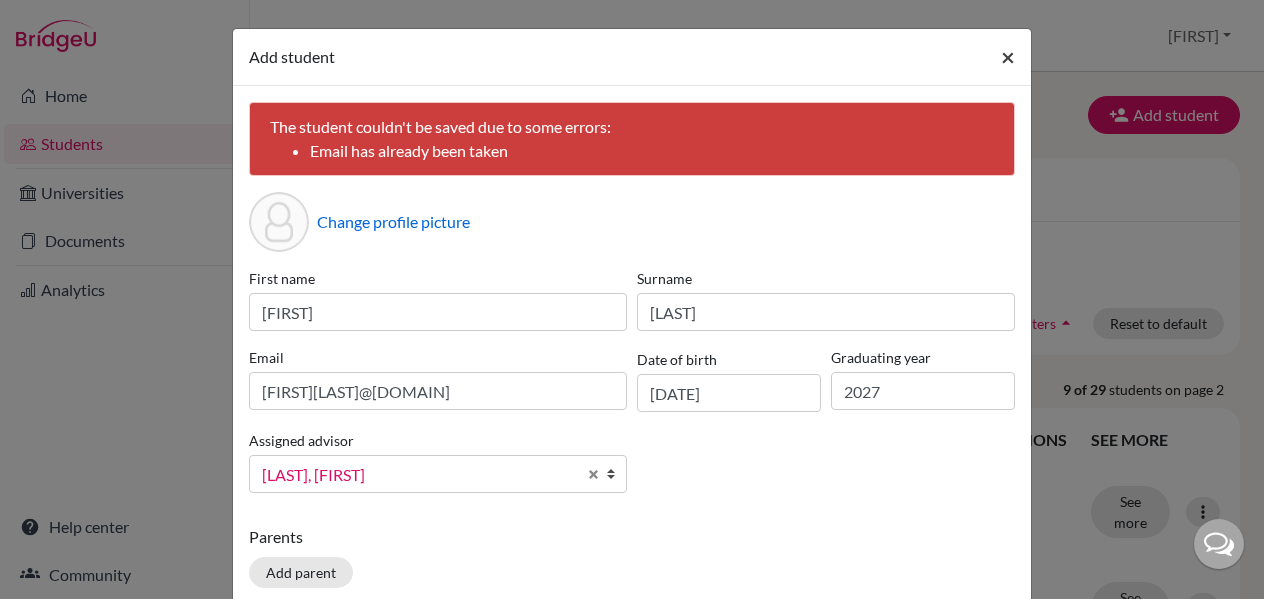 click on "×" at bounding box center (1008, 57) 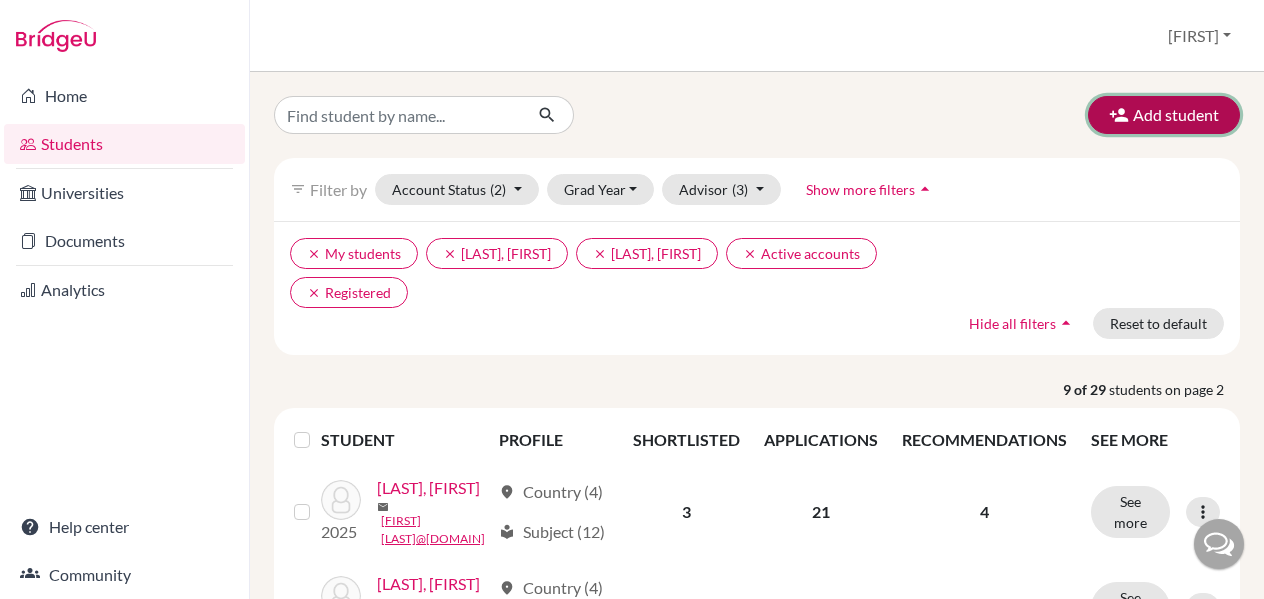 click on "Add student" at bounding box center (1164, 115) 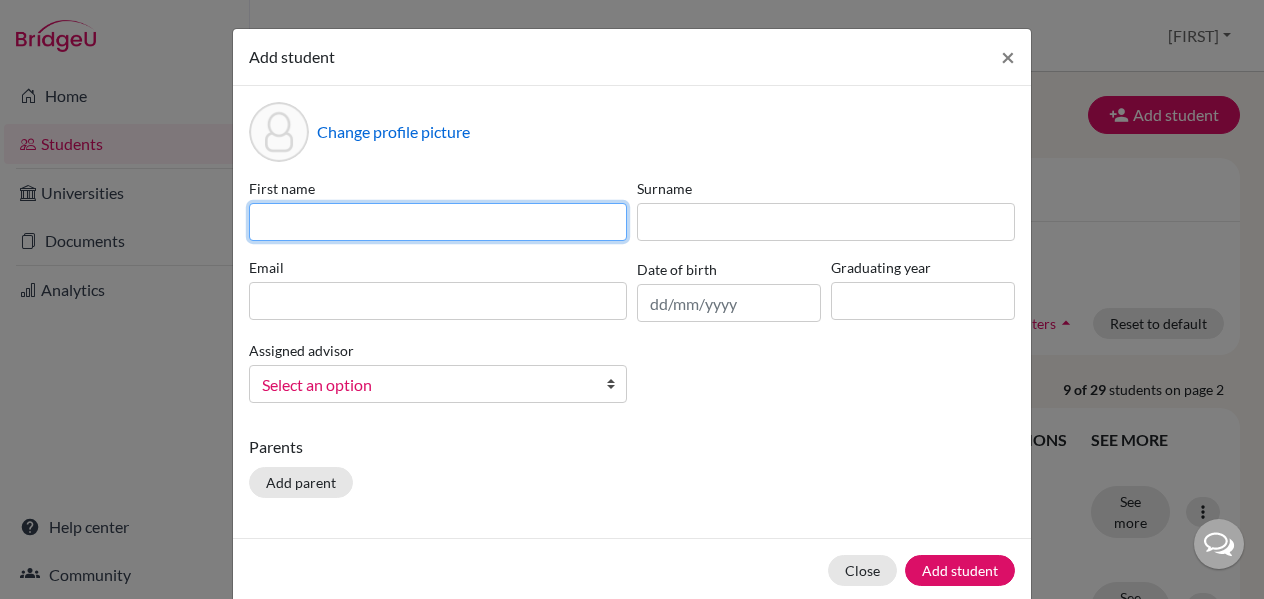 click at bounding box center (438, 222) 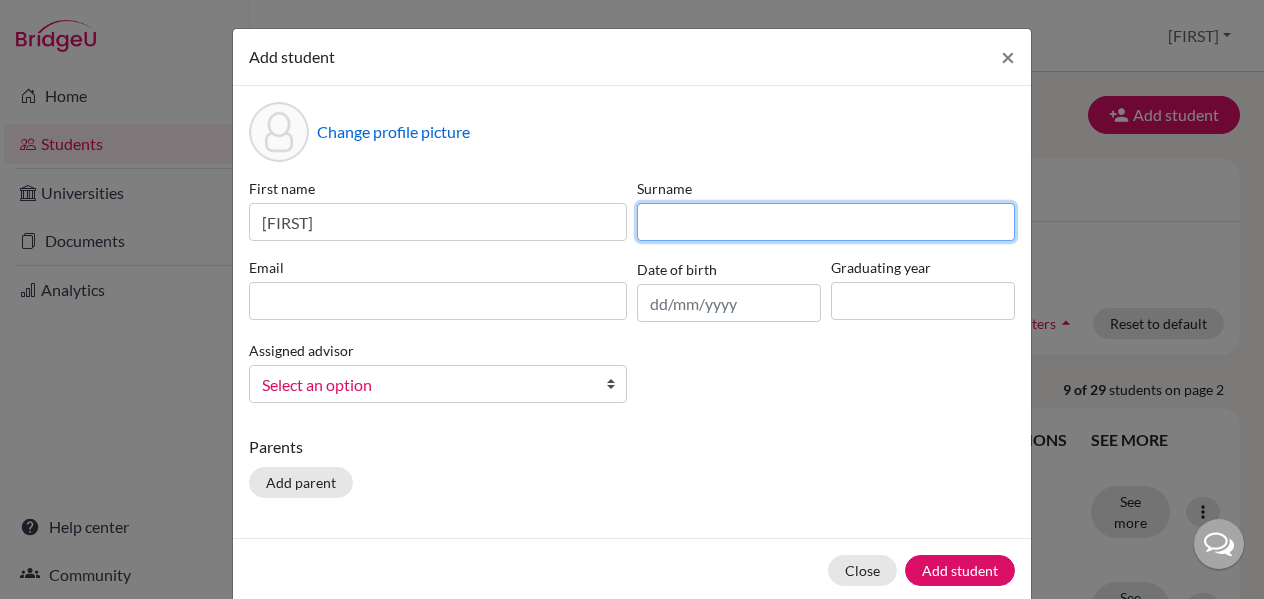 click at bounding box center (826, 222) 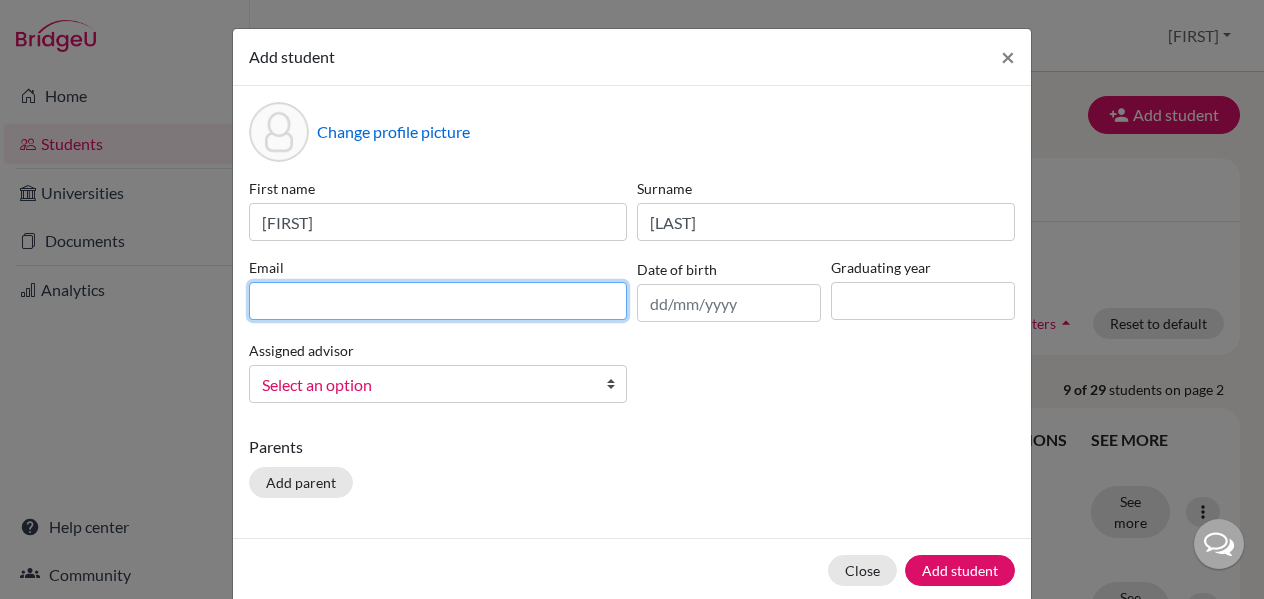 click at bounding box center (438, 301) 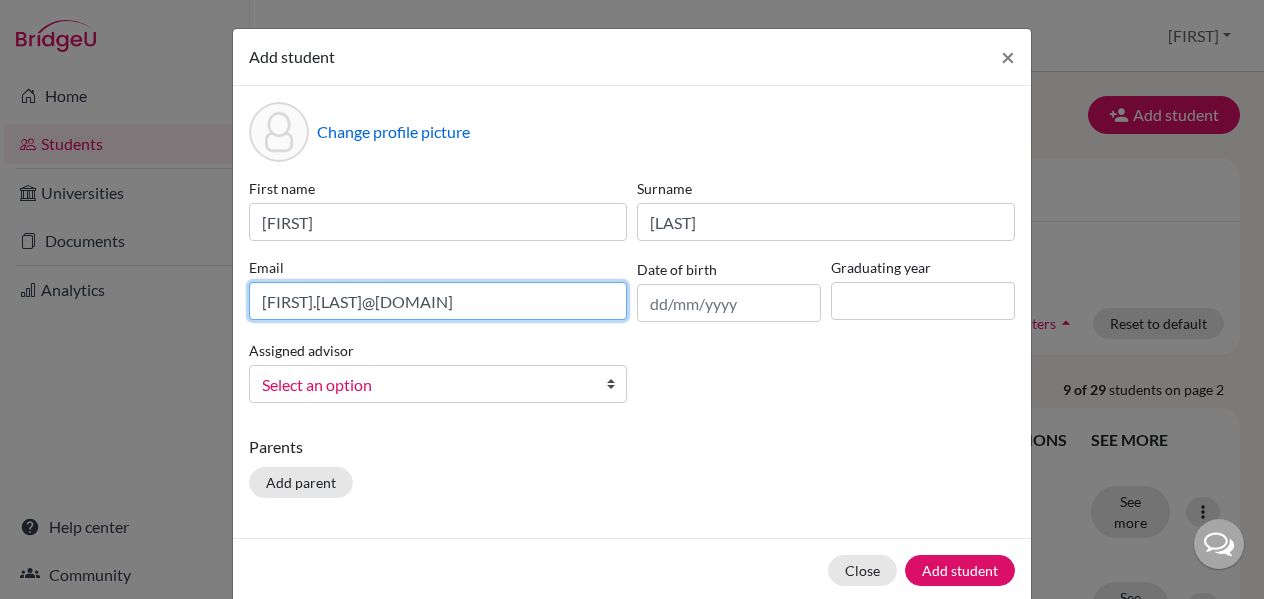 type on "[EMAIL]" 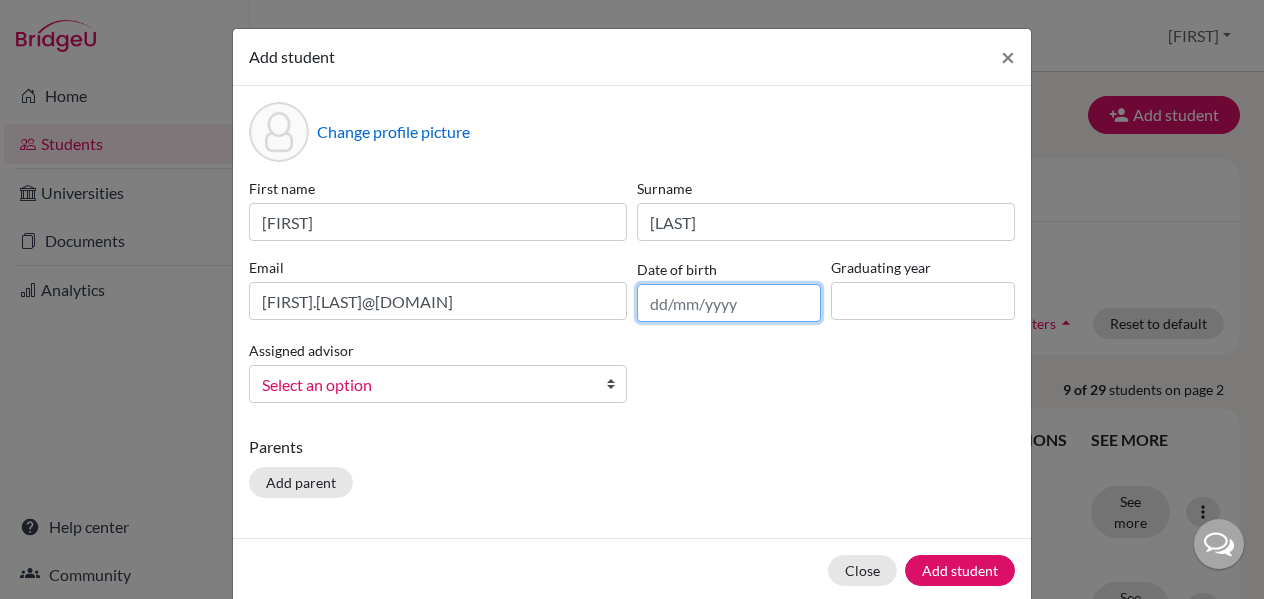 click at bounding box center (729, 303) 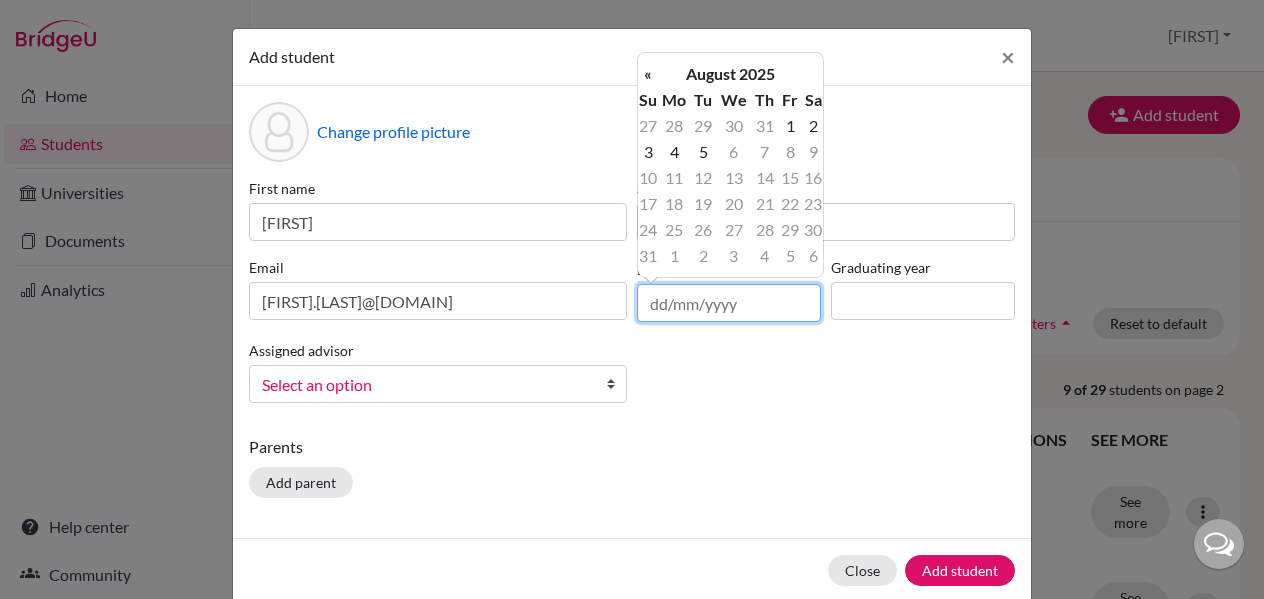 paste on "07/07/2009" 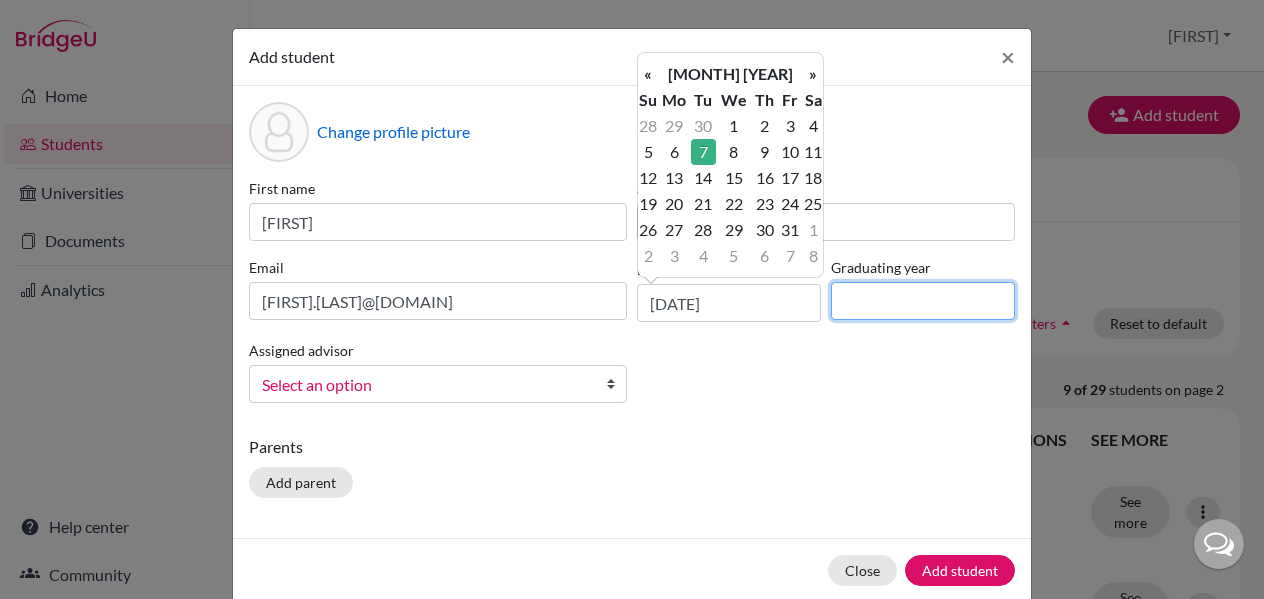 click at bounding box center (923, 301) 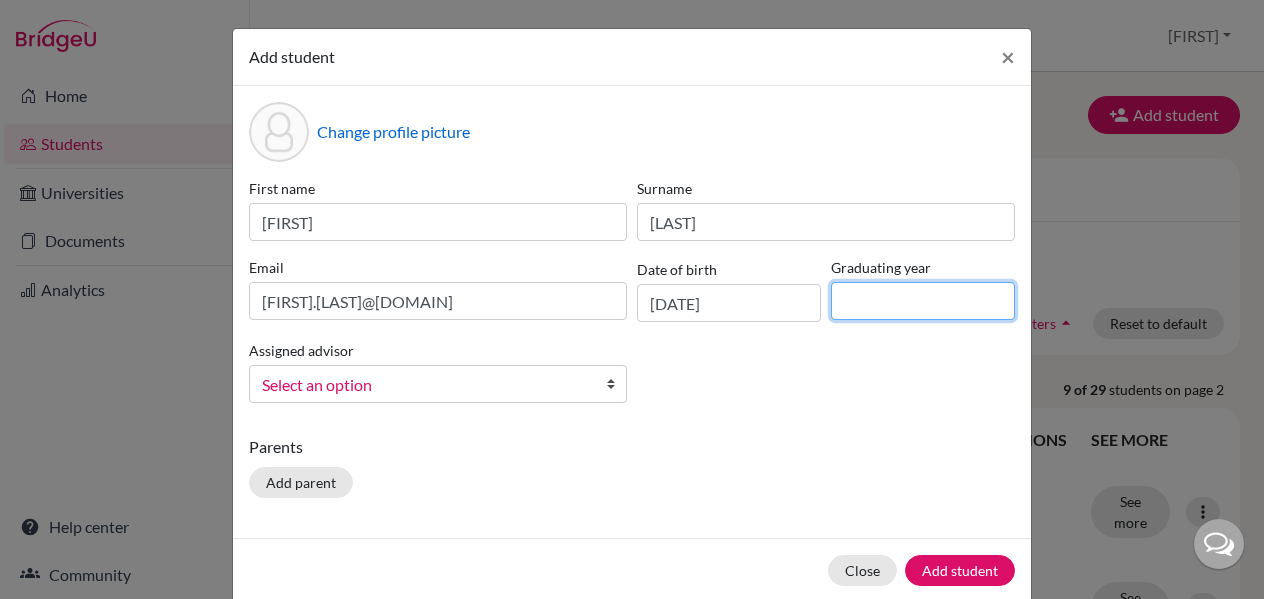 type on "2027" 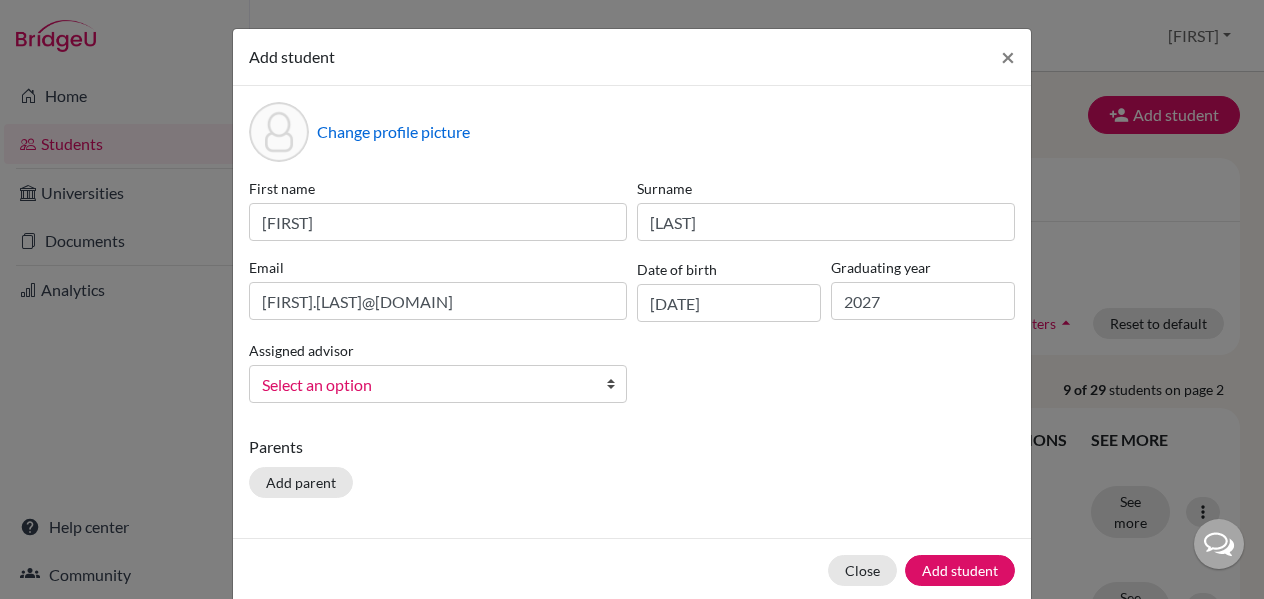 click at bounding box center [616, 384] 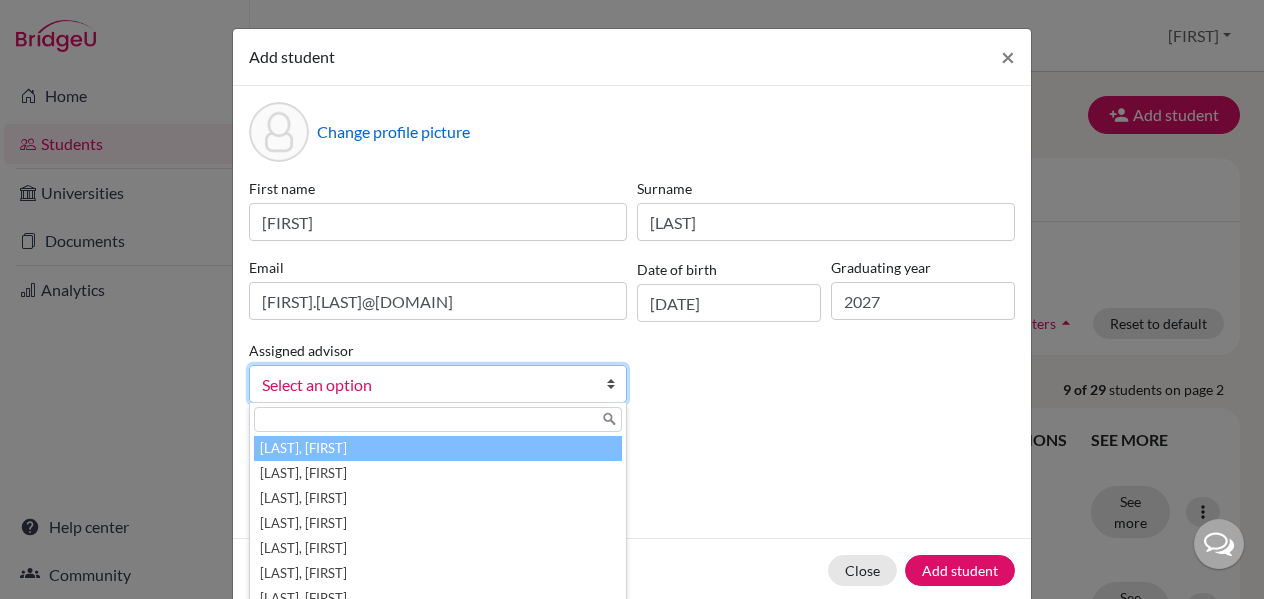click on "[LAST], [FIRST]" at bounding box center [438, 448] 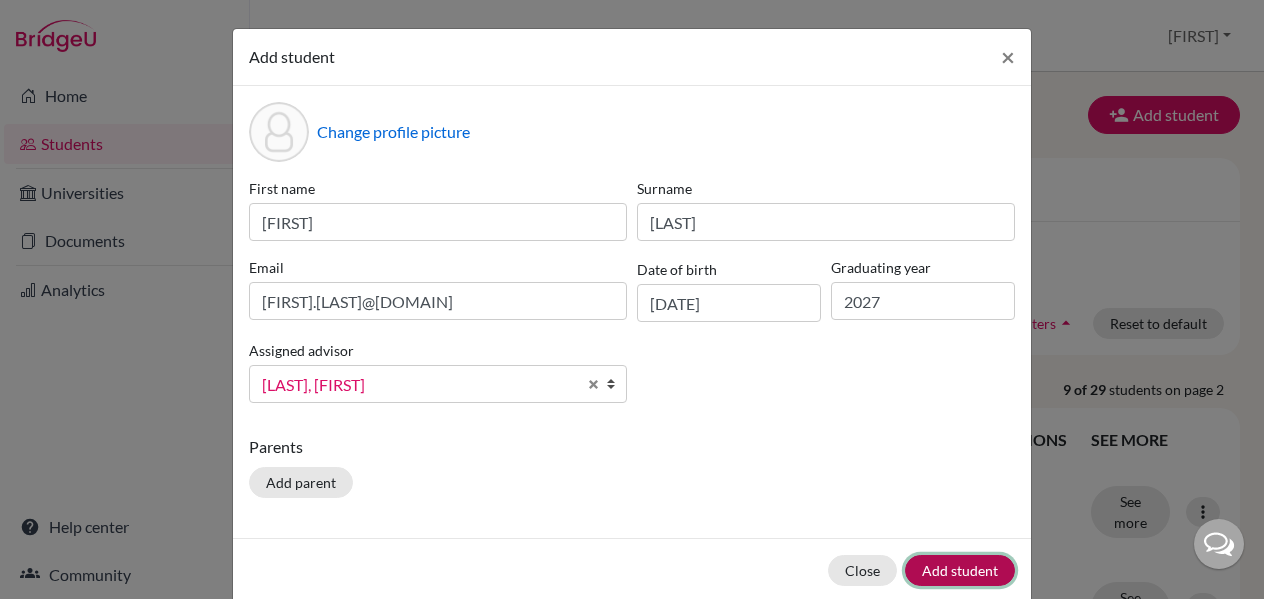 click on "Add student" at bounding box center (960, 570) 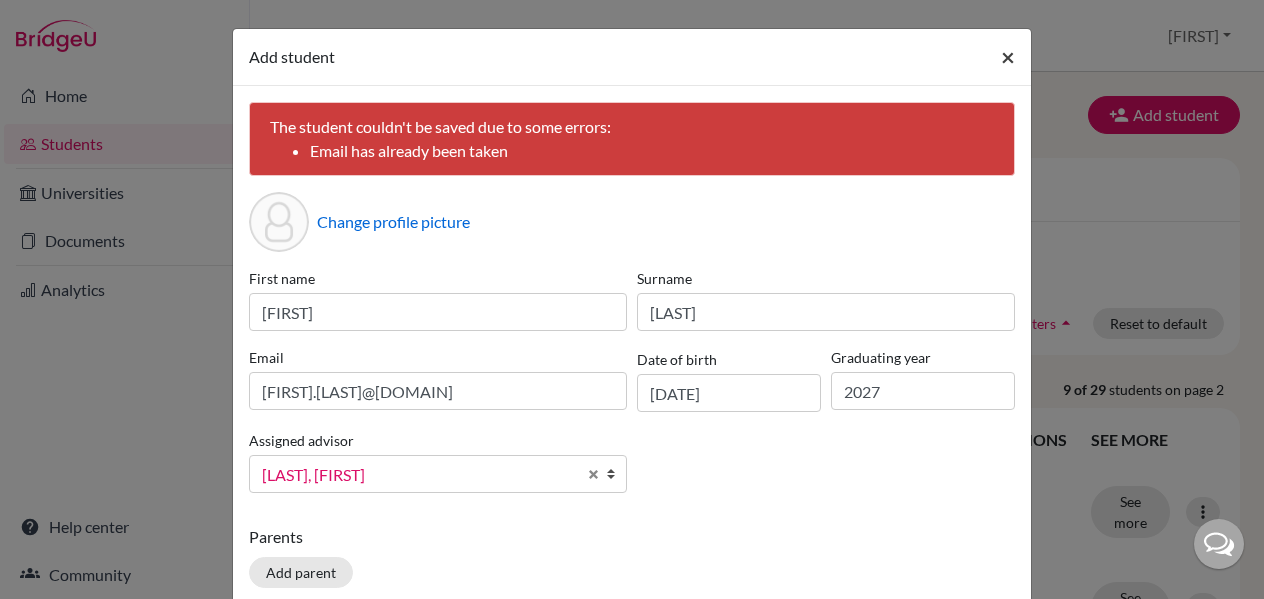click on "×" at bounding box center [1008, 56] 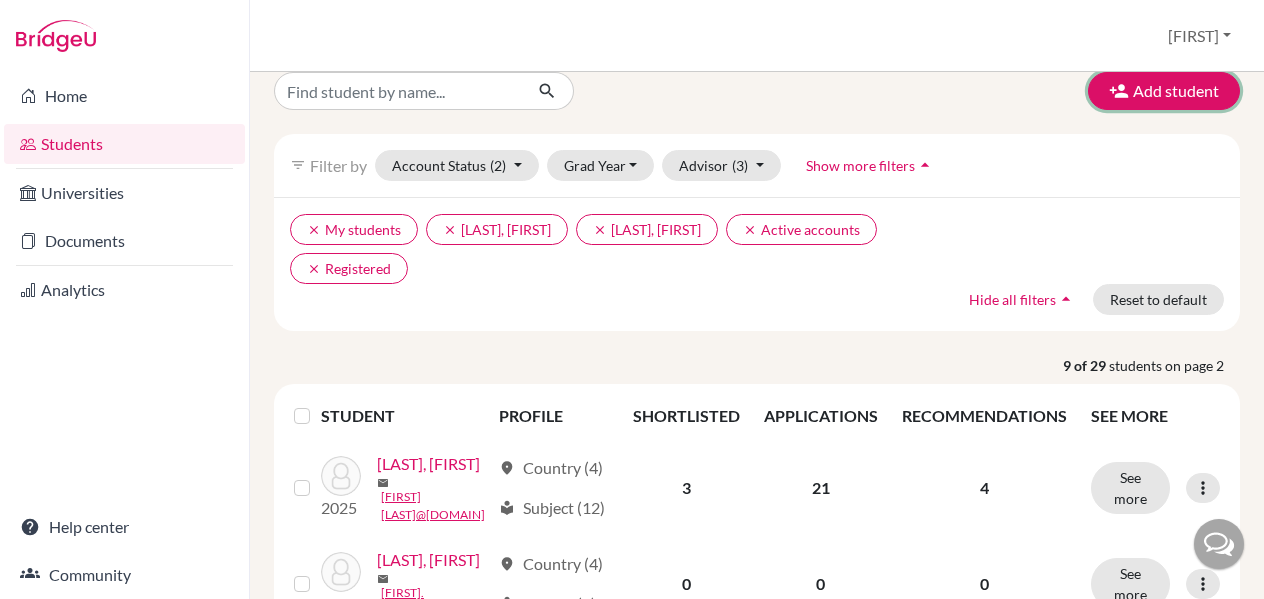scroll, scrollTop: 0, scrollLeft: 0, axis: both 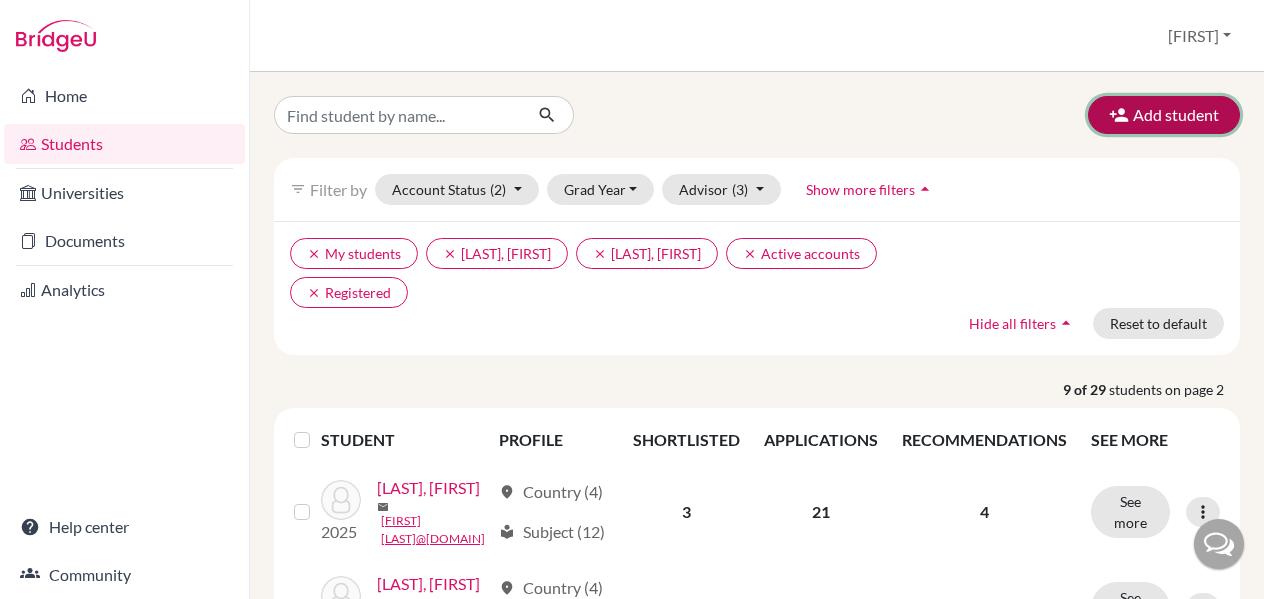 click on "Add student" at bounding box center [1164, 115] 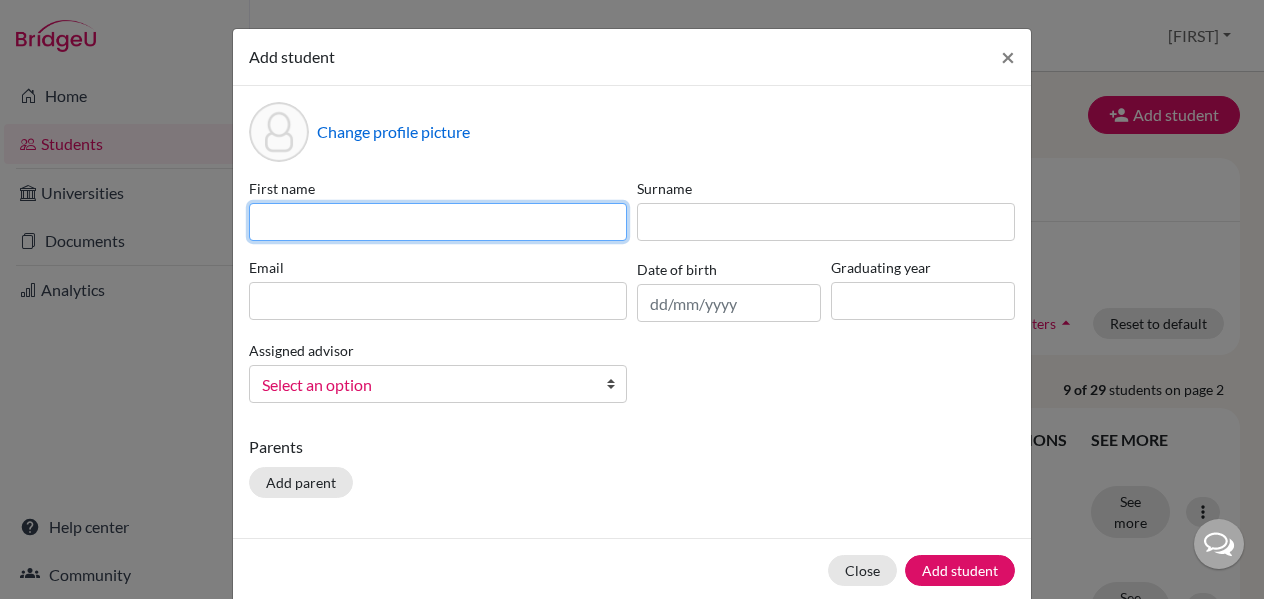 click at bounding box center (438, 222) 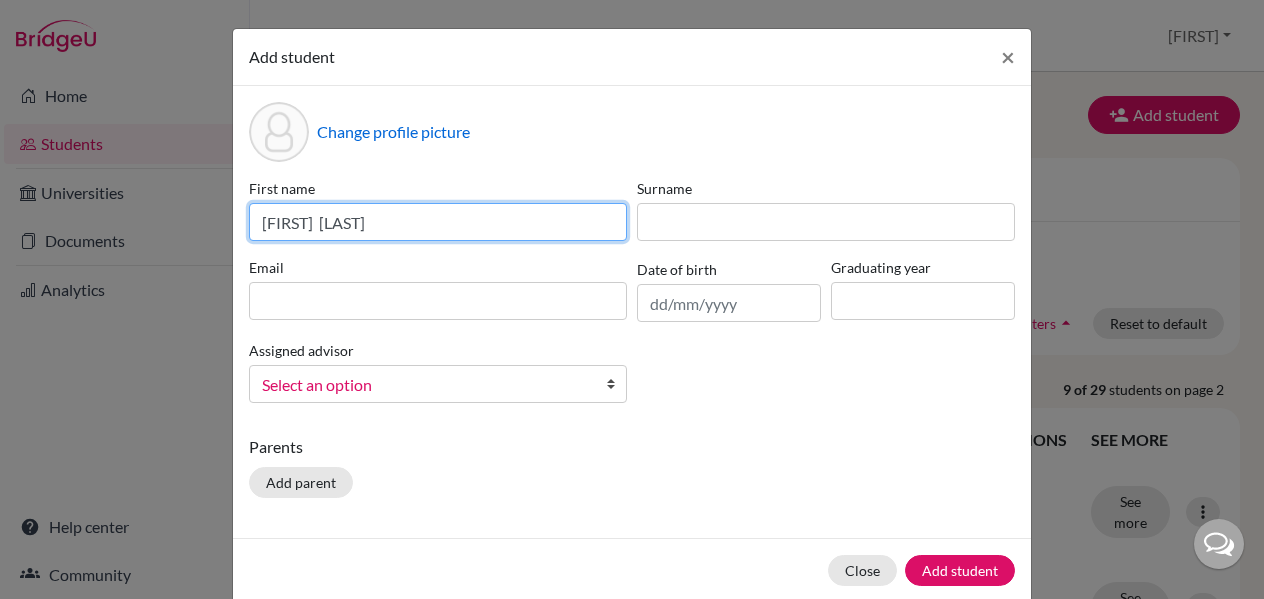 type on "Naphatsadakone  Daonivath" 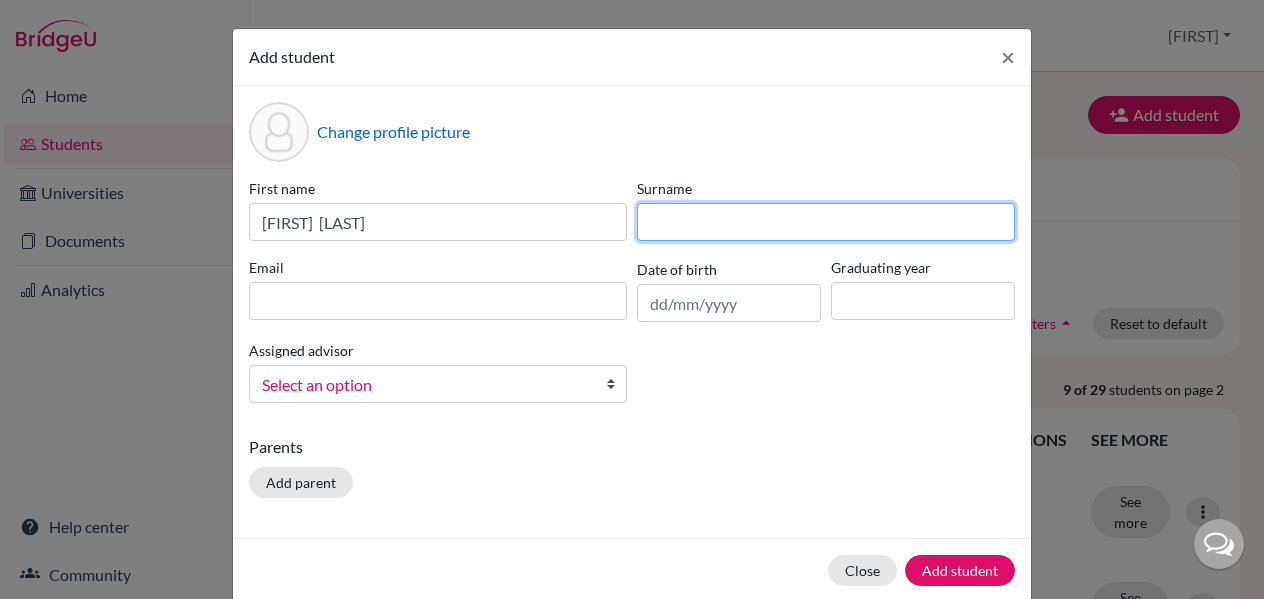 click at bounding box center (826, 222) 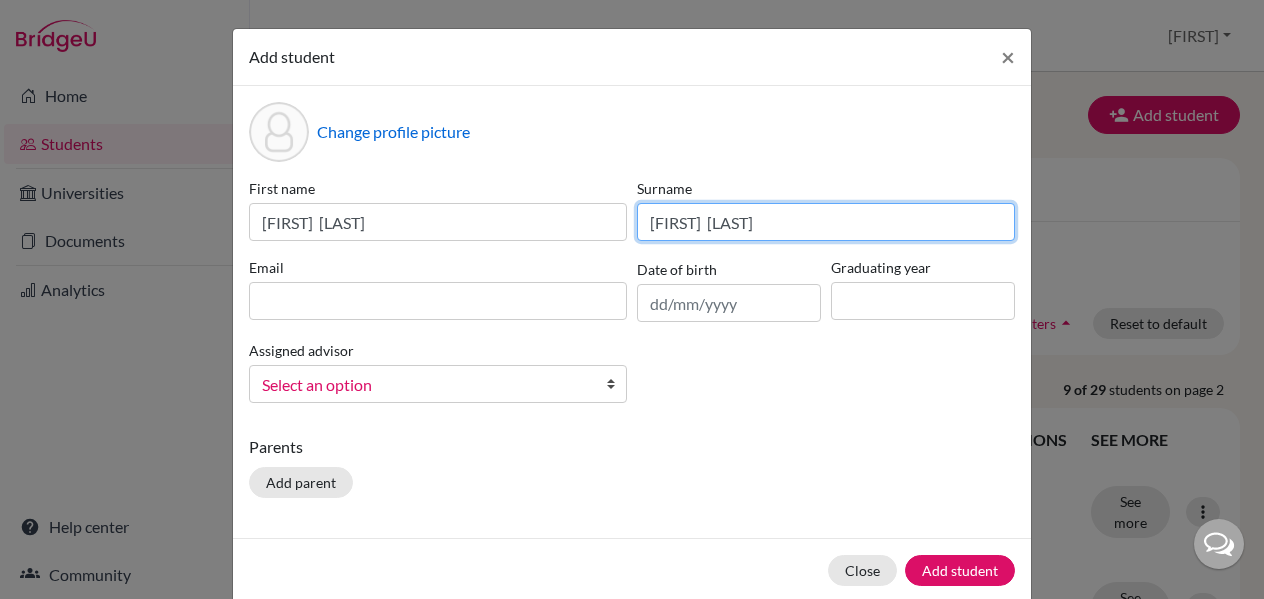 type on "Naphatsadakone  Daonivath" 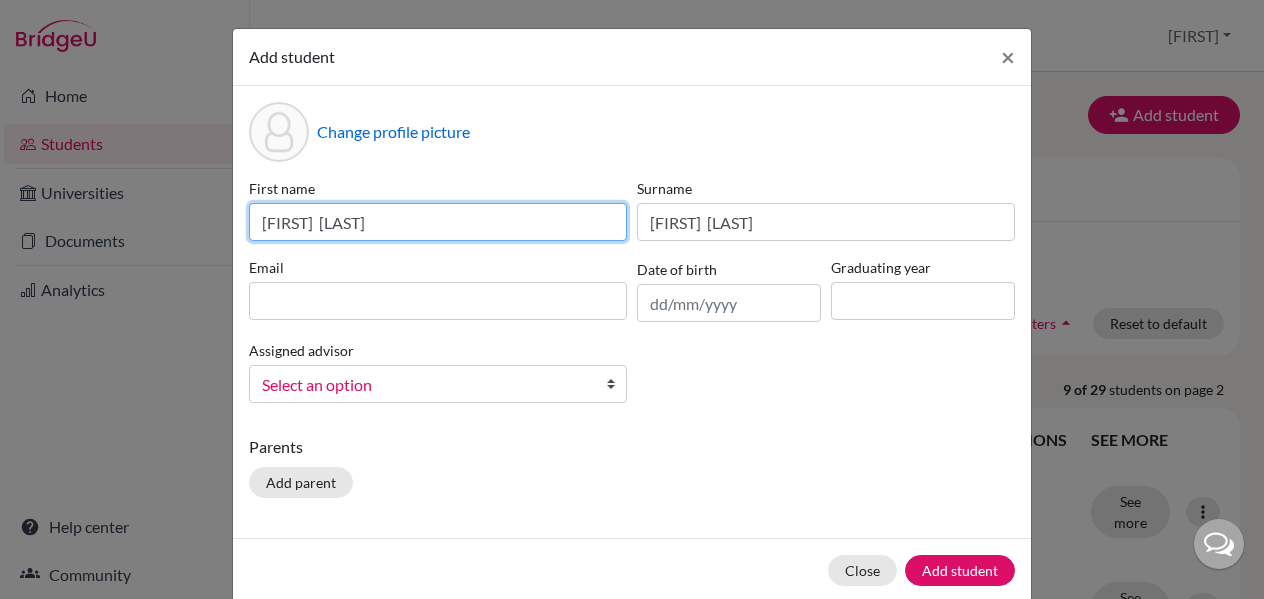 click on "Naphatsadakone  Daonivath" at bounding box center (438, 222) 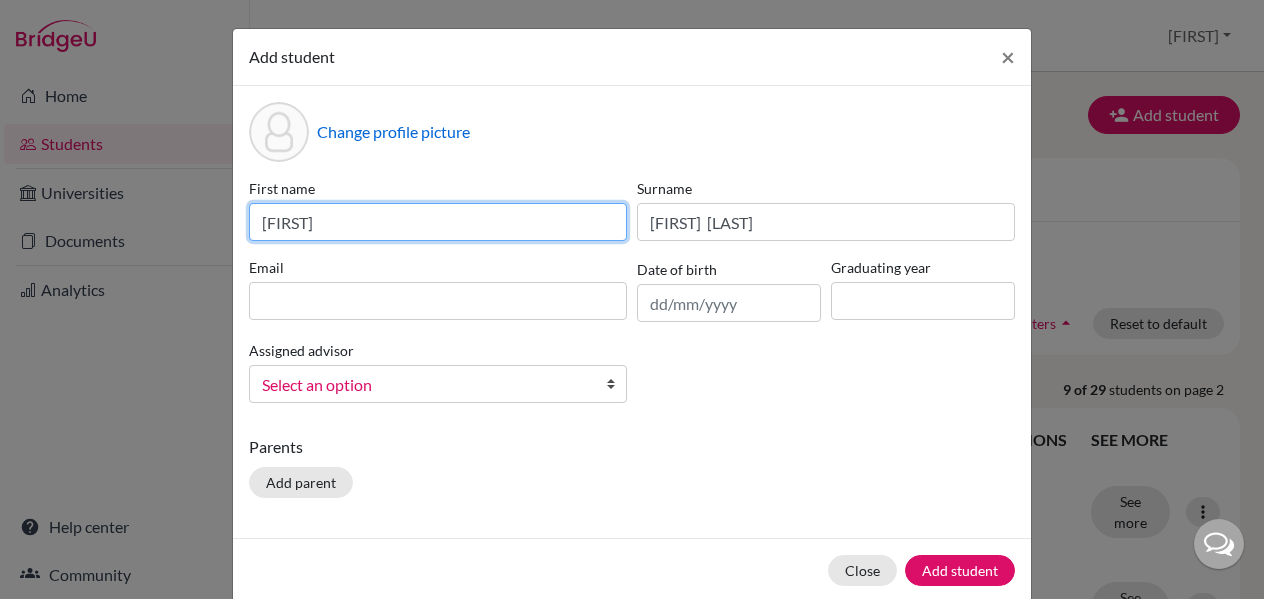 type on "Naphatsadakone" 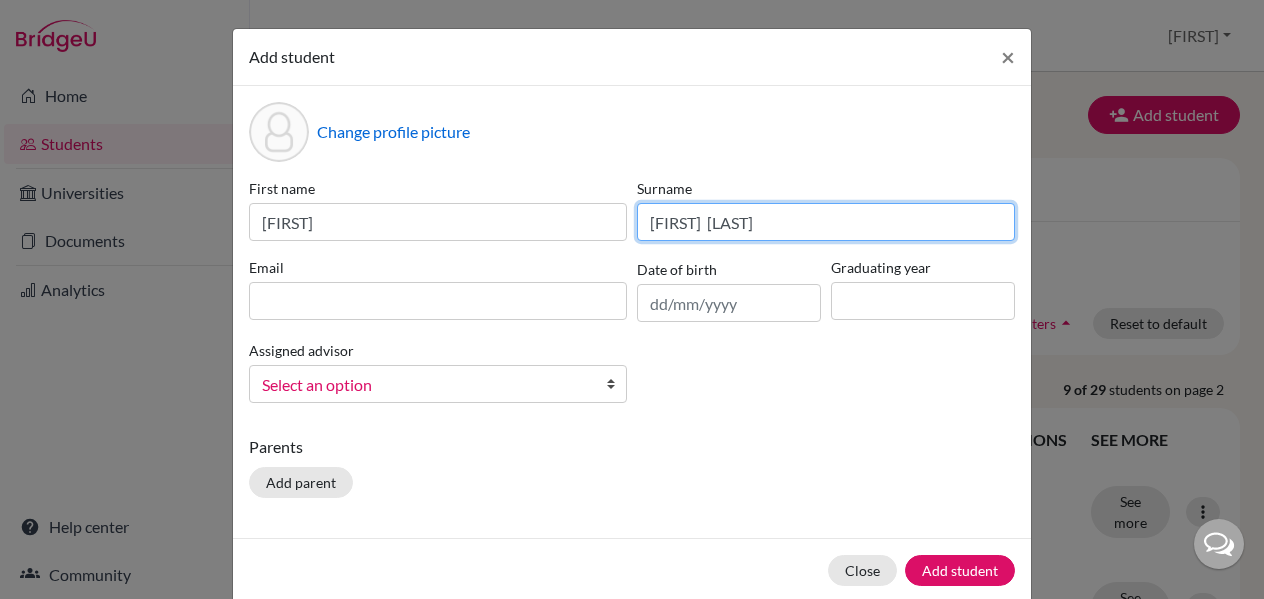 click on "Naphatsadakone  Daonivath" at bounding box center (826, 222) 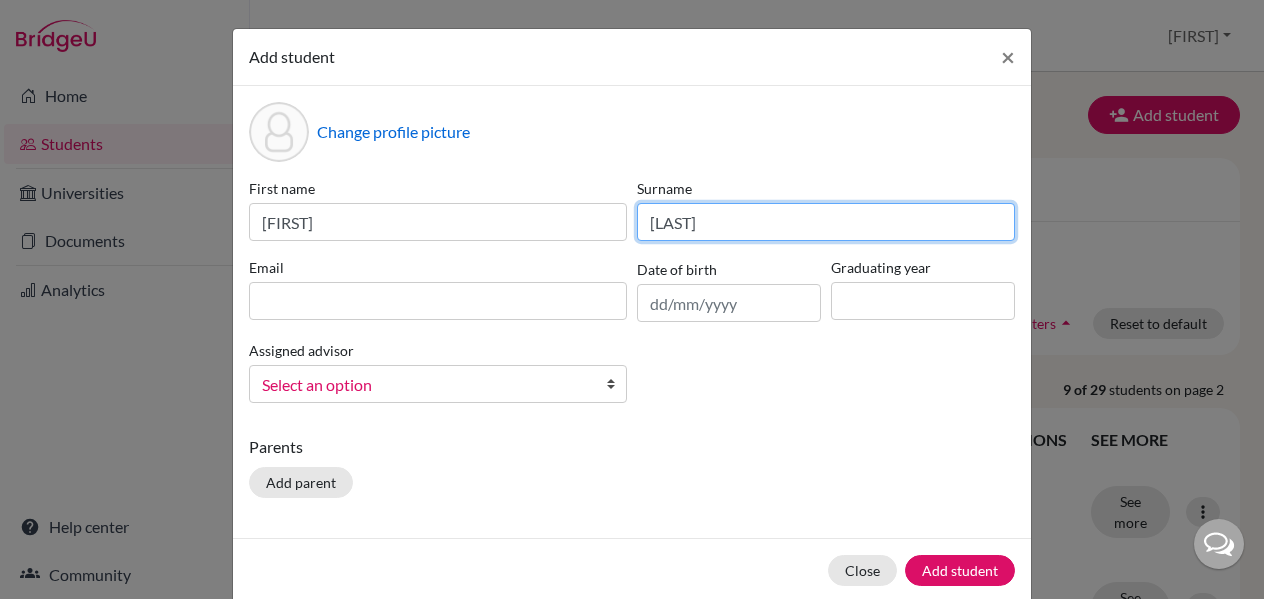 type on "Daonivath" 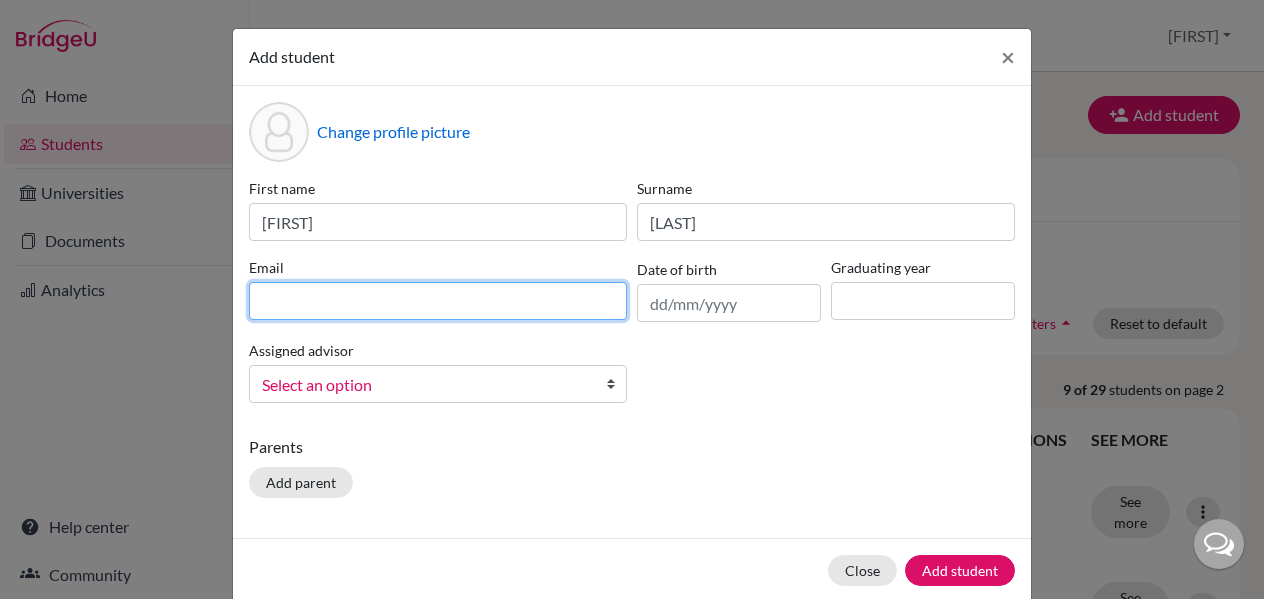 click at bounding box center [438, 301] 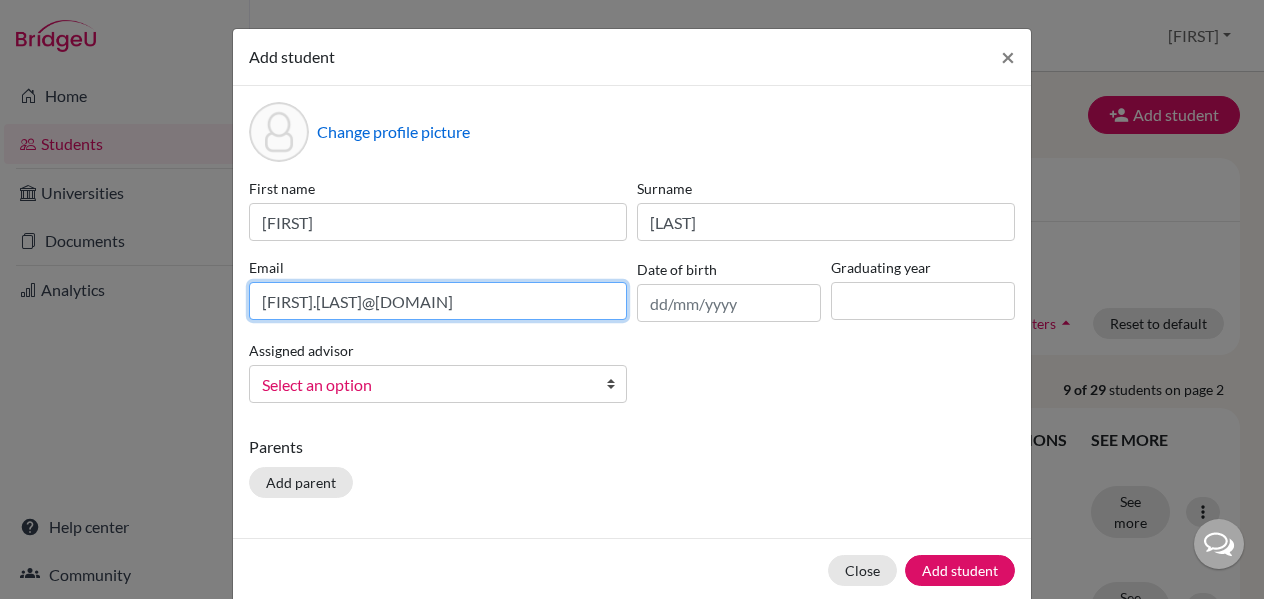 type on "naphatsadakone.daonivath@sanctamaria.co.in" 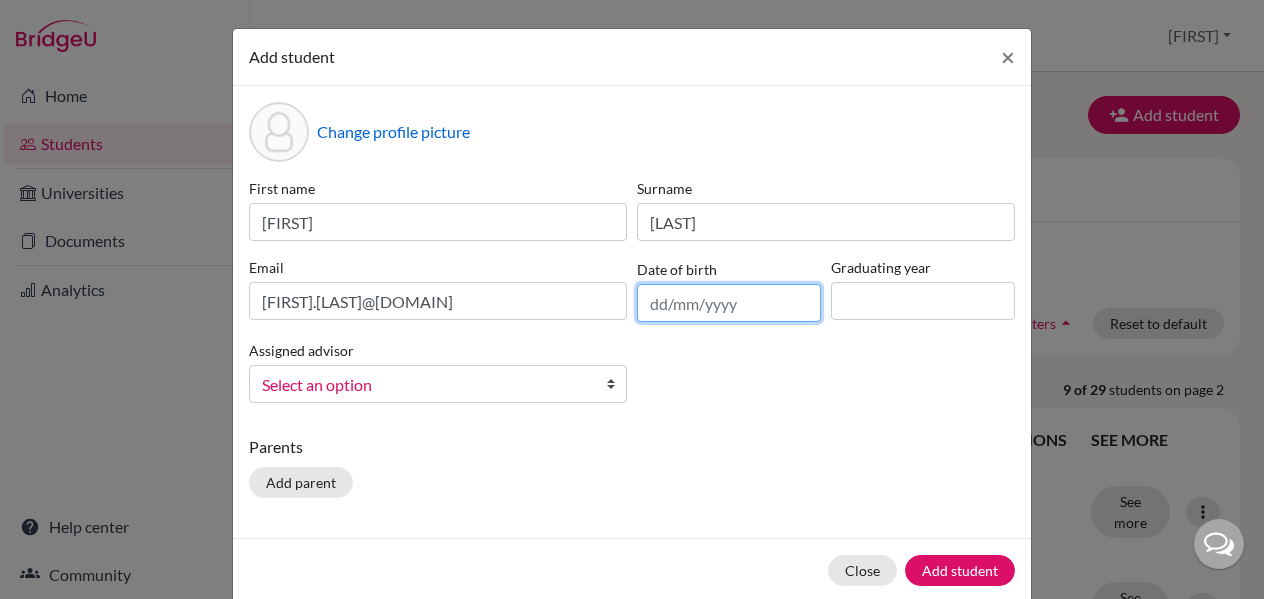 click at bounding box center (729, 303) 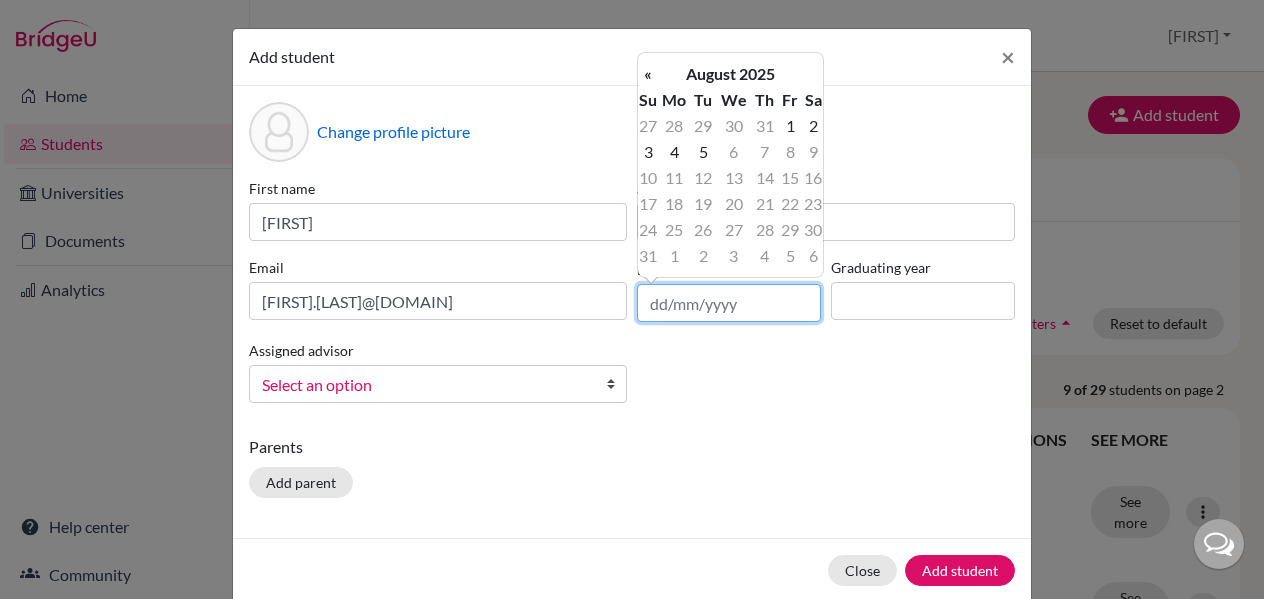 paste on "22/08/2007" 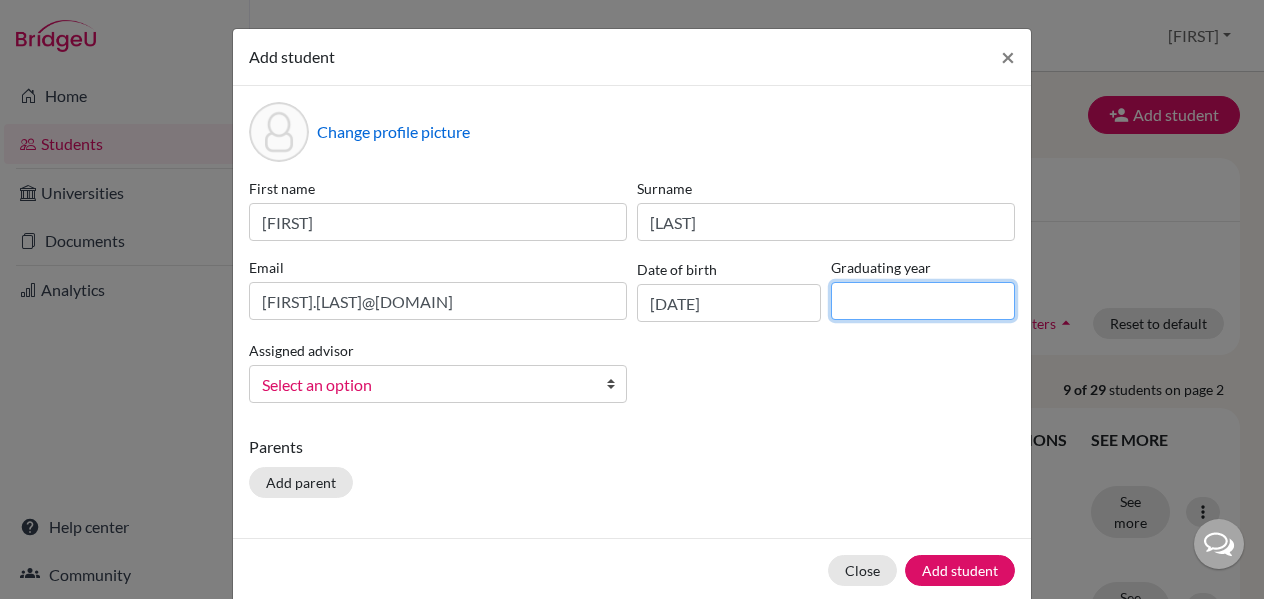 click at bounding box center (923, 301) 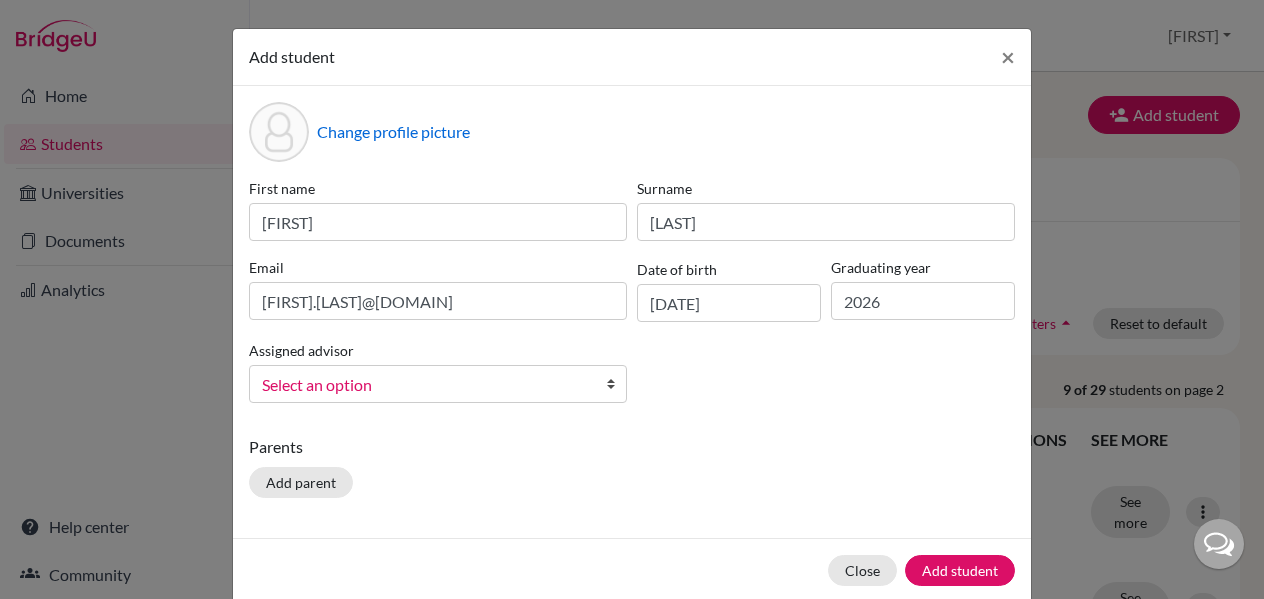 click at bounding box center [616, 384] 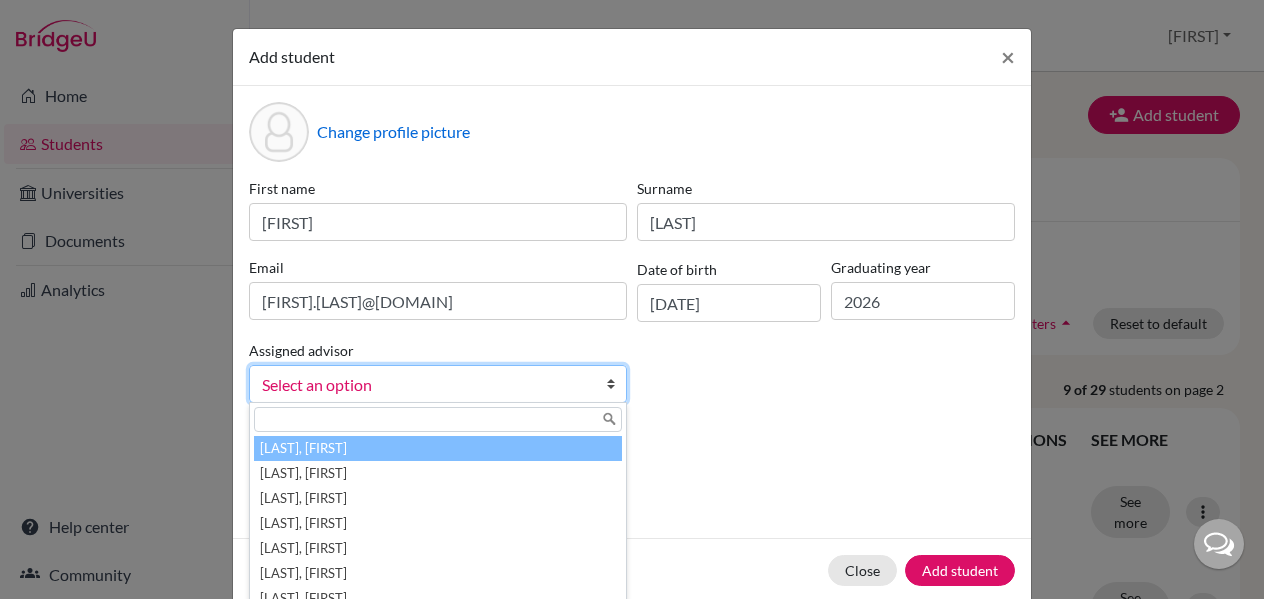 click on "[LAST], [FIRST]" at bounding box center (438, 448) 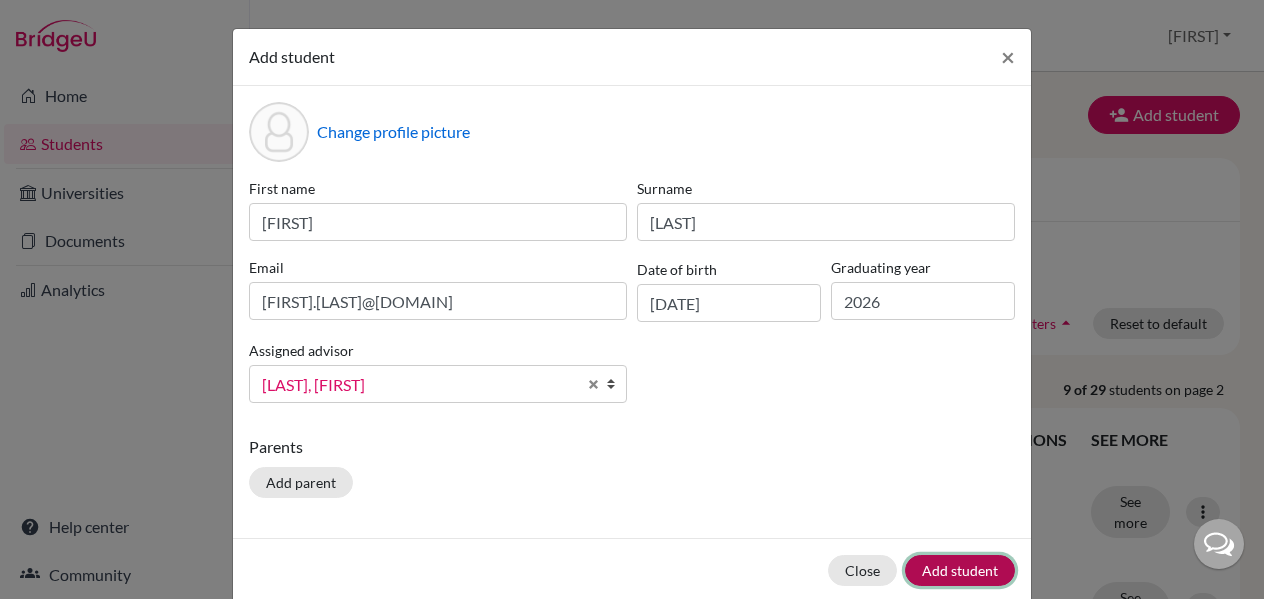 click on "Add student" at bounding box center [960, 570] 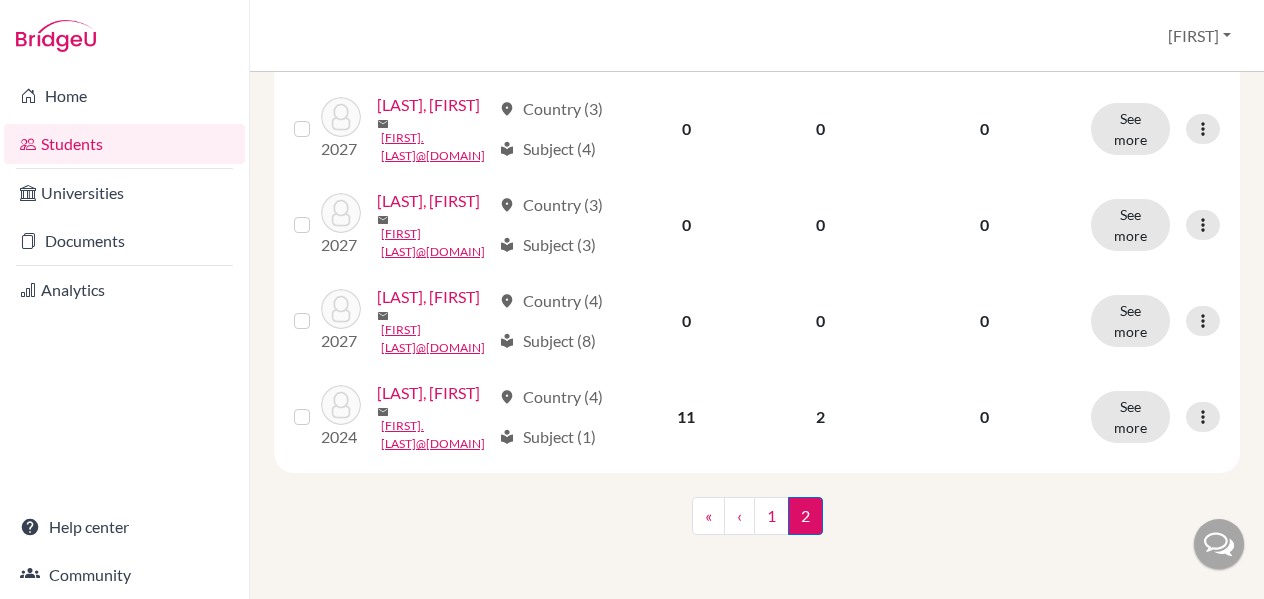scroll, scrollTop: 1288, scrollLeft: 0, axis: vertical 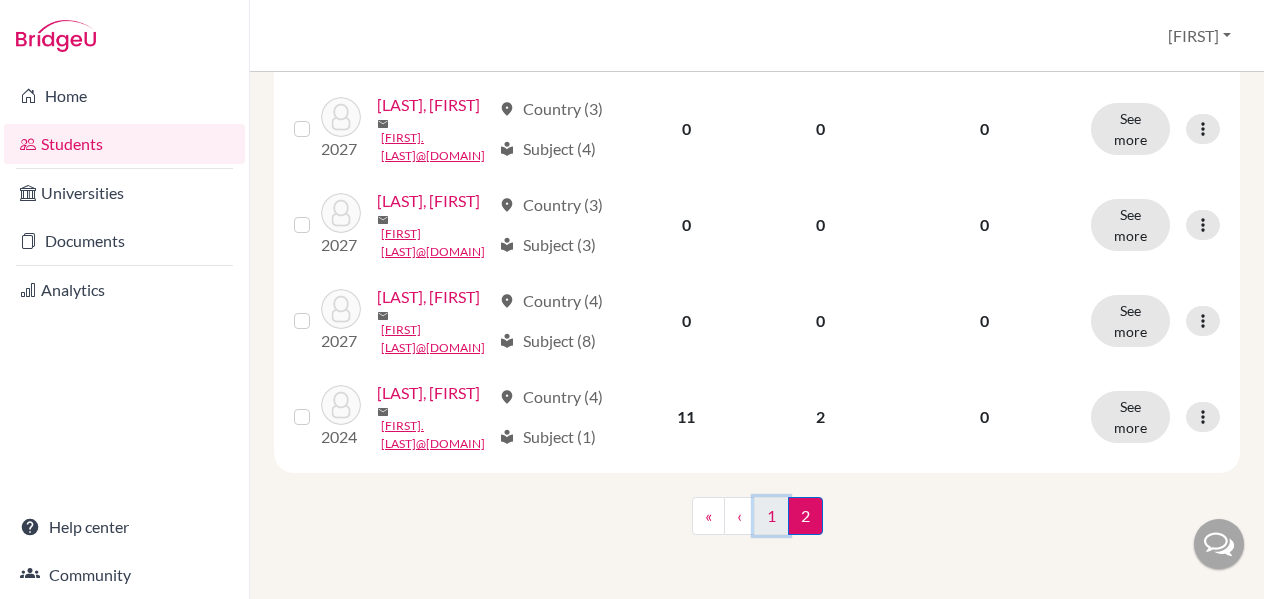 click on "1" at bounding box center [771, 516] 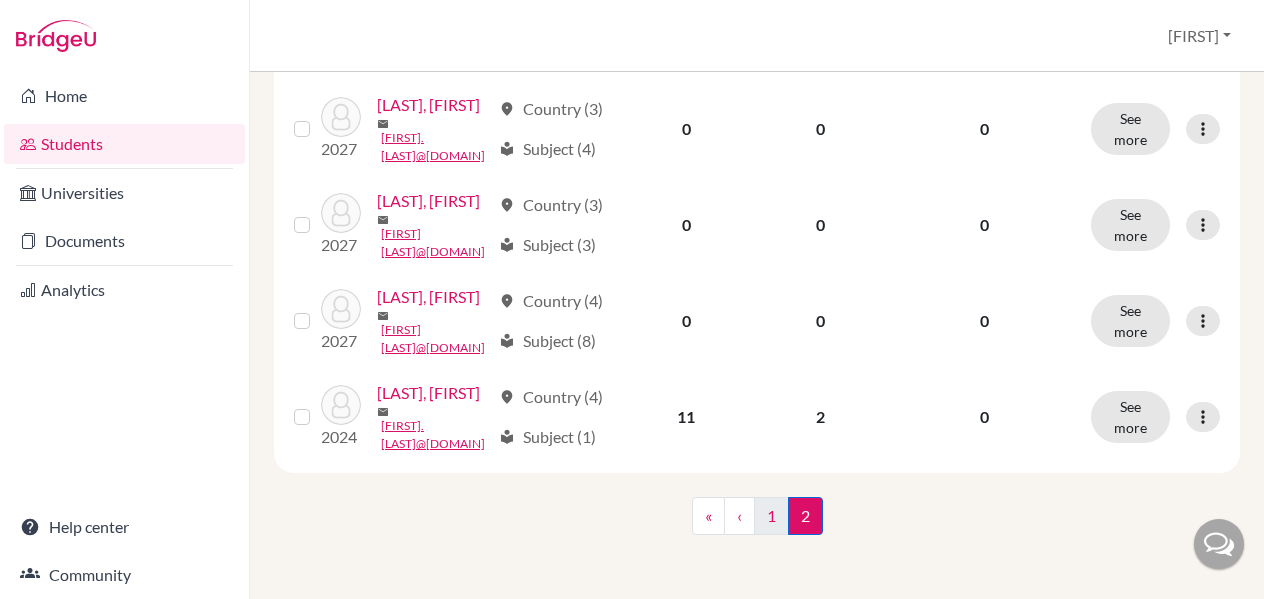scroll, scrollTop: 0, scrollLeft: 0, axis: both 